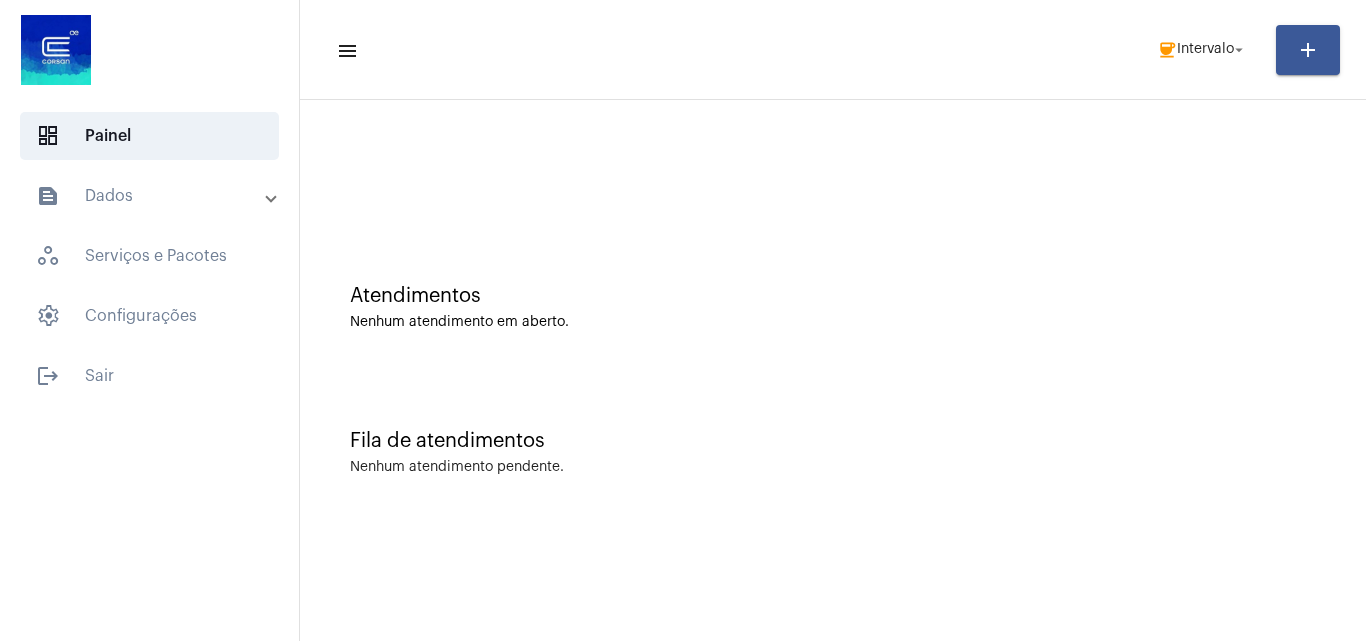 scroll, scrollTop: 0, scrollLeft: 0, axis: both 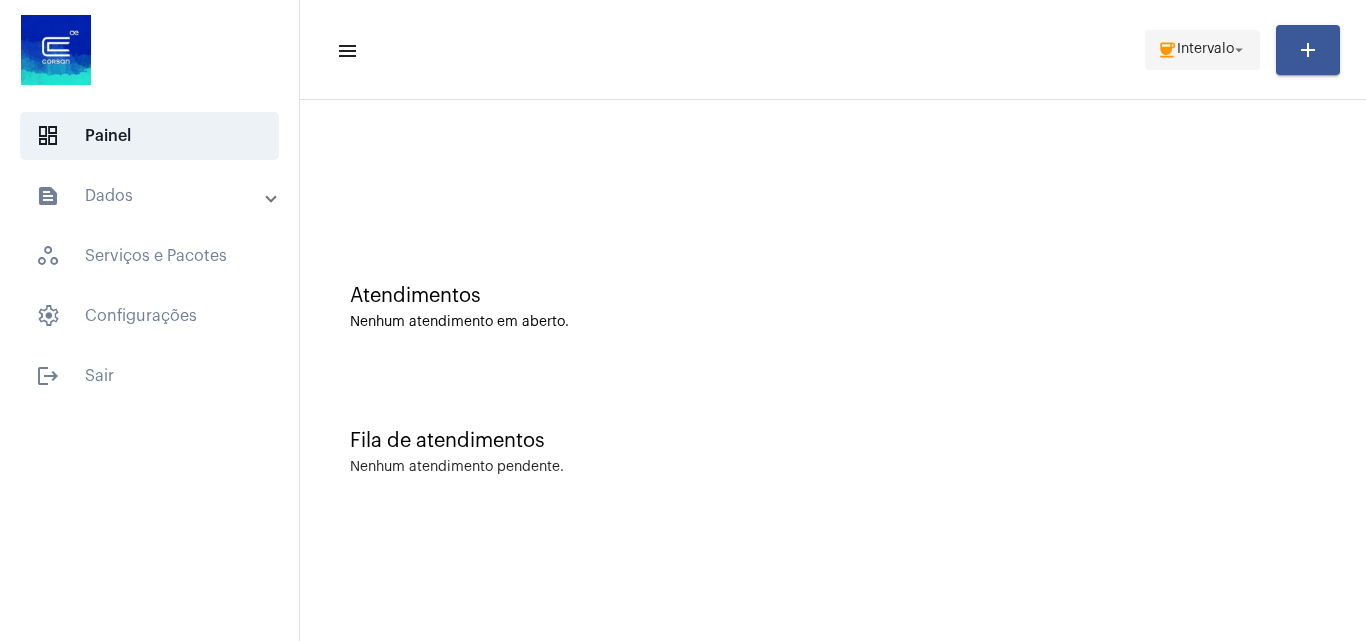 click on "coffee  Intervalo arrow_drop_down" 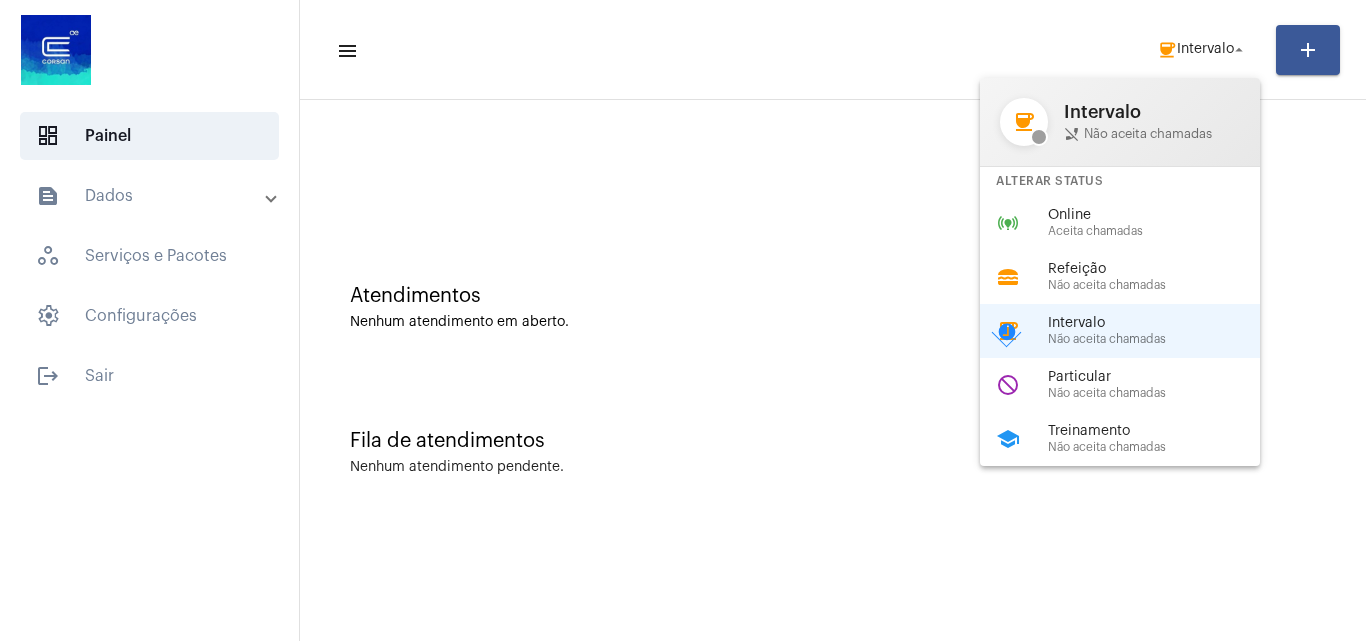 click on "Online Aceita chamadas" at bounding box center [1162, 223] 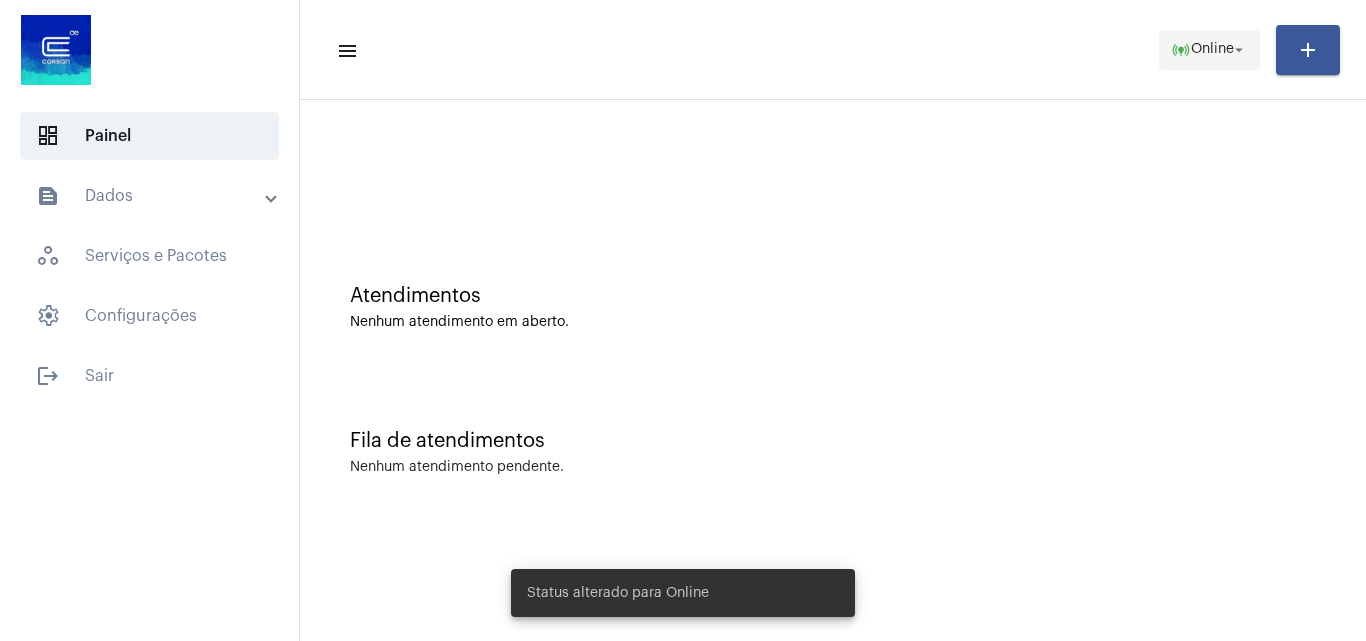 click on "online_prediction  Online arrow_drop_down" 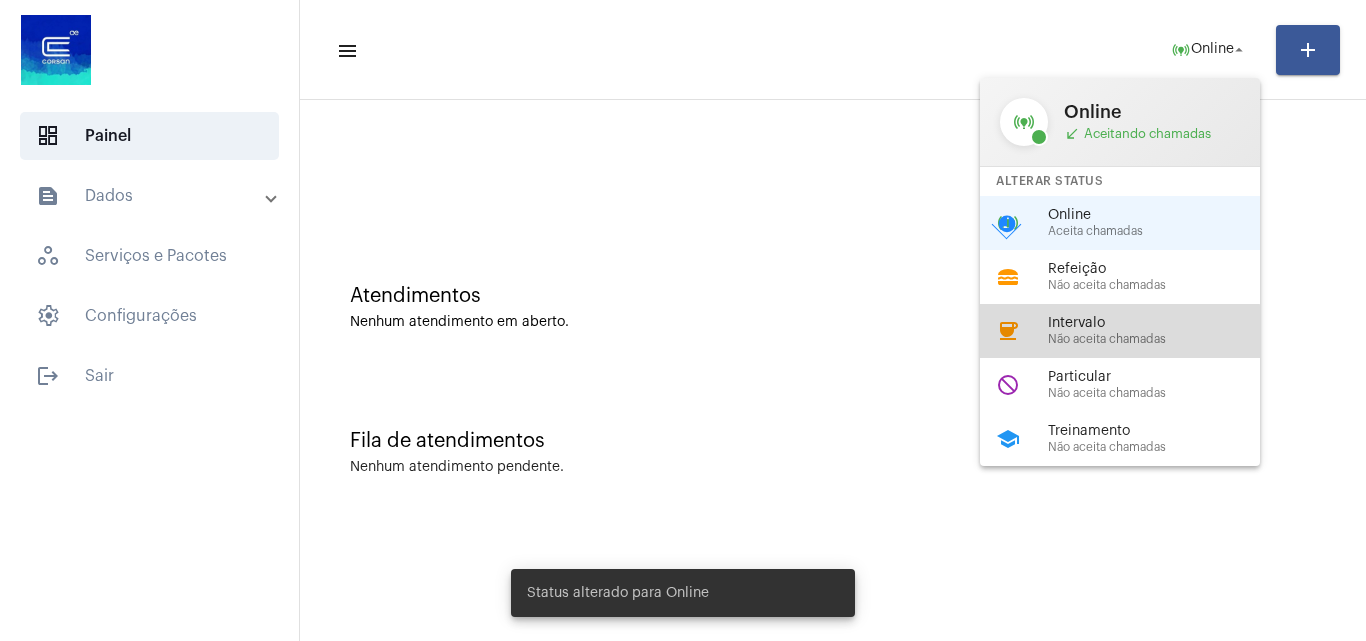 click on "coffee  Intervalo Não aceita chamadas" at bounding box center [1136, 331] 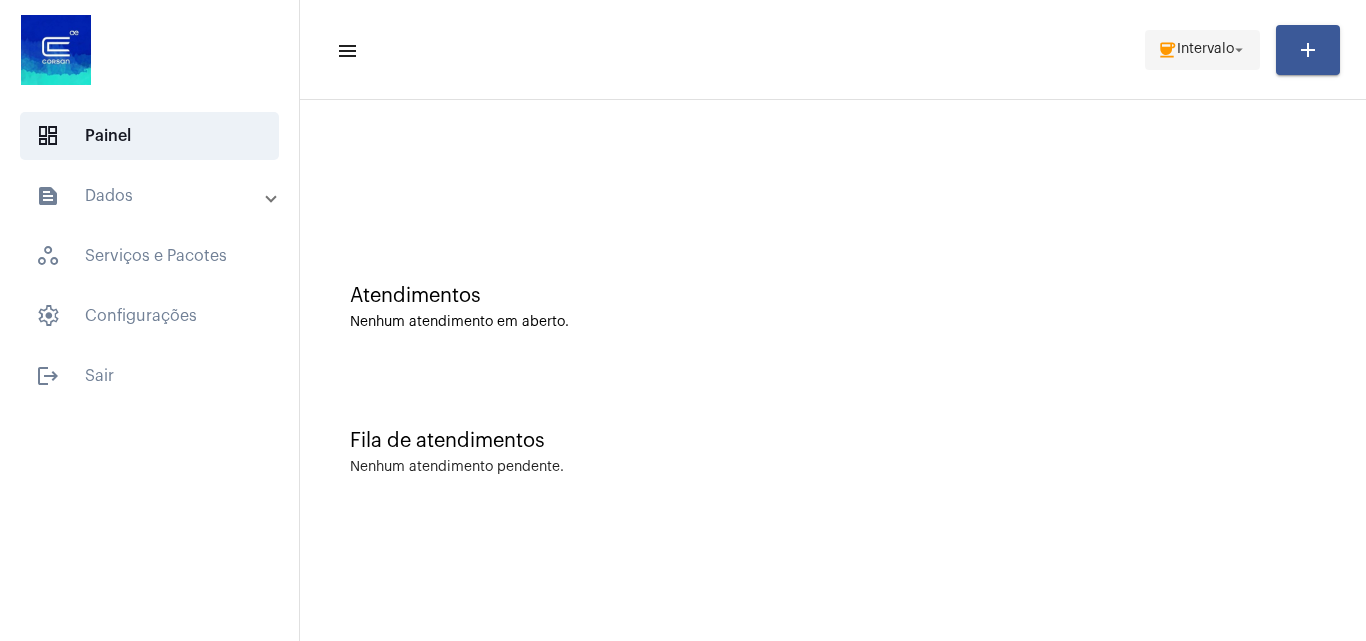 click on "coffee  Intervalo arrow_drop_down" 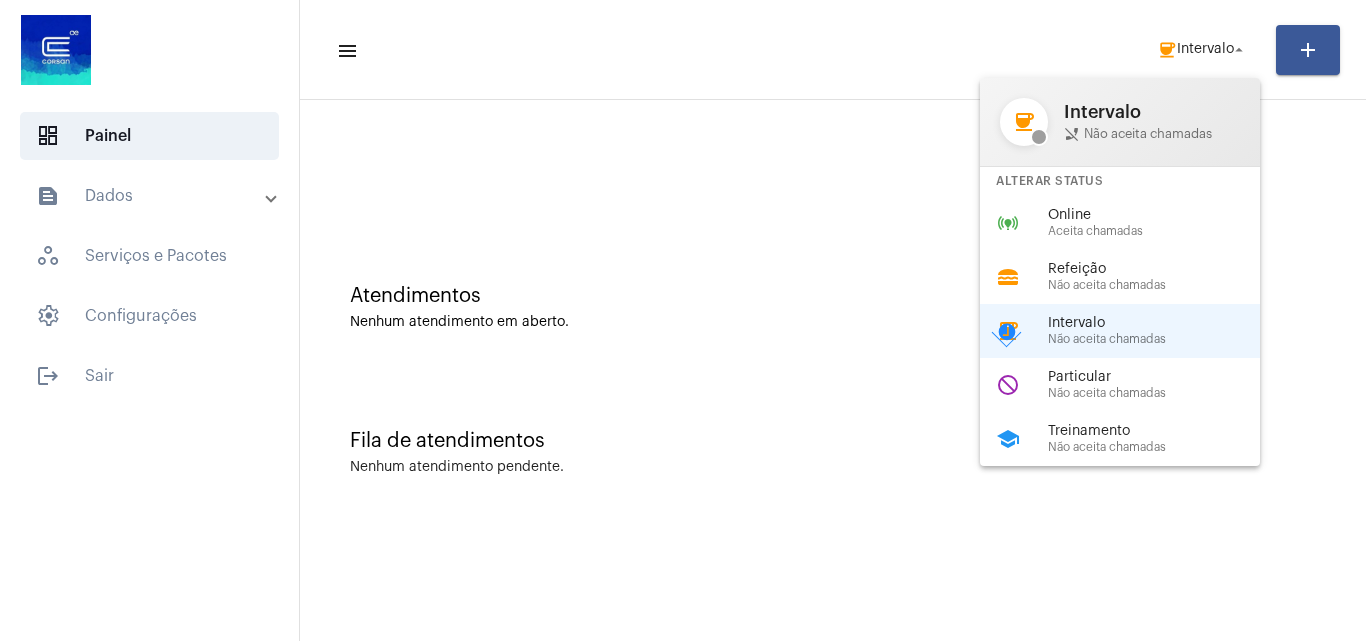 click at bounding box center [683, 320] 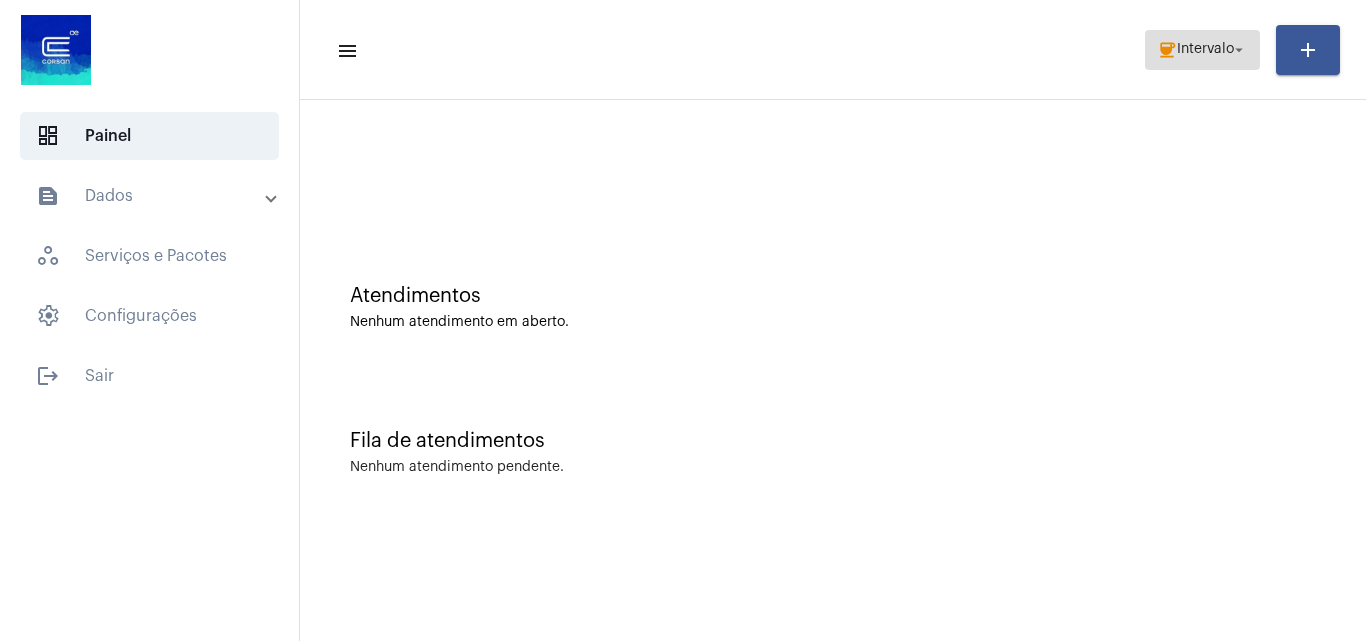 click on "coffee" 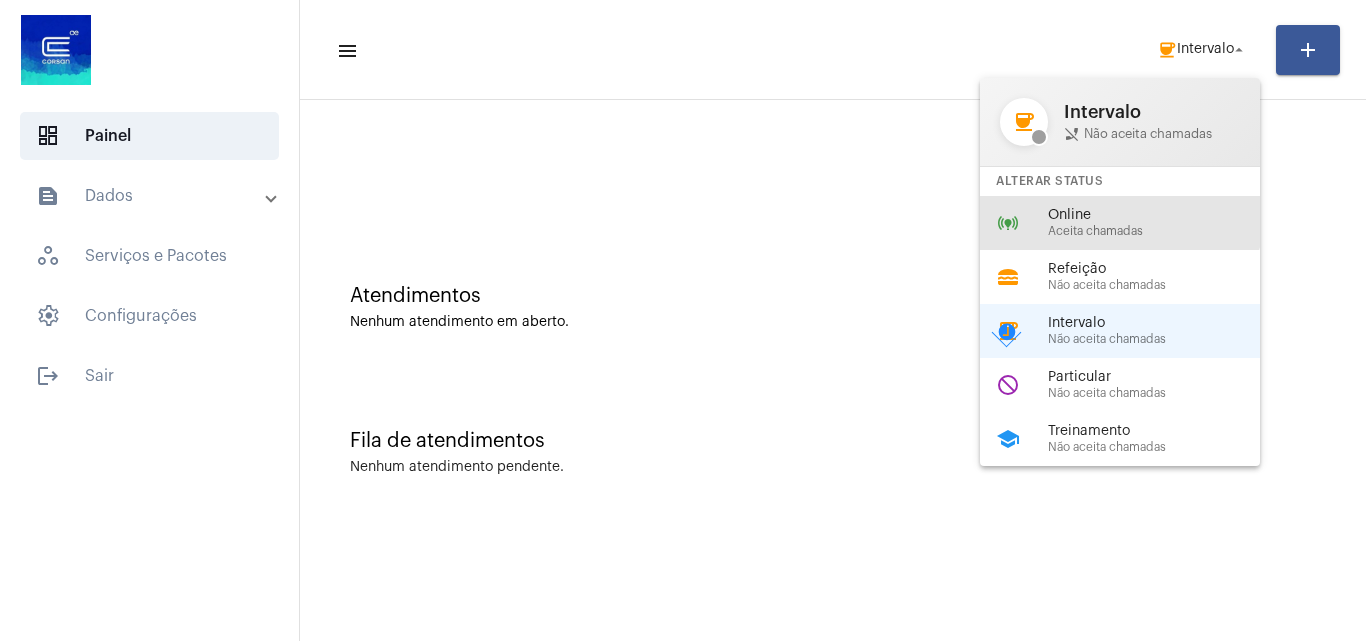 click on "Online" at bounding box center [1162, 215] 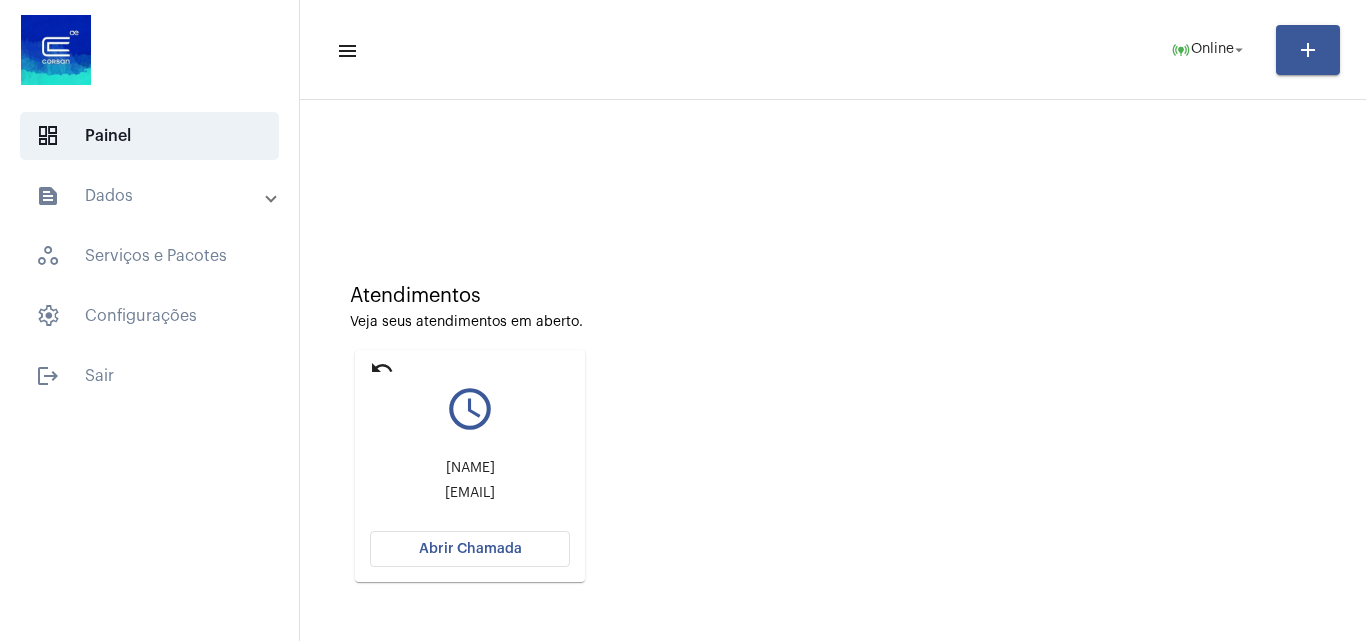 click on "Abrir Chamada" 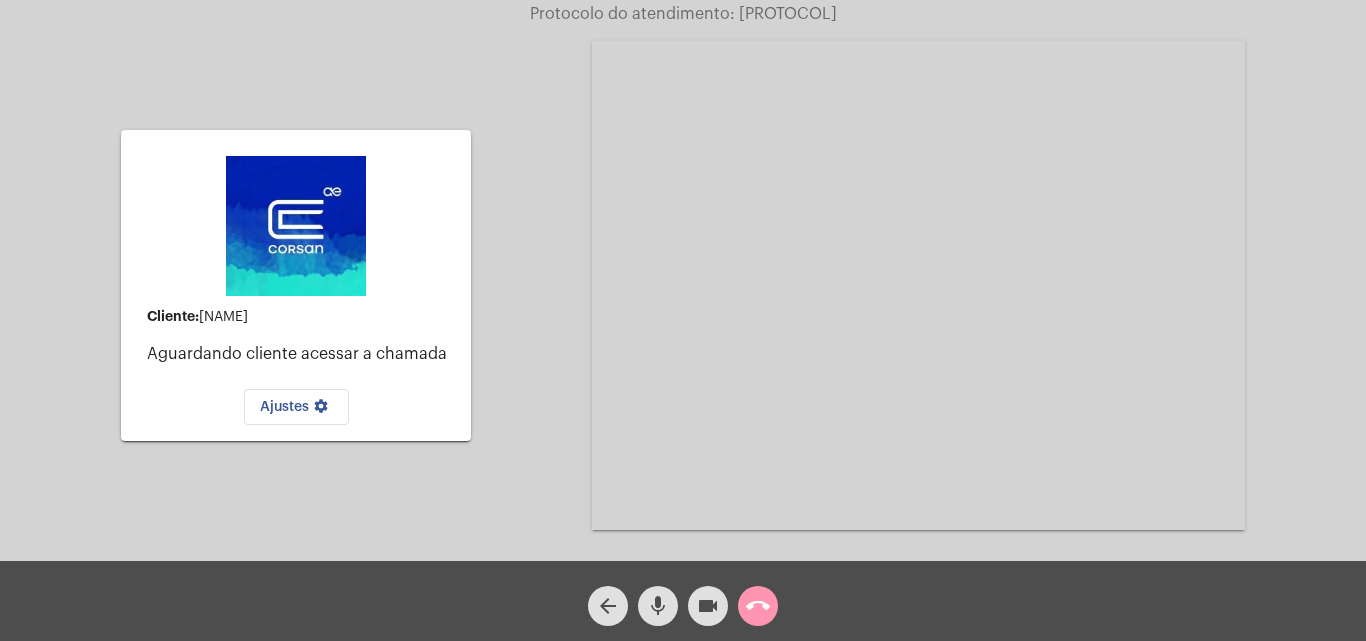 click on "Cliente:   Clarinda    Aguardando cliente acessar a chamada   Ajustes settings Acessando Câmera e Microfone..." 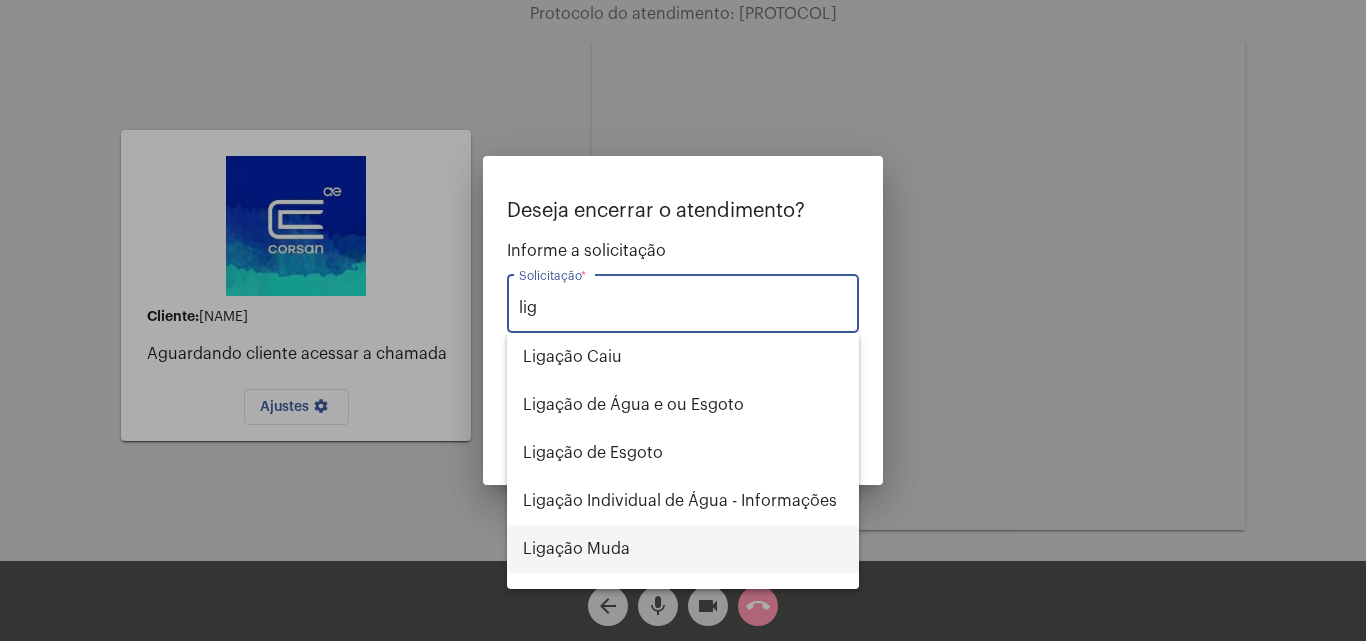 click on "Ligação Muda" at bounding box center (683, 549) 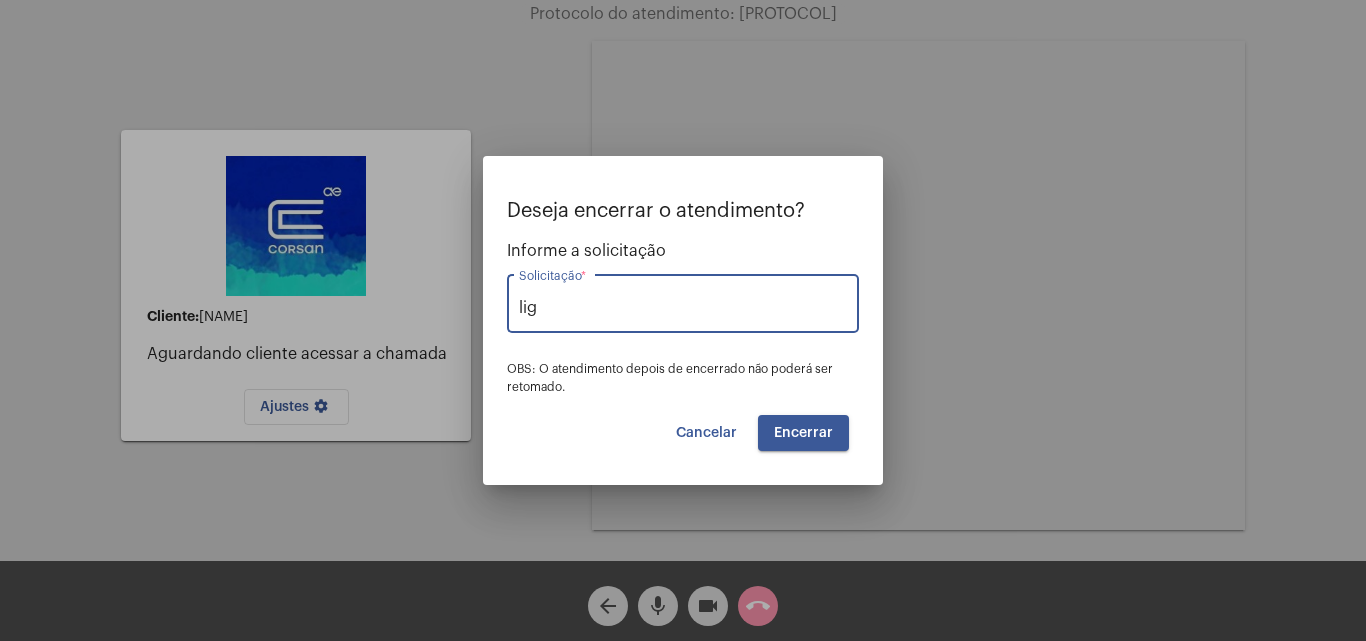 type on "Ligação Muda" 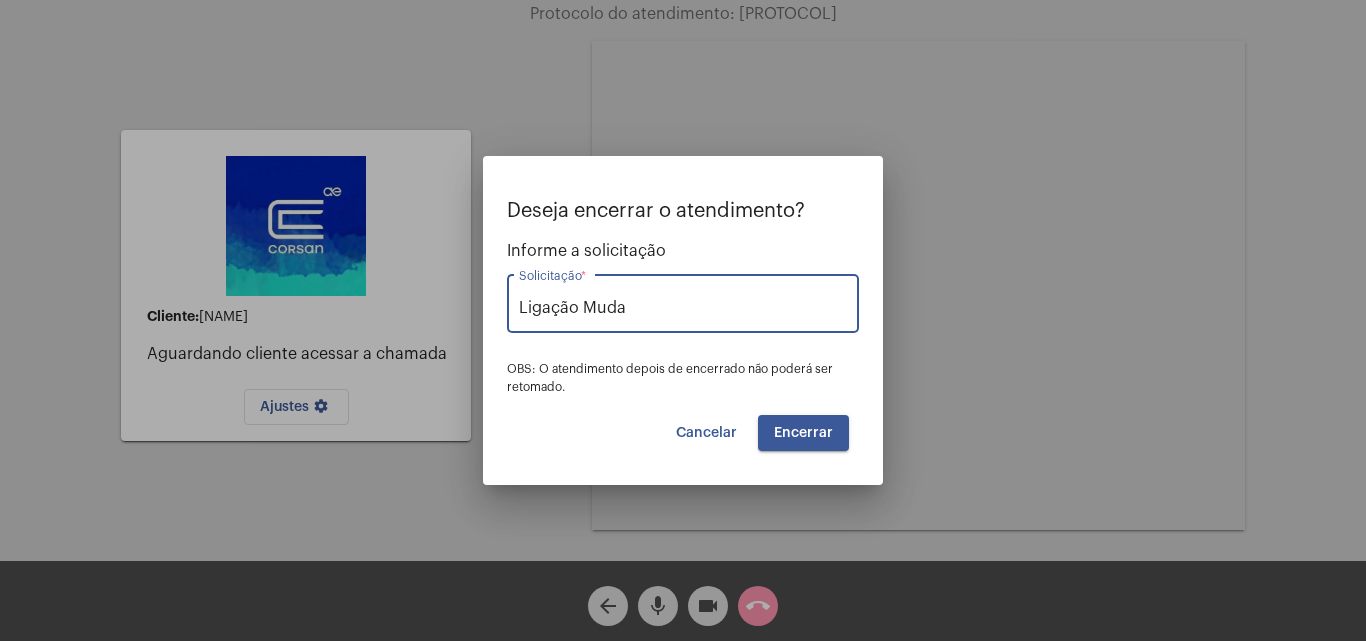 click on "Encerrar" at bounding box center [803, 433] 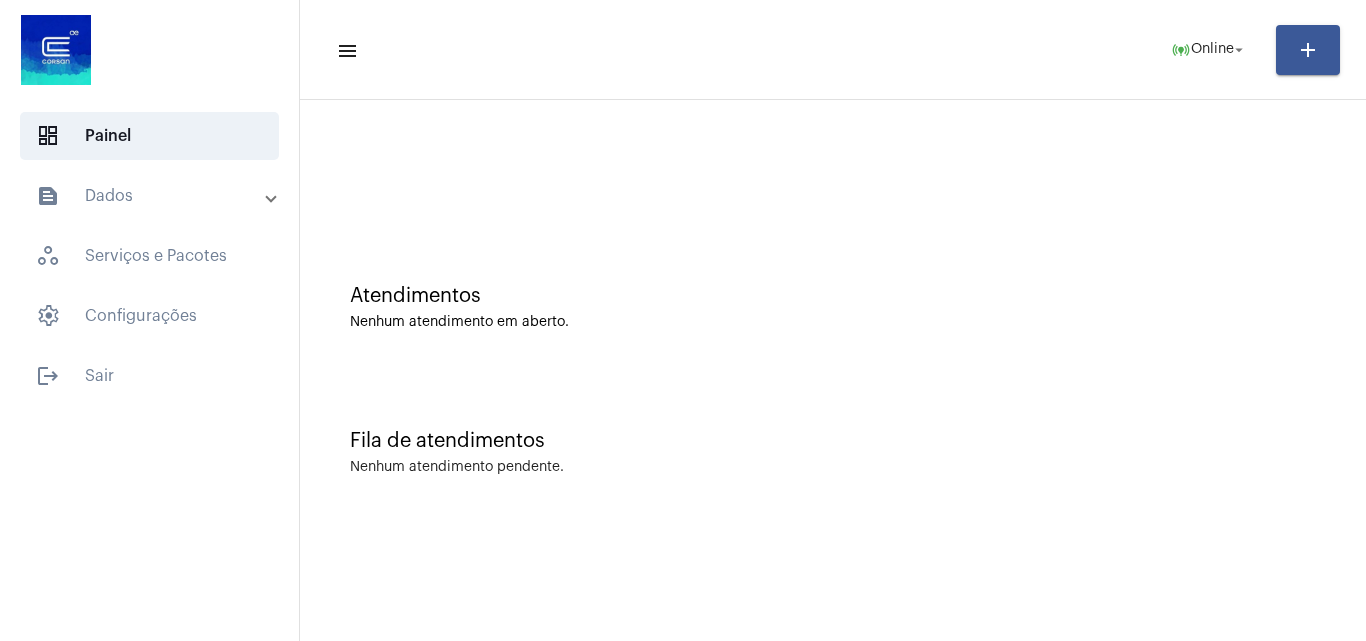 click on "text_snippet_outlined  Dados" at bounding box center [151, 196] 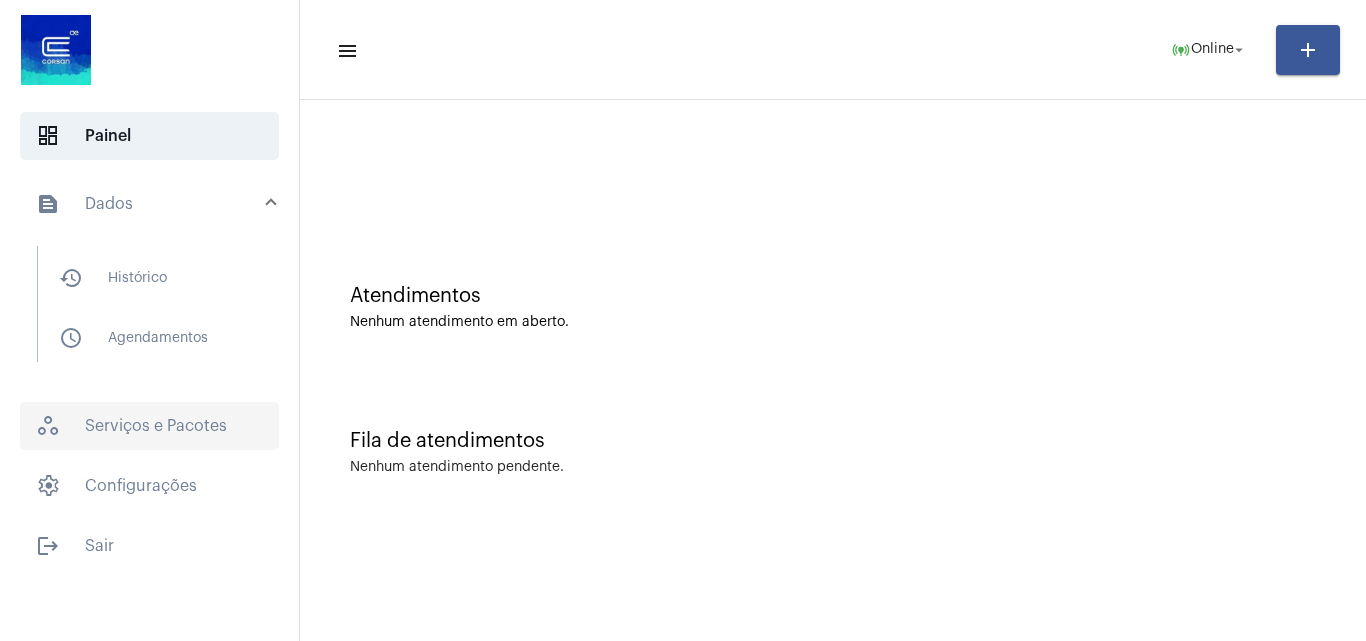 click on "workspaces_outlined   Serviços e Pacotes" 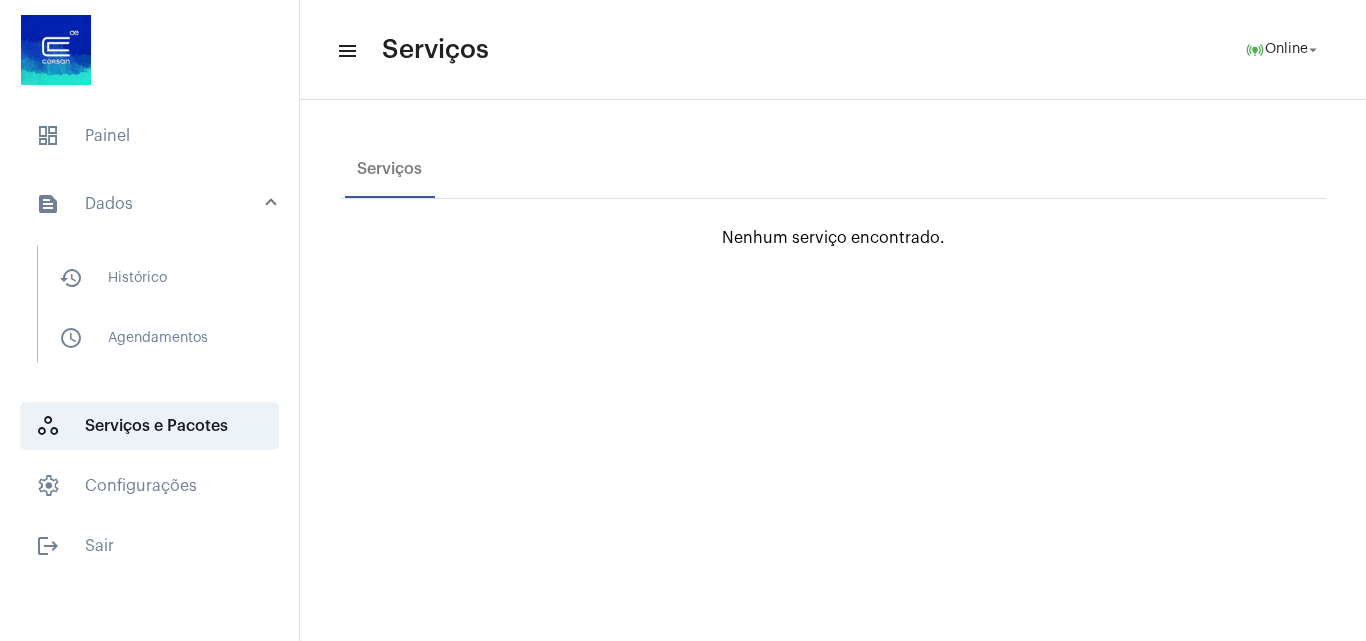 click on "text_snippet_outlined  Dados" at bounding box center (151, 204) 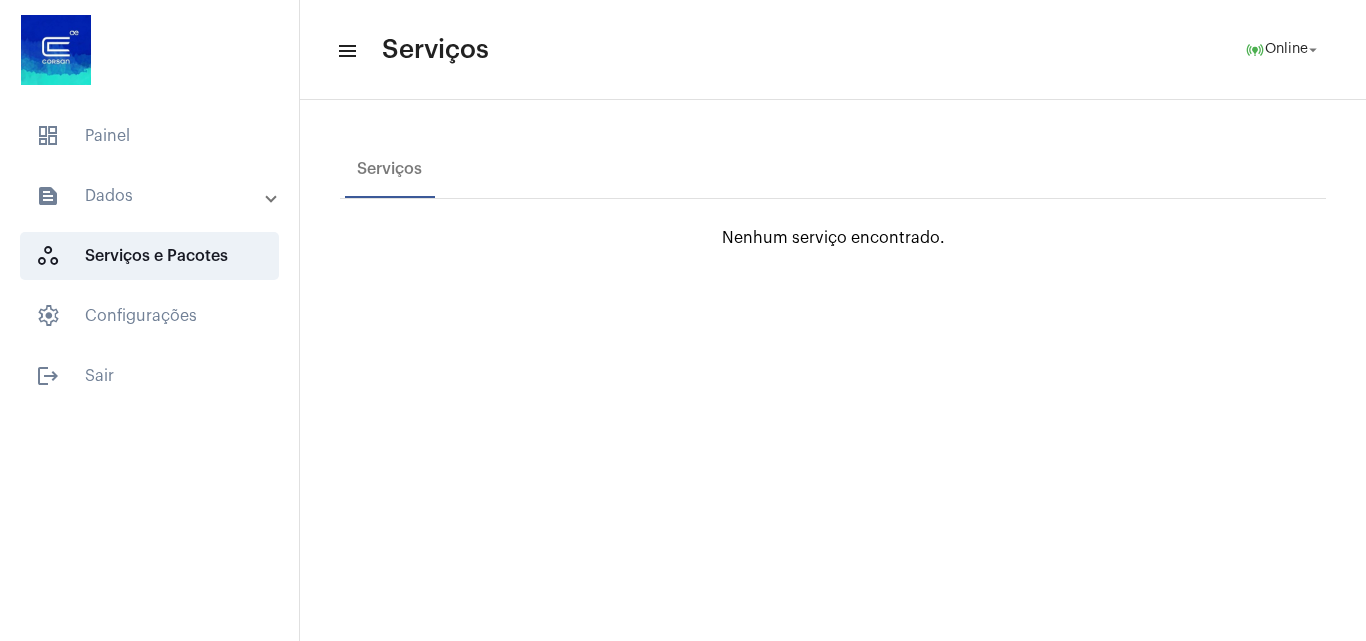 click on "text_snippet_outlined  Dados" at bounding box center (151, 196) 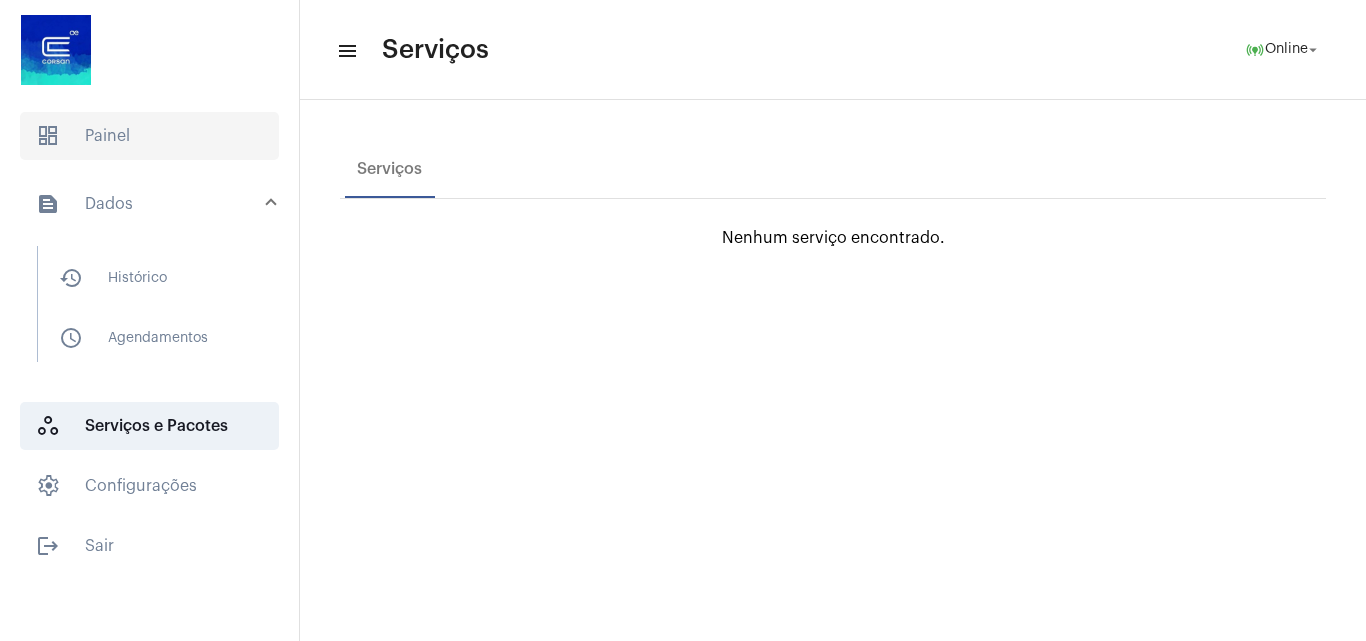 click on "dashboard   Painel" 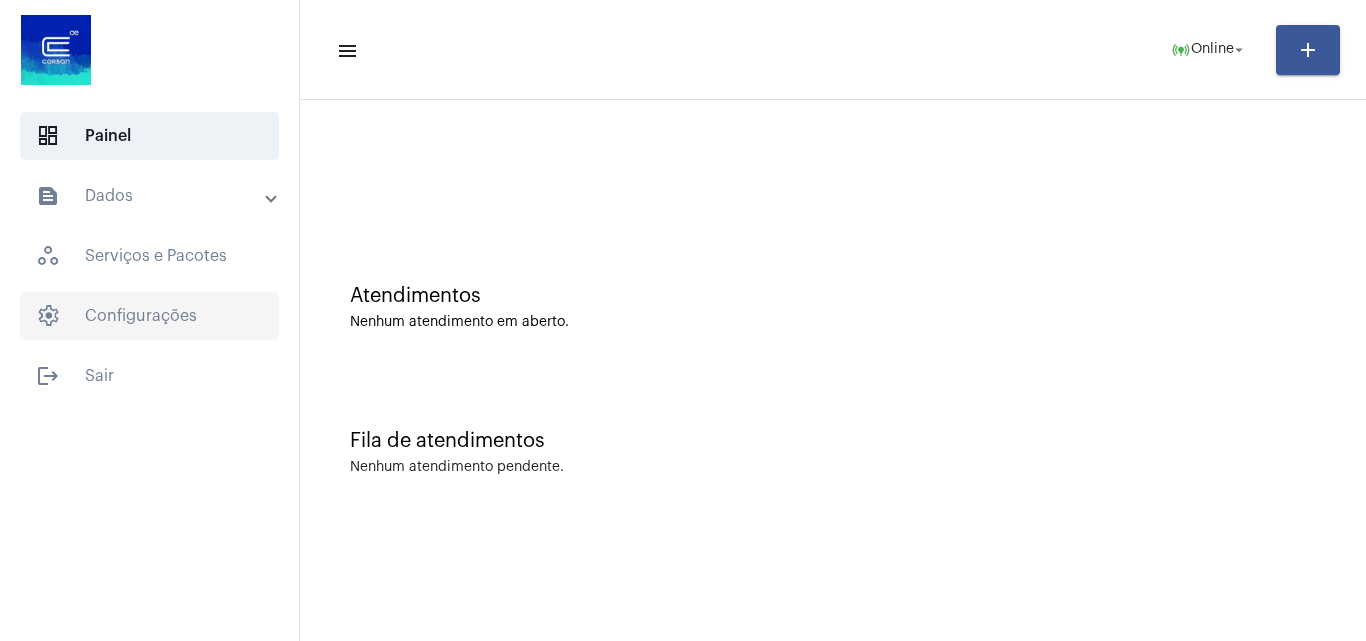 click on "settings   Configurações" 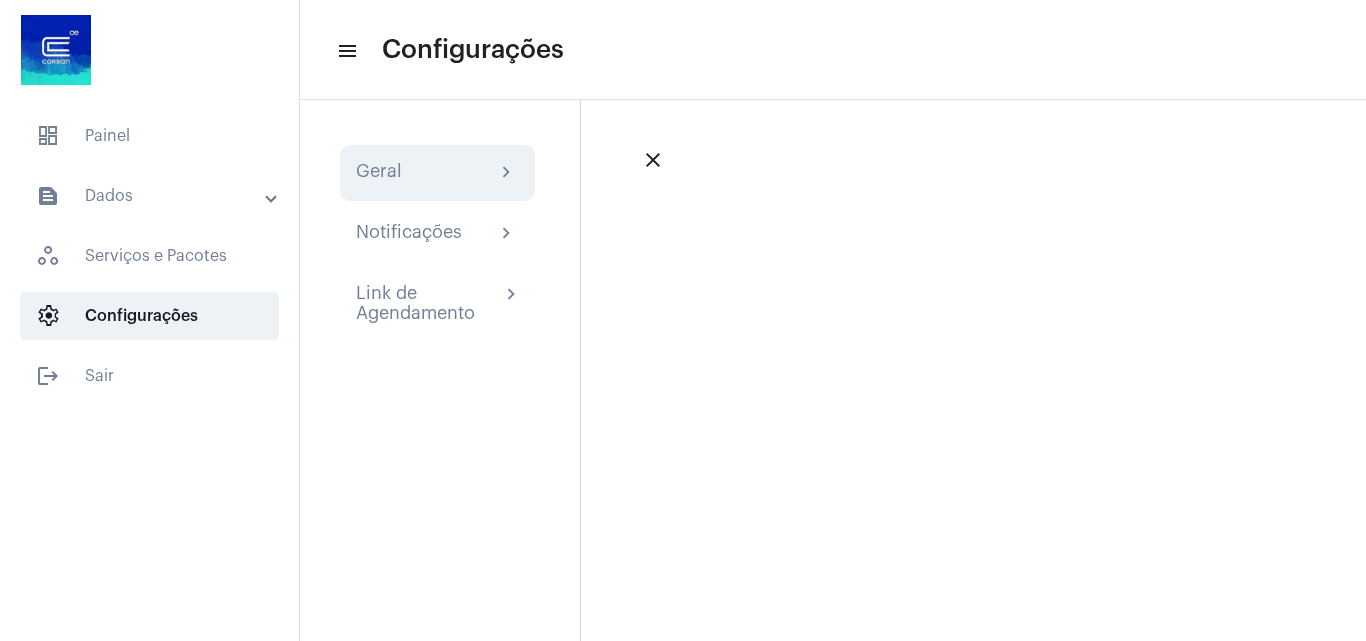 click on "Geral chevron_right" 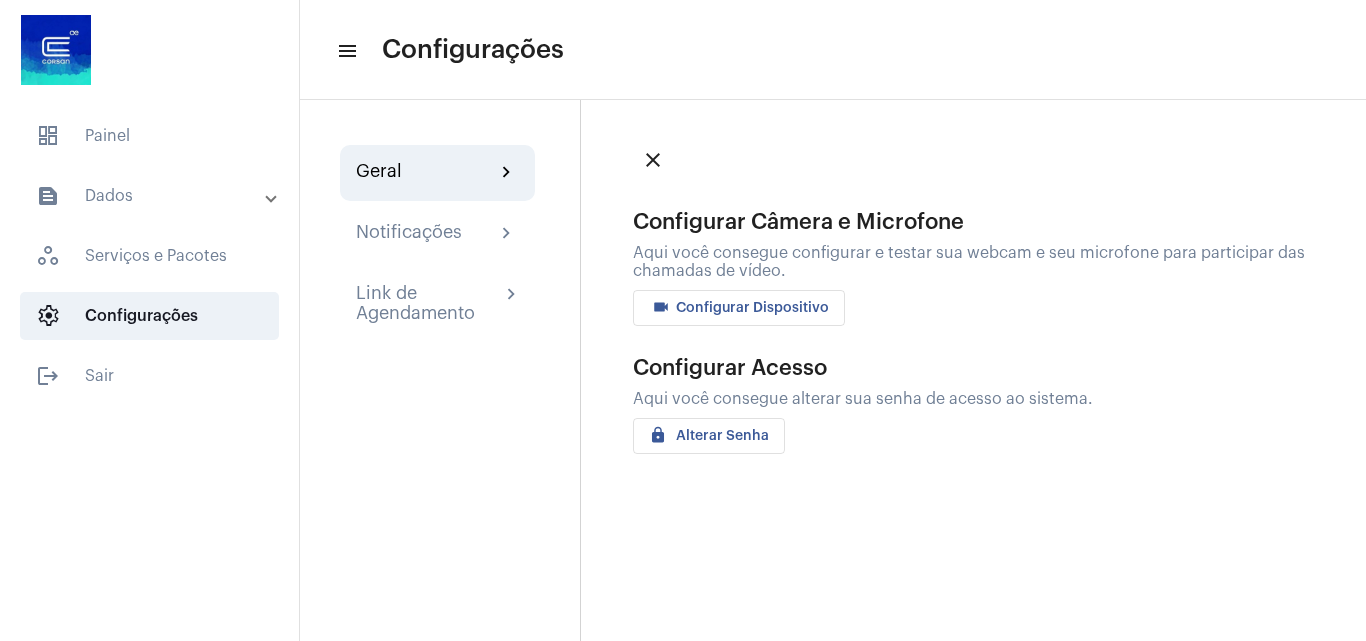 click on "videocam Configurar Dispositivo" 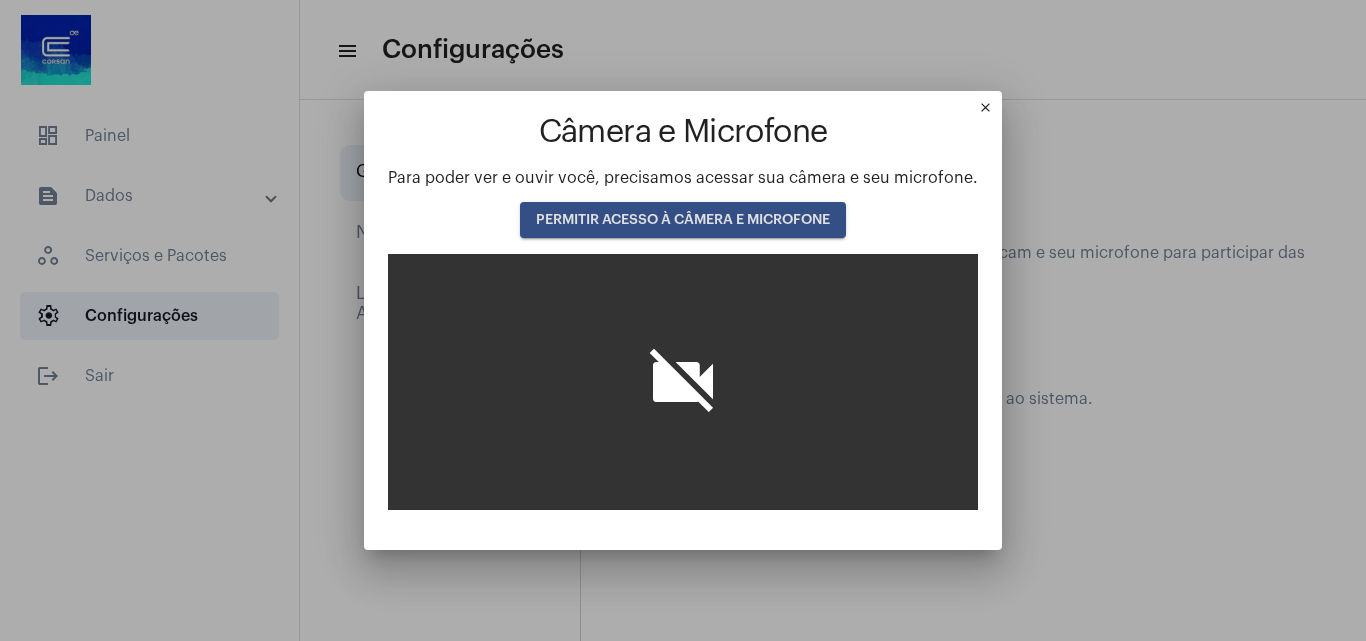 click on "PERMITIR ACESSO À CÂMERA E MICROFONE" at bounding box center (683, 220) 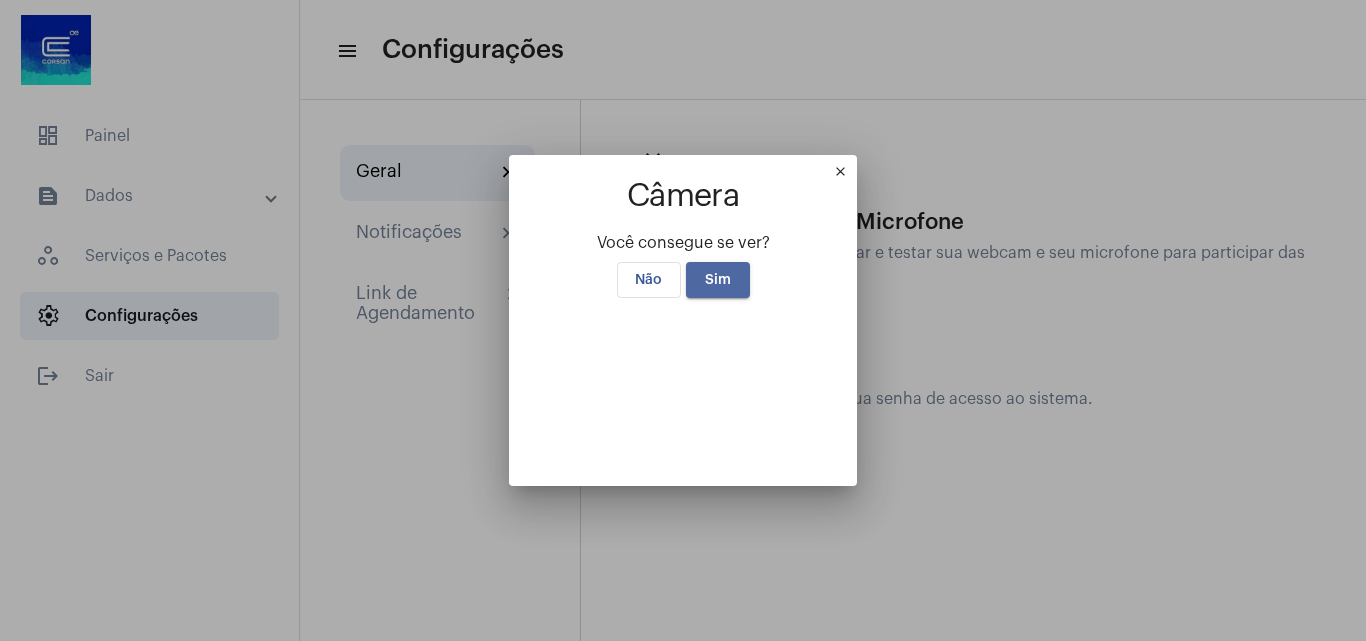 click on "Sim" at bounding box center (718, 280) 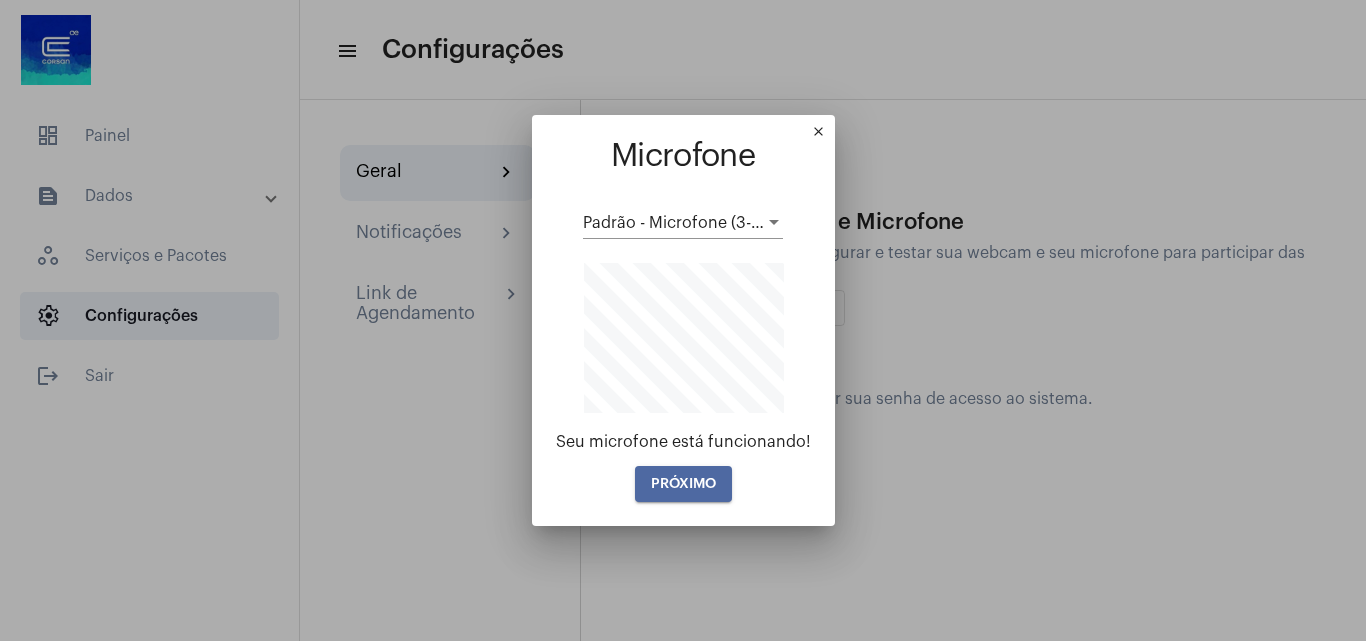 click on "PRÓXIMO" at bounding box center [683, 484] 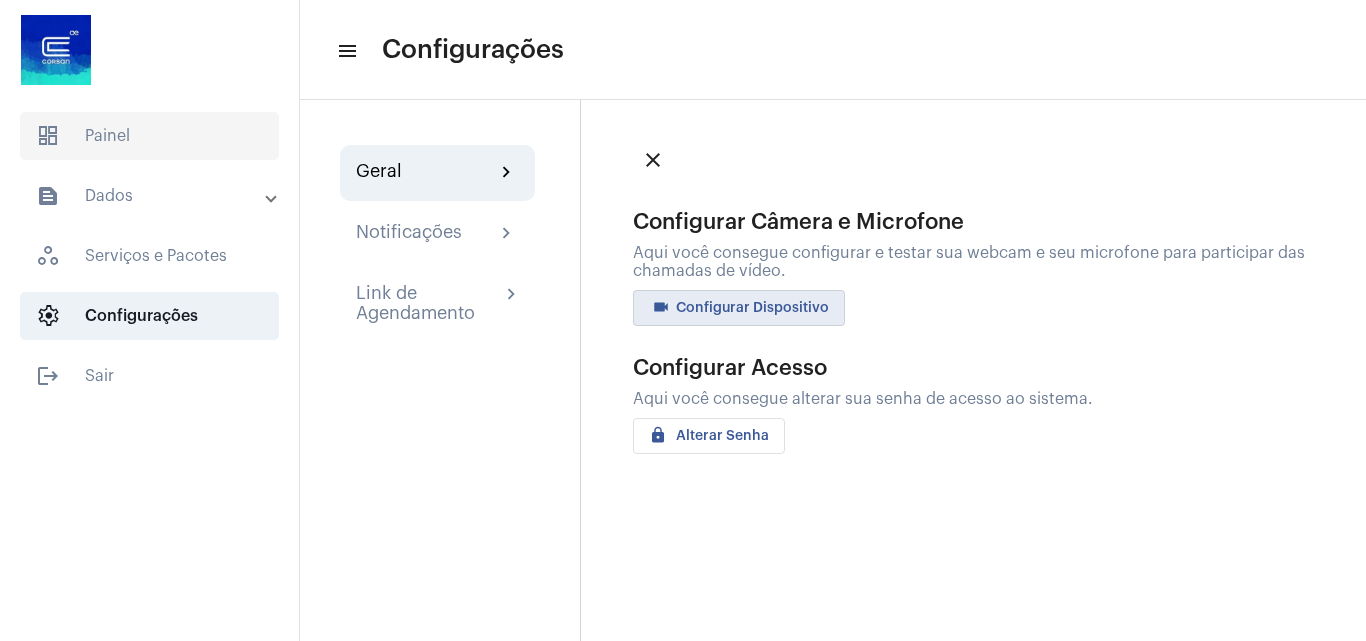 click on "dashboard   Painel" 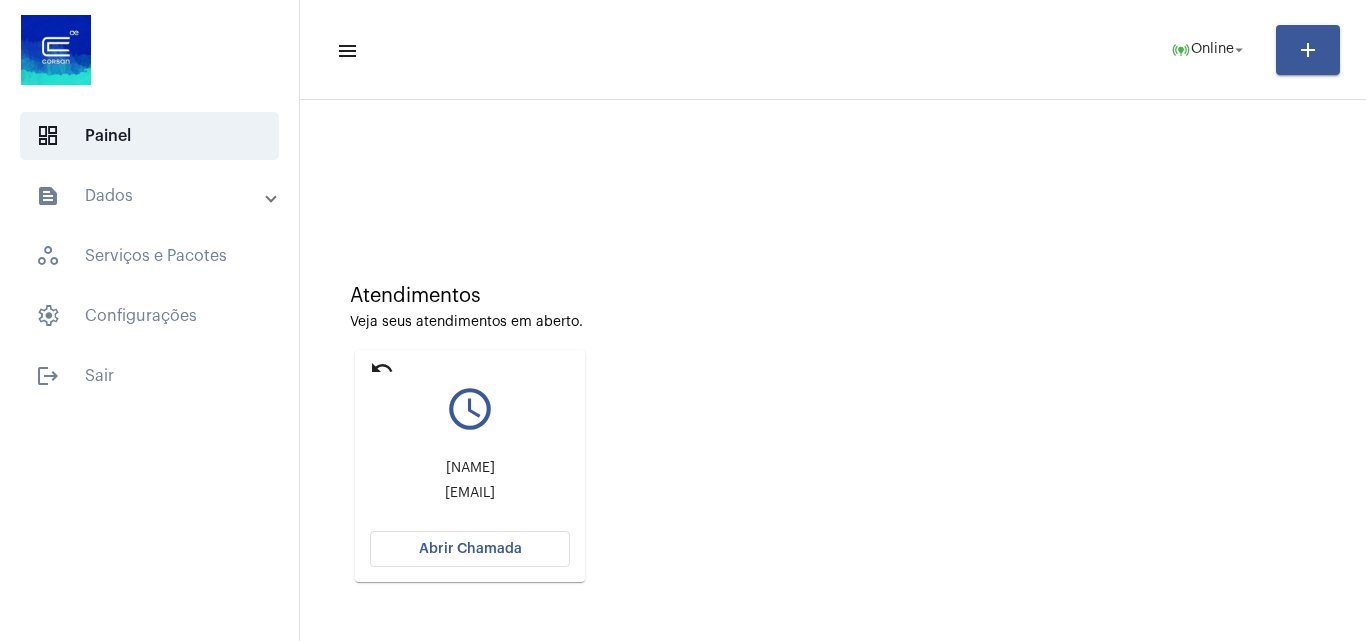 click on "Abrir Chamada" 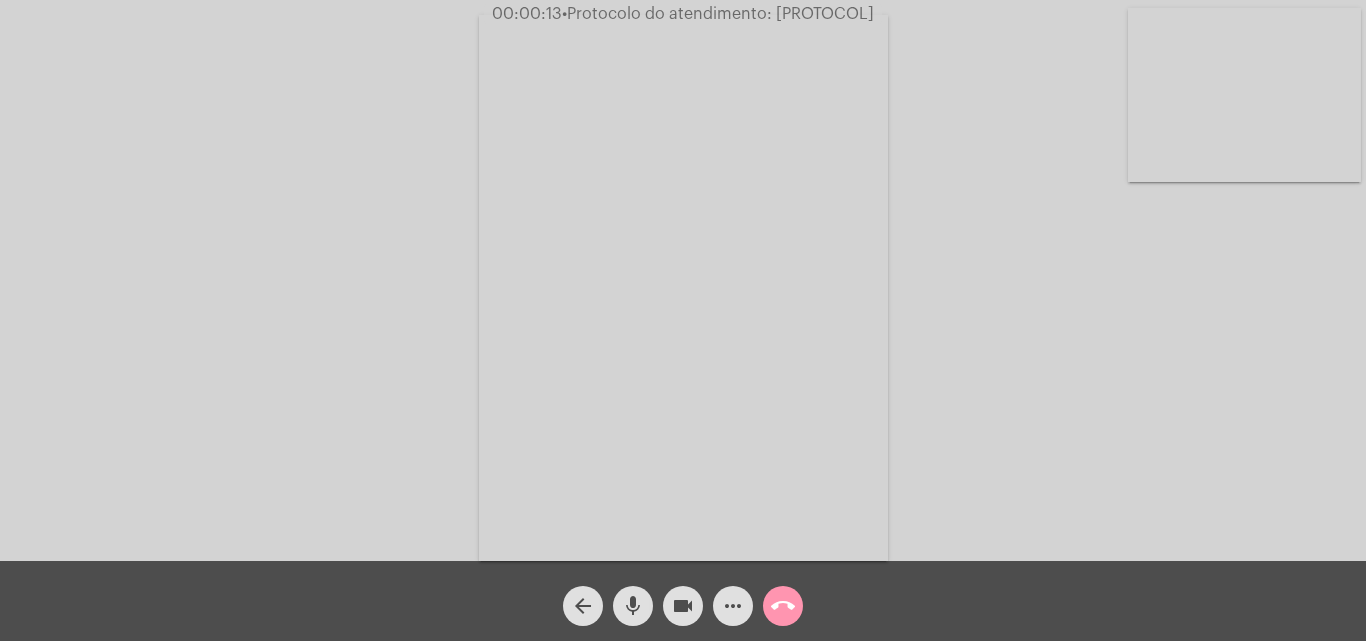 click on "mic" 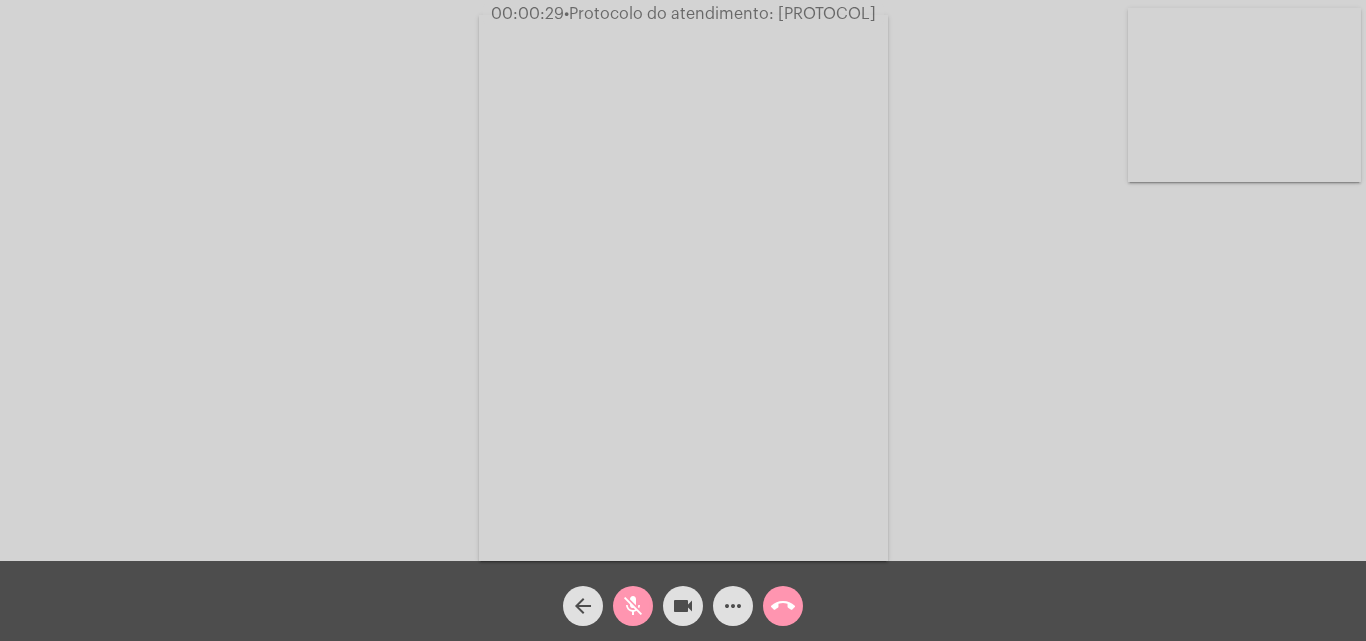click on "mic_off" 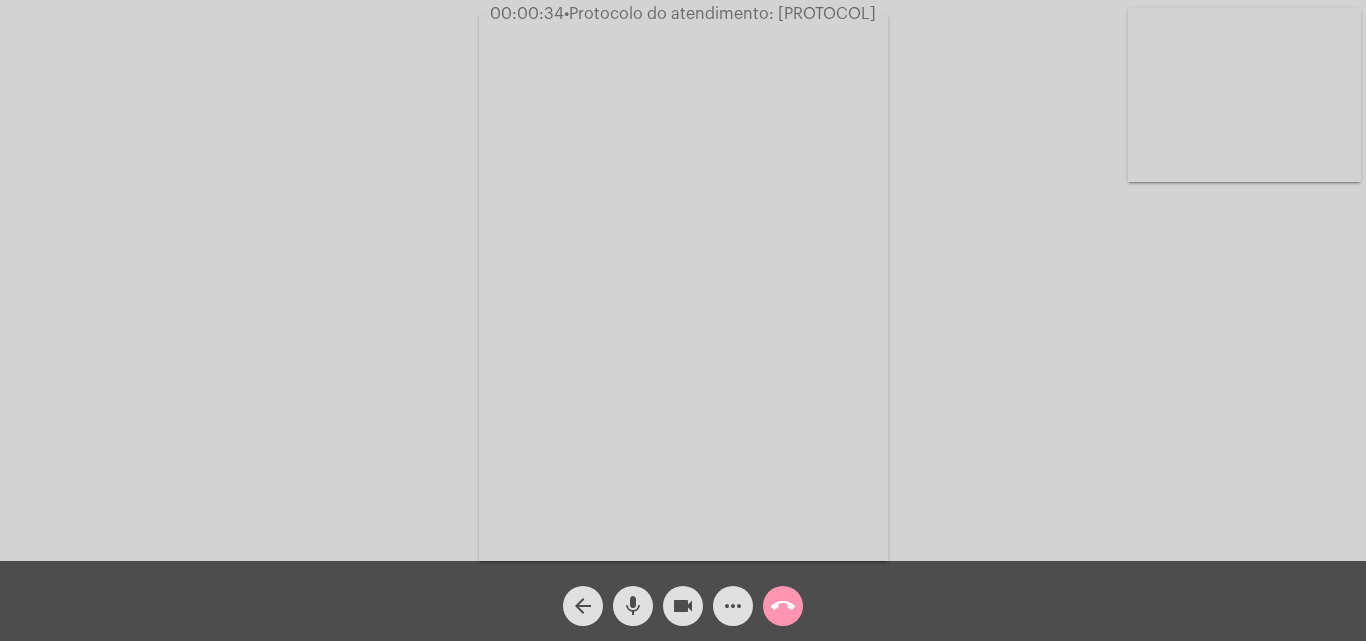 click on "mic" 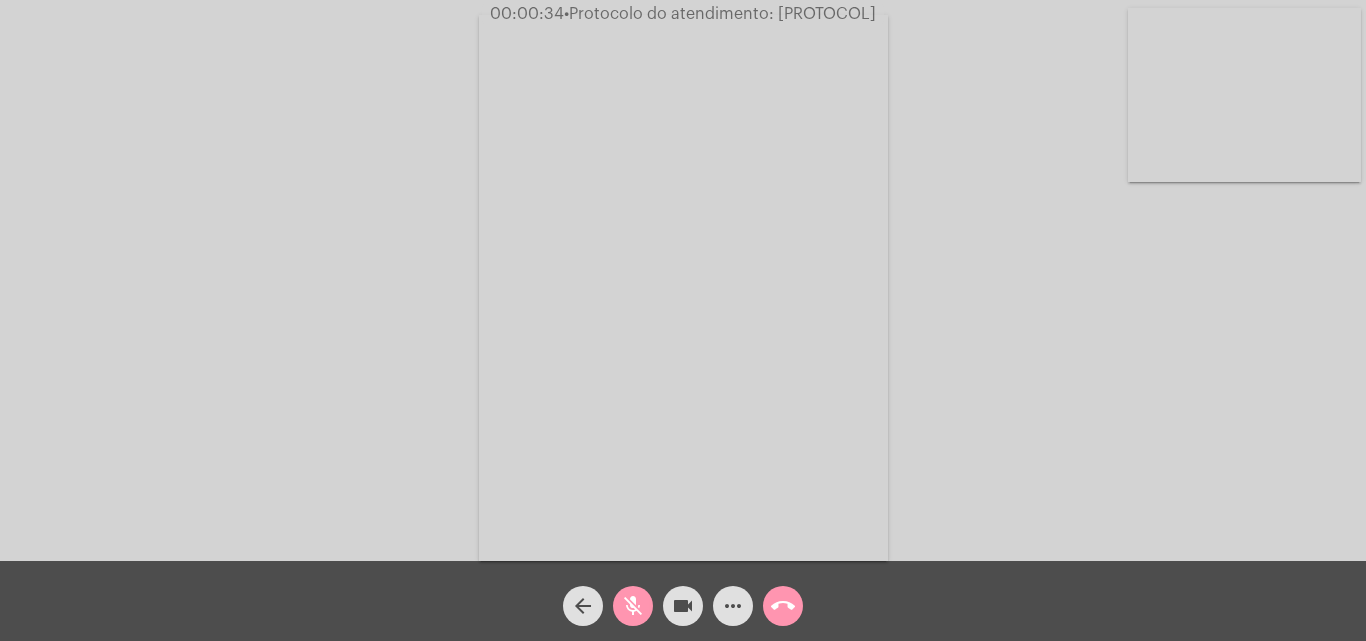 click on "mic_off" 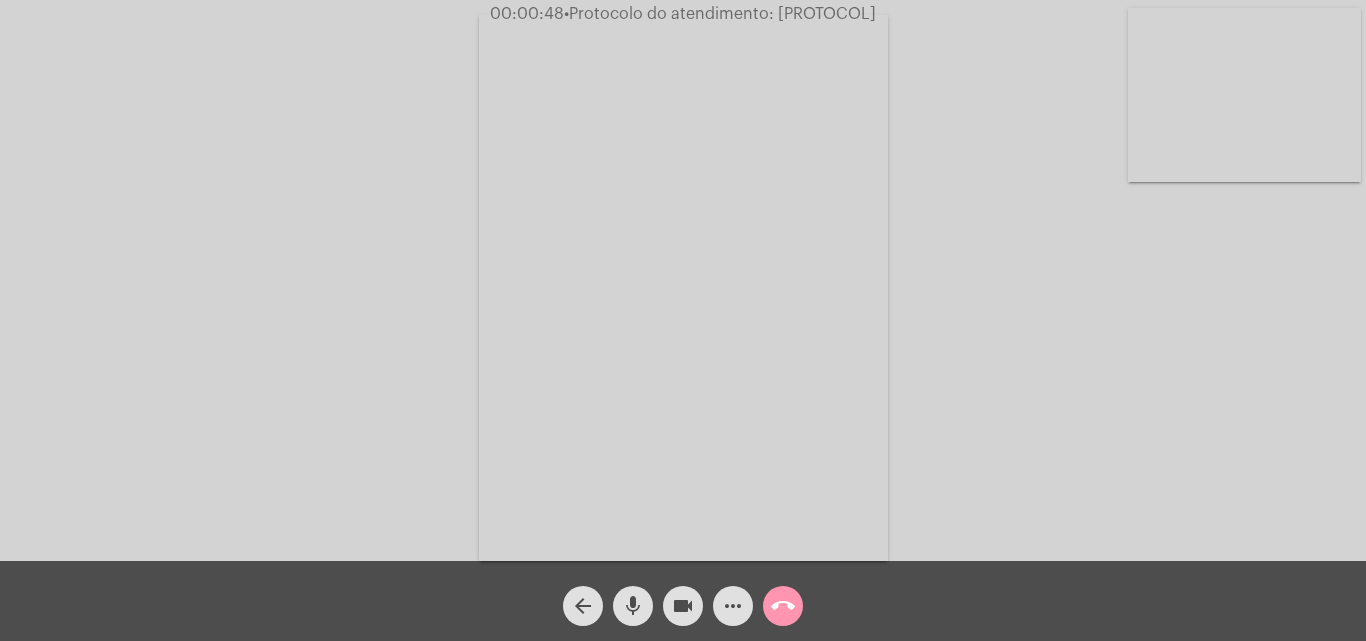 click on "mic" 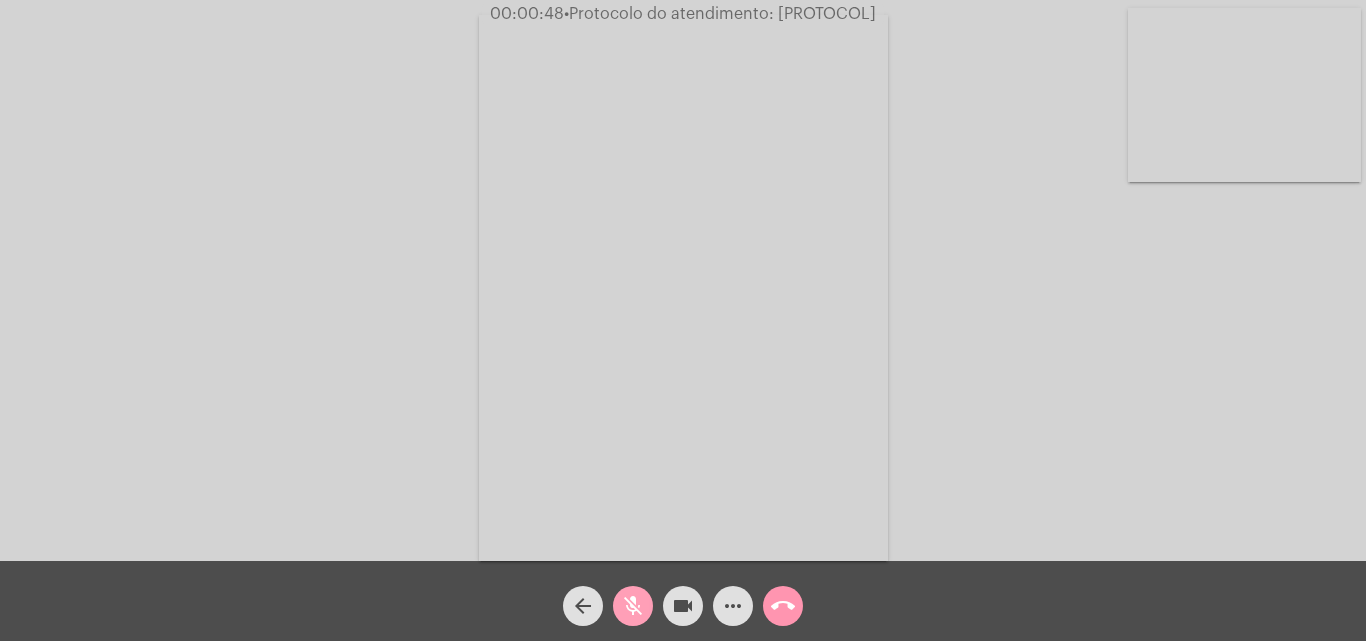 click on "mic_off" 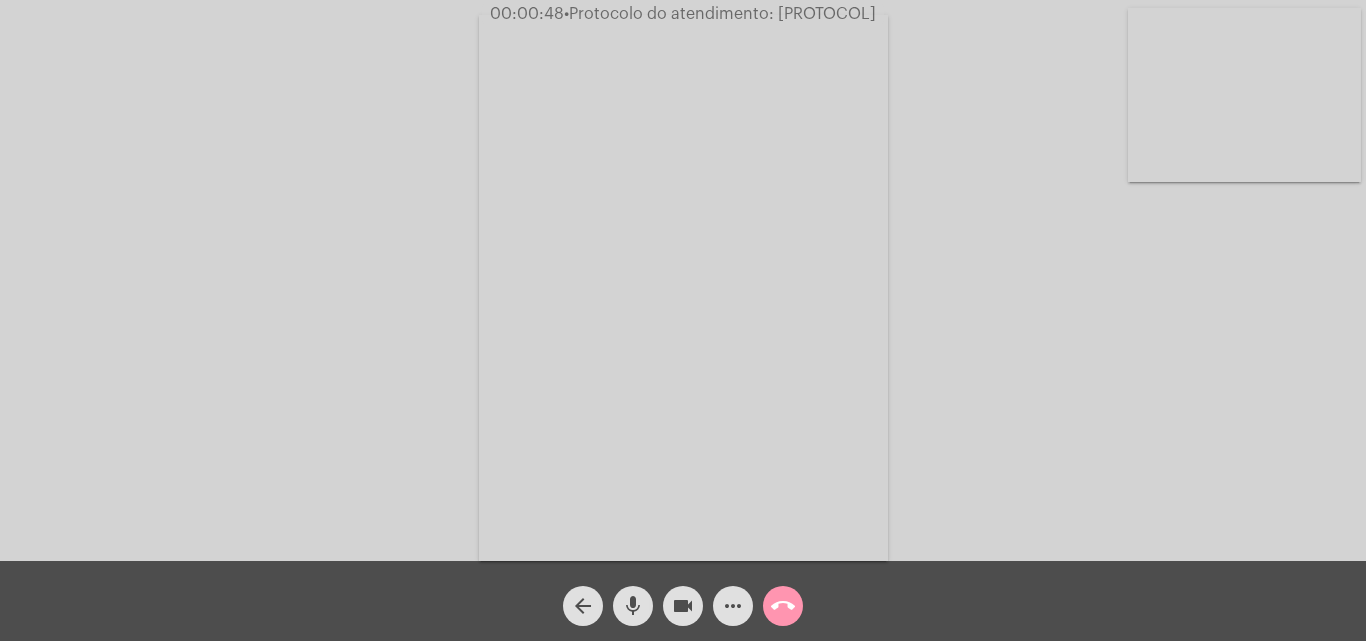 click on "mic" 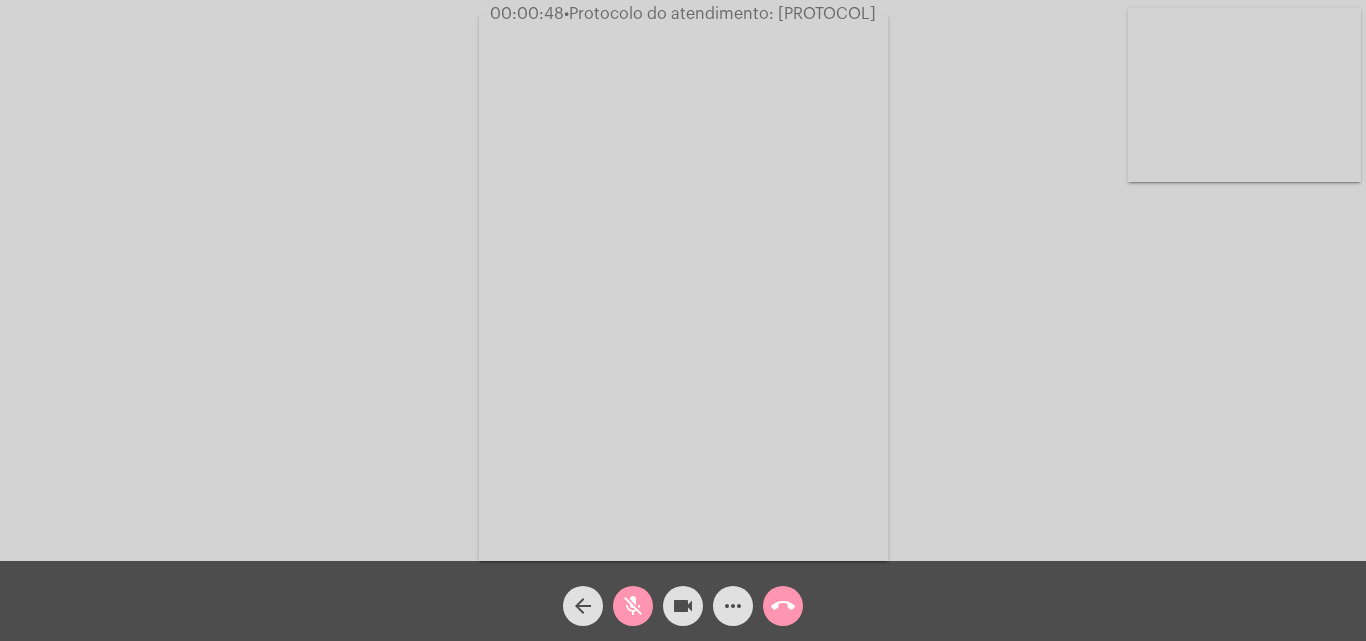 click on "mic_off" 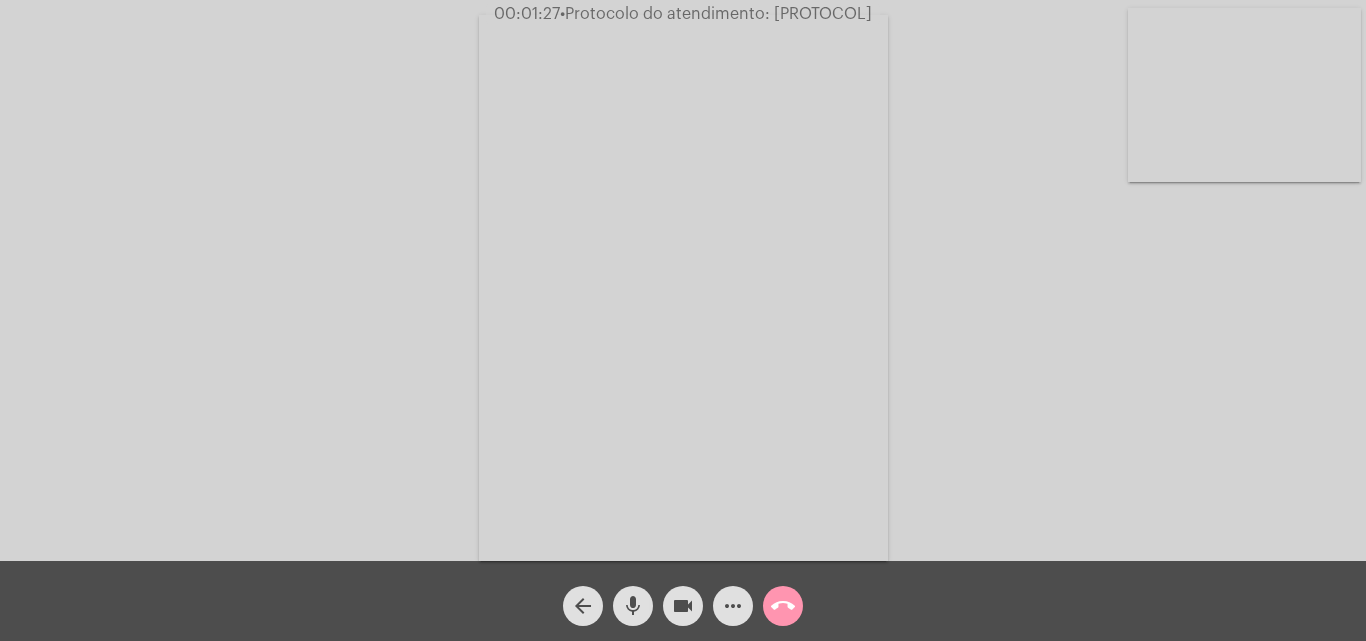 click on "mic" 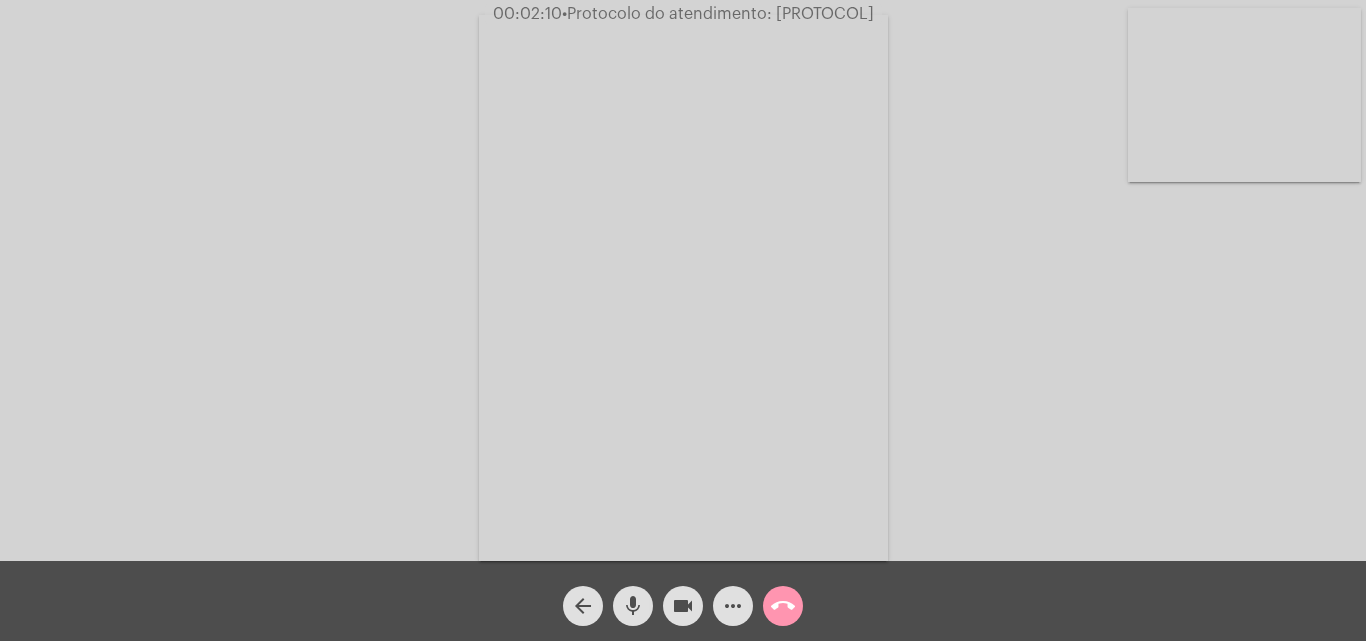 click on "more_horiz" 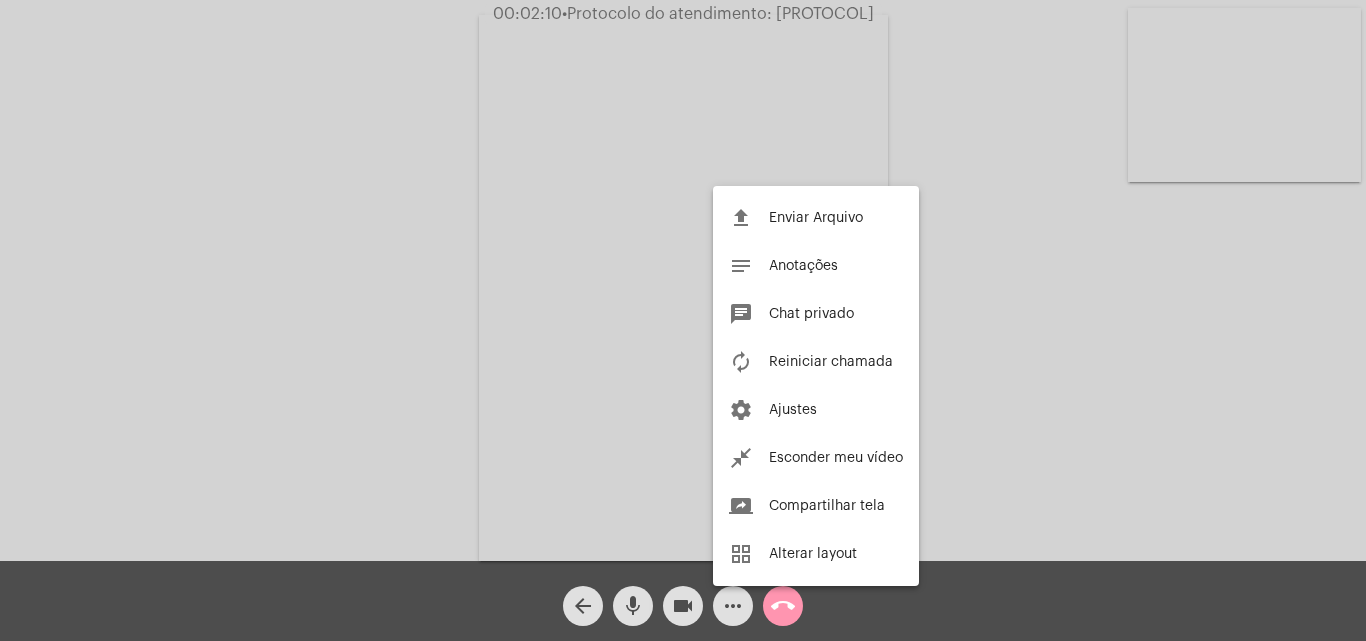 click at bounding box center (683, 320) 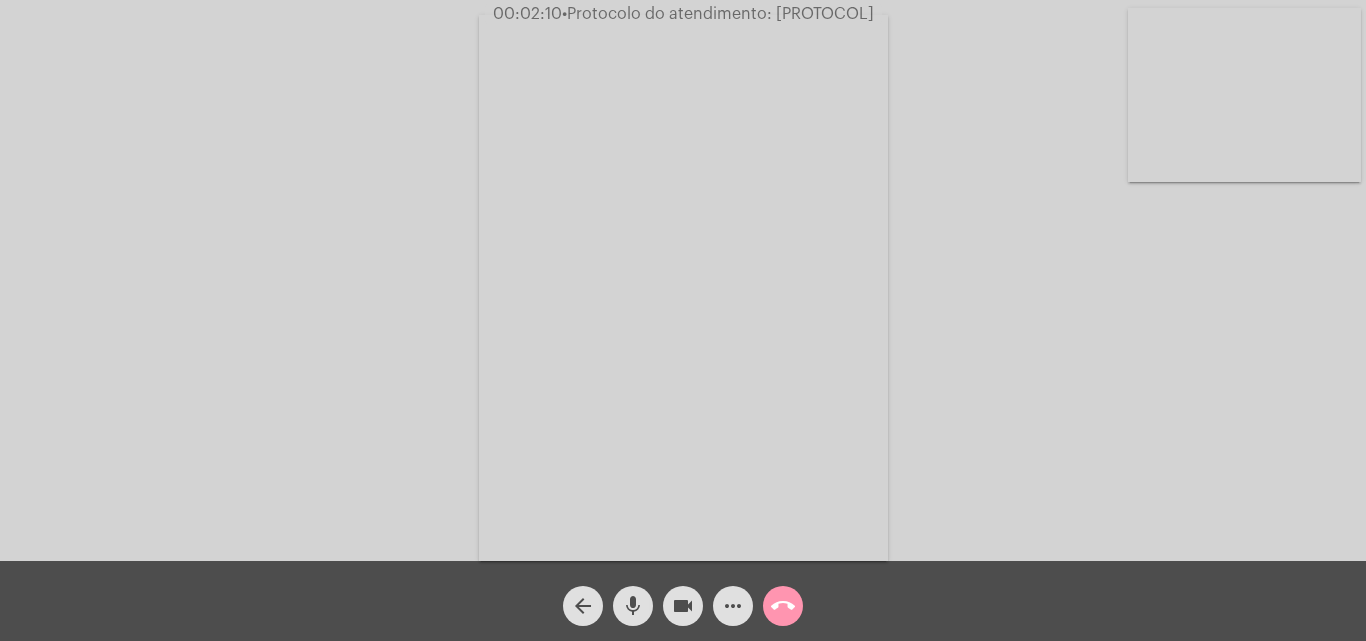 click on "mic" 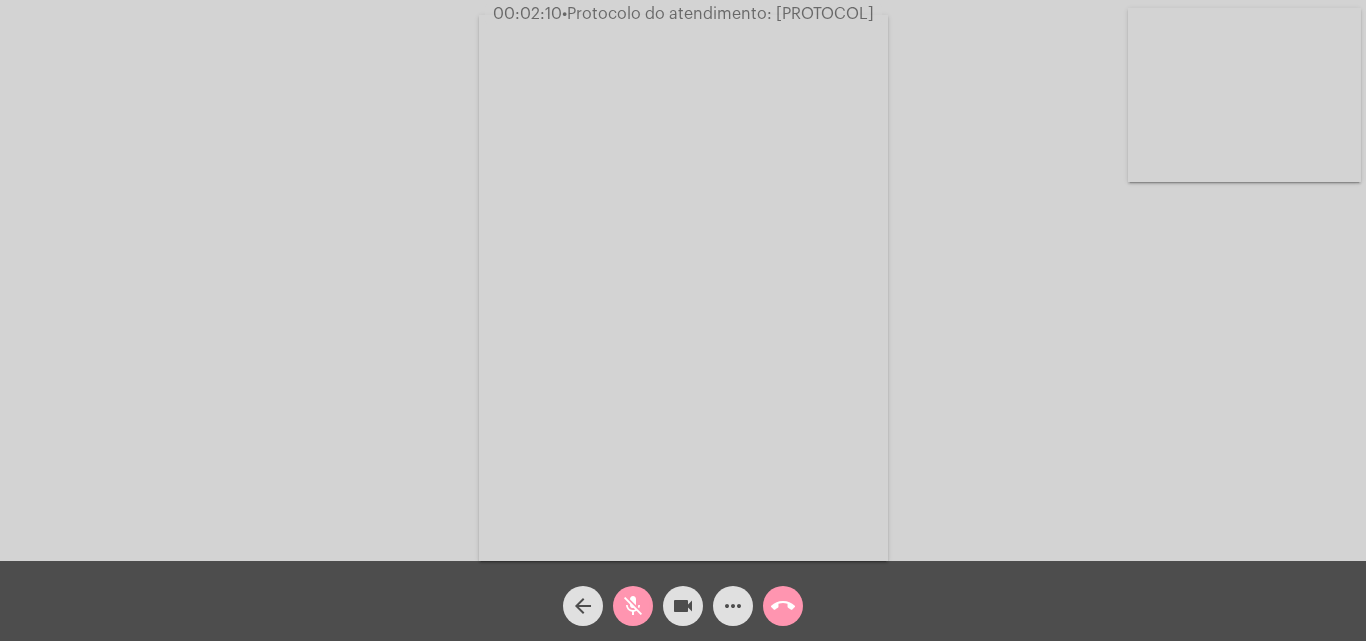 click on "mic_off" 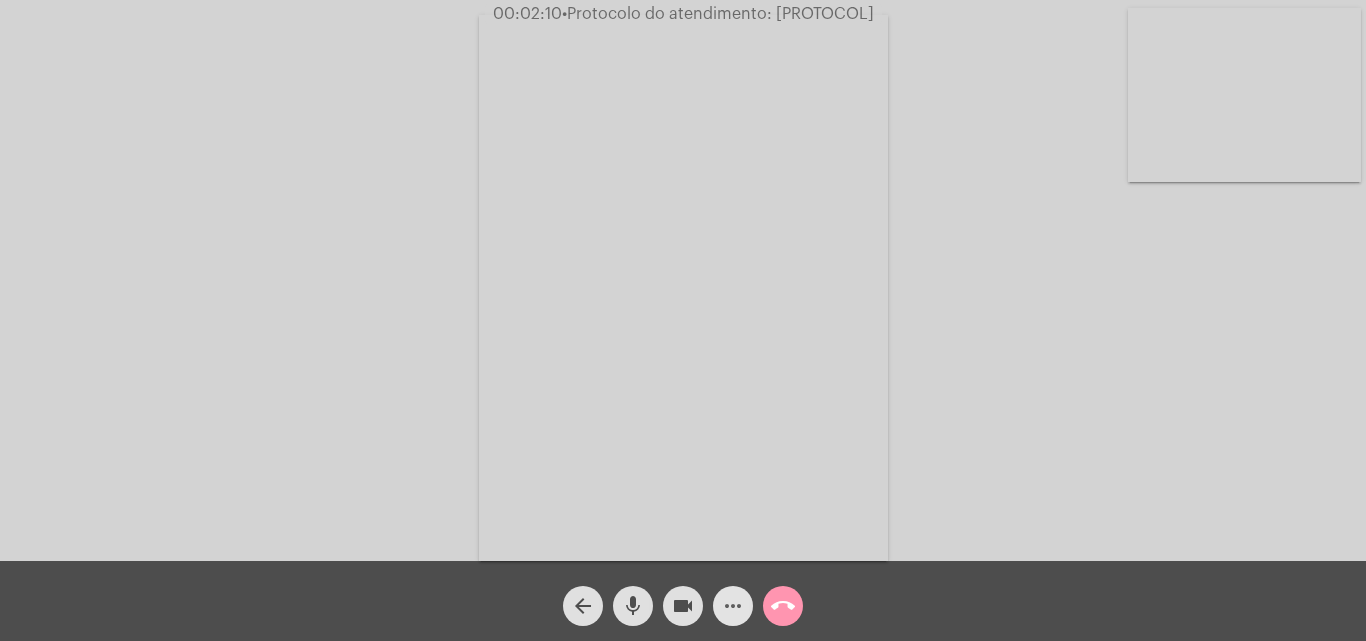 click on "more_horiz" 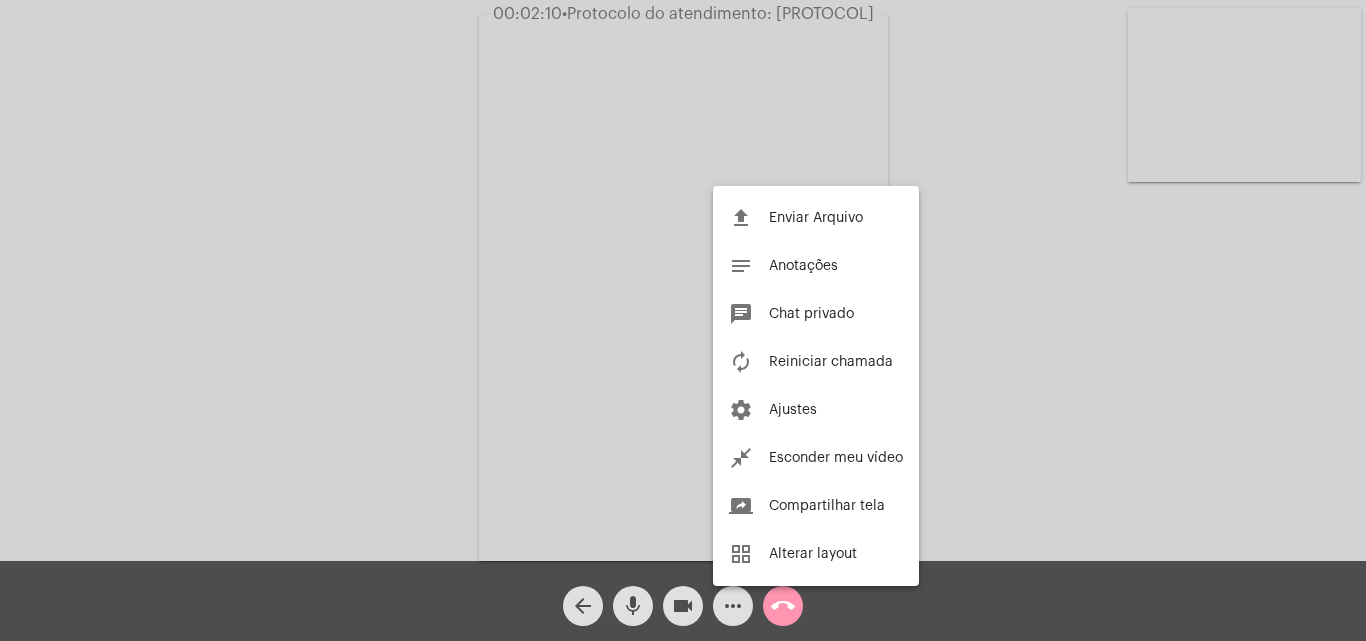click at bounding box center (683, 320) 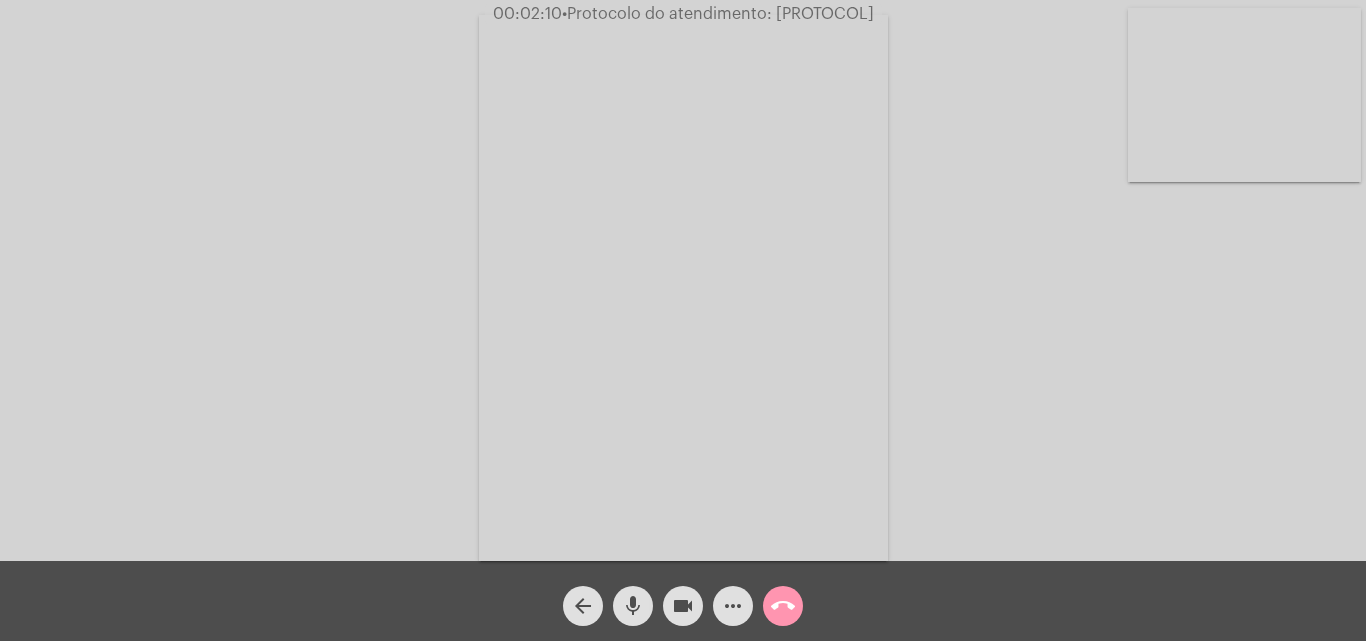 click on "mic" 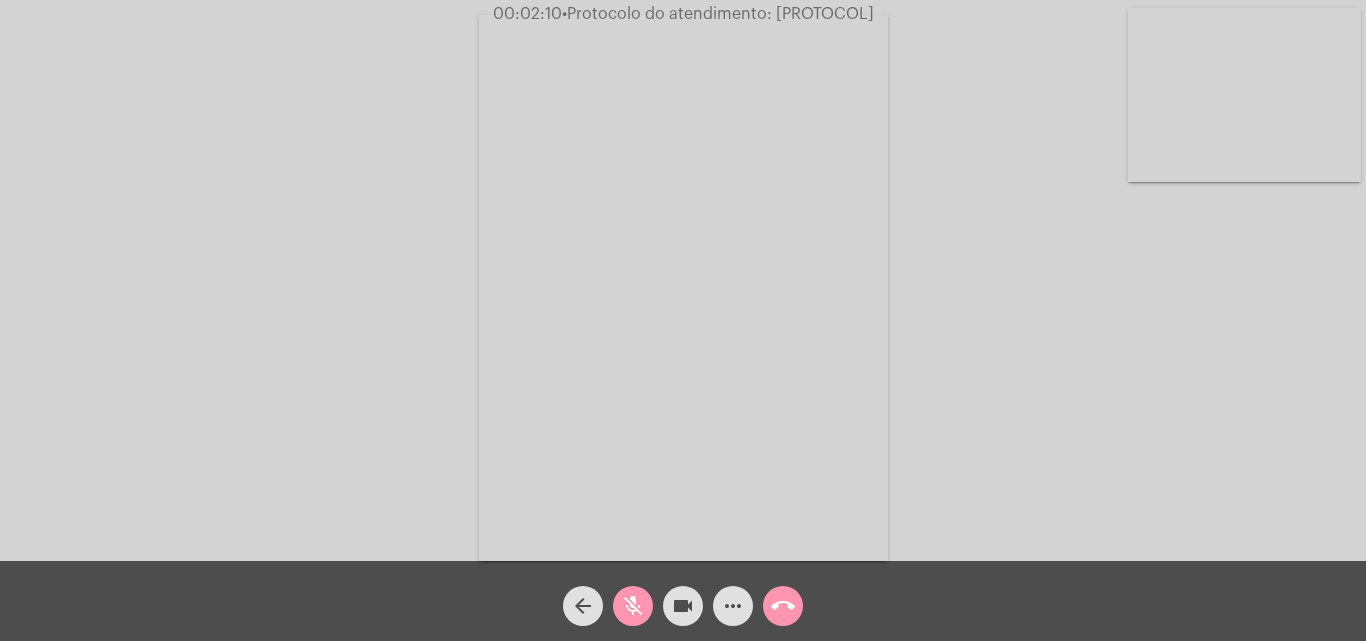 click on "mic_off" 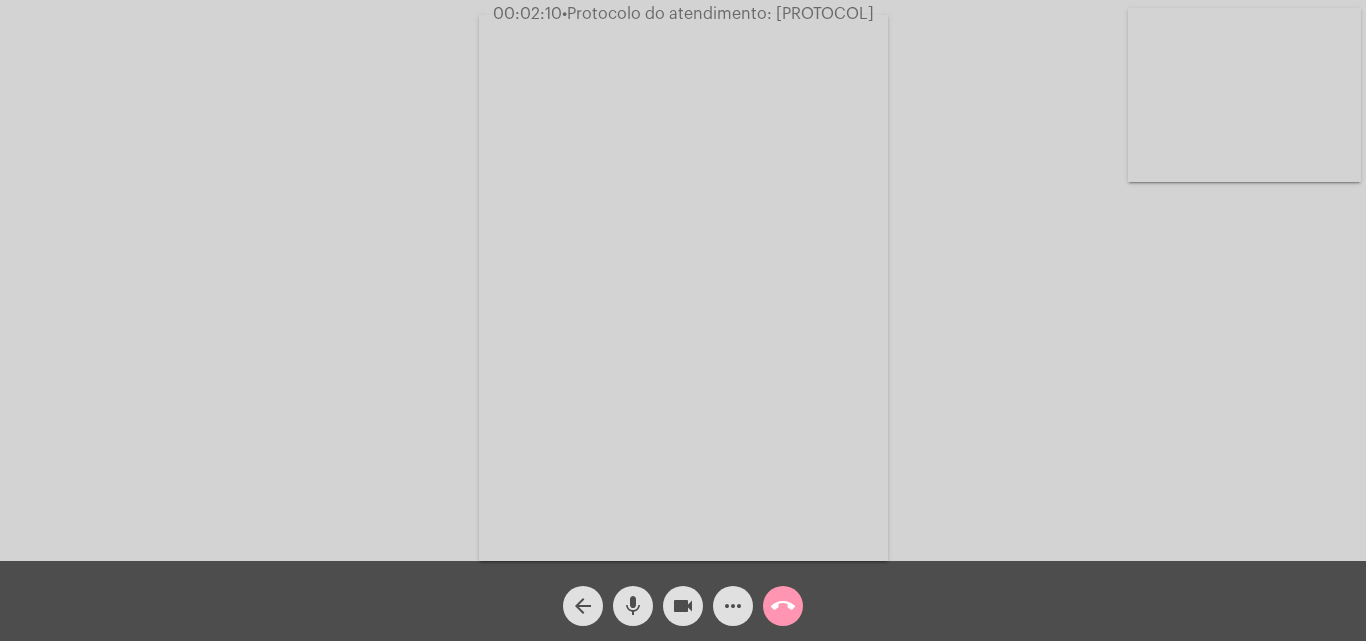 click on "mic" 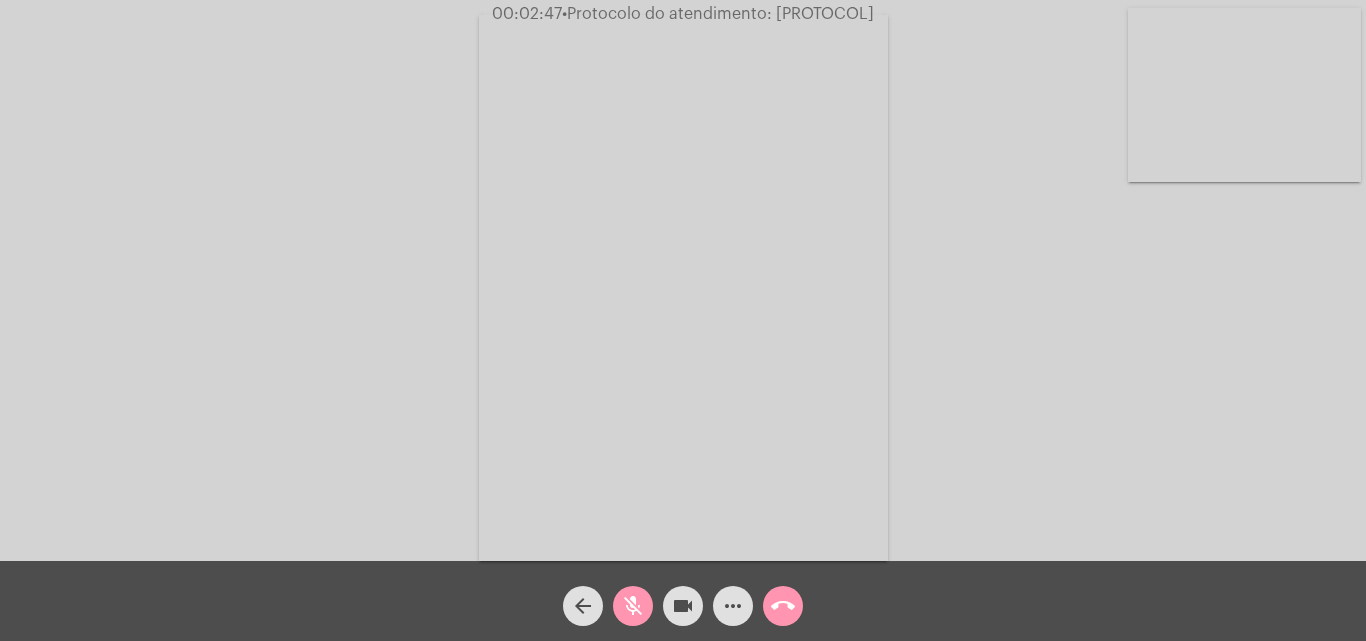 type 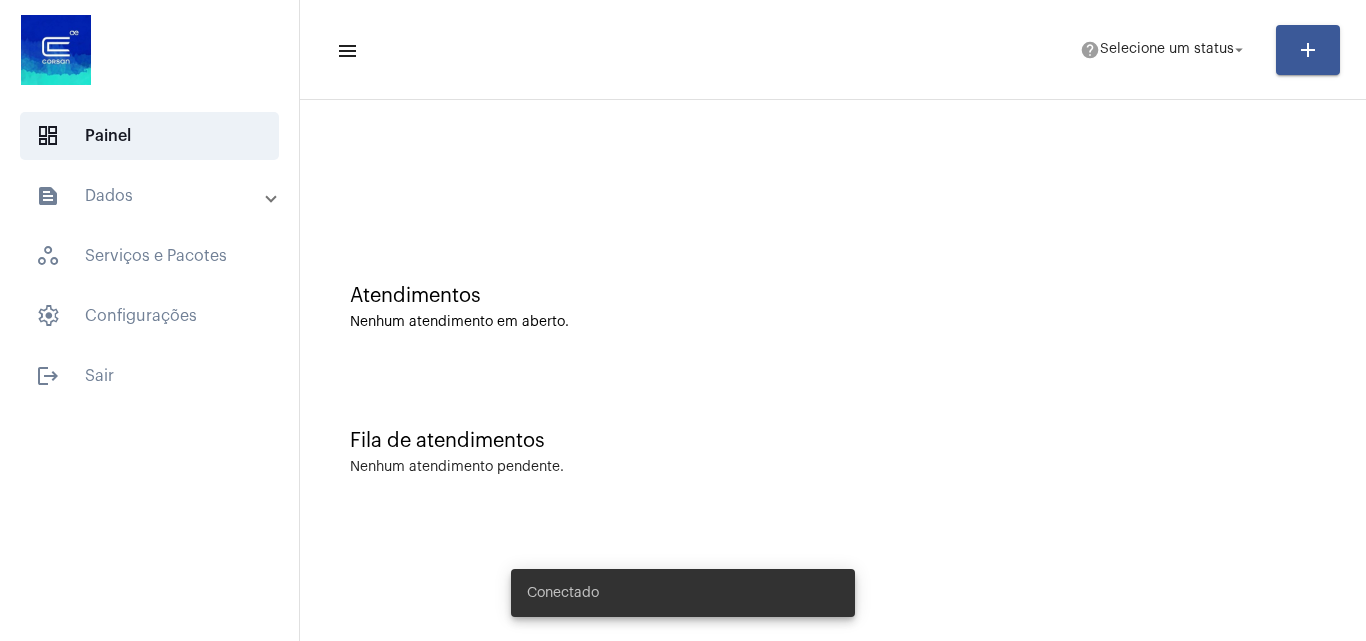 scroll, scrollTop: 0, scrollLeft: 0, axis: both 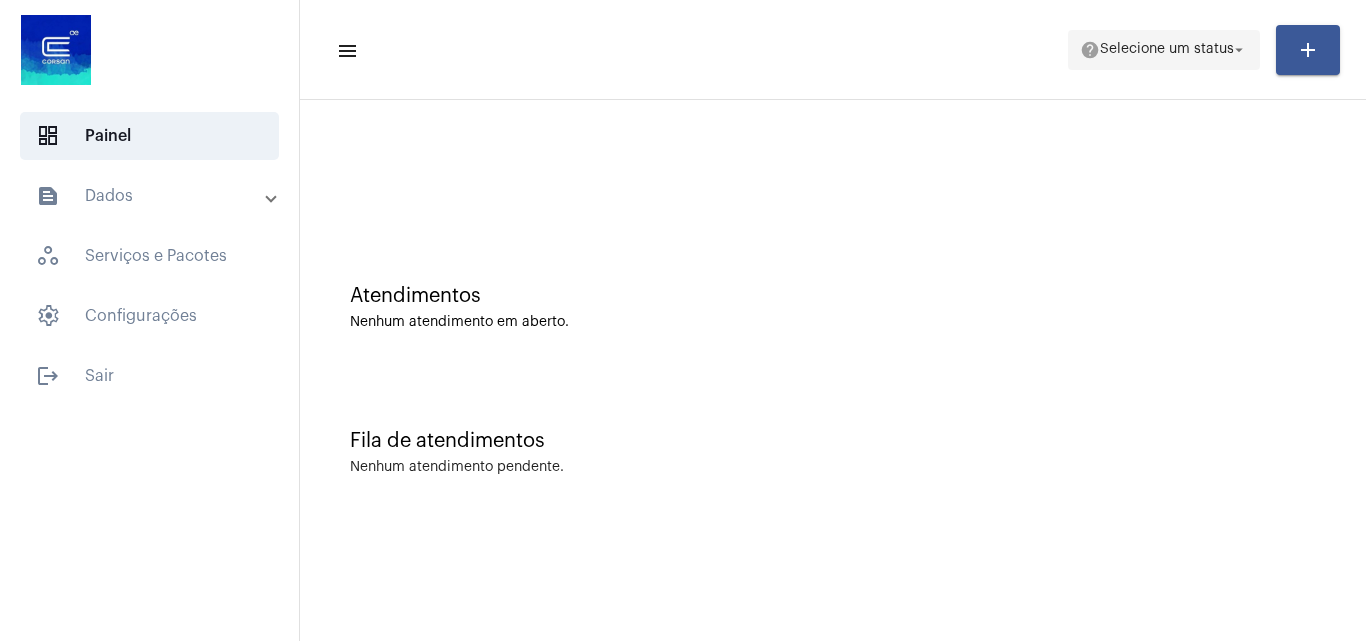click on "Selecione um status" 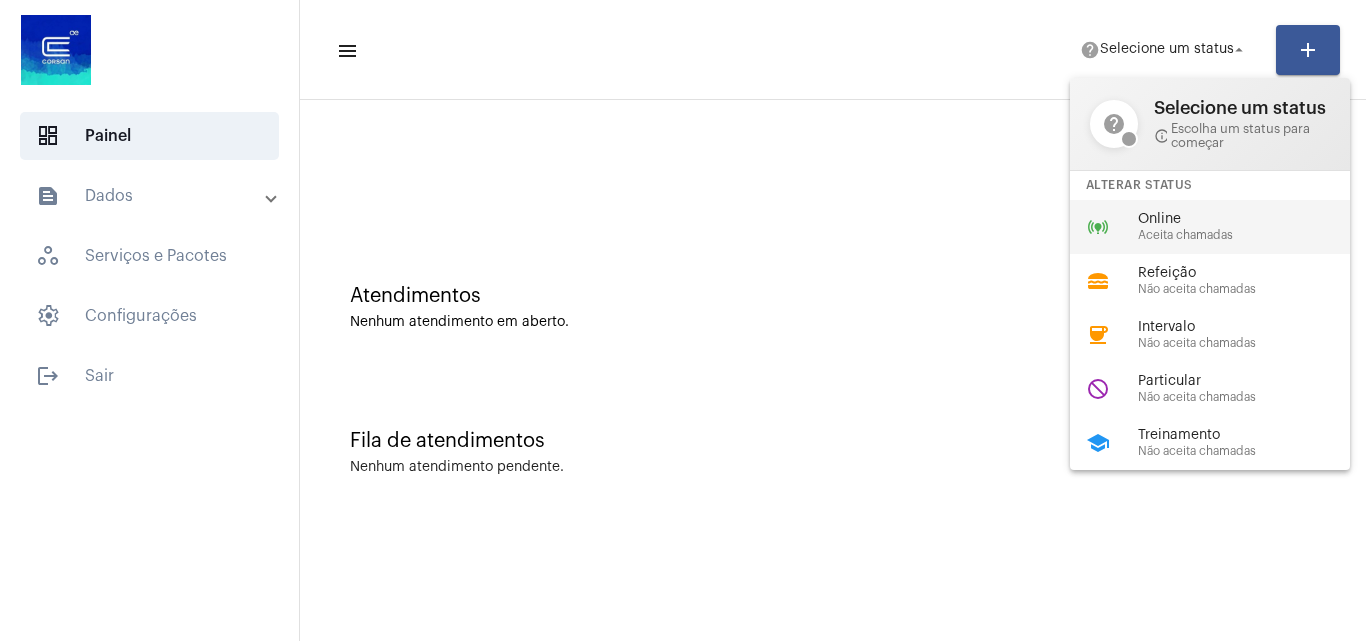 click on "Online" at bounding box center (1252, 219) 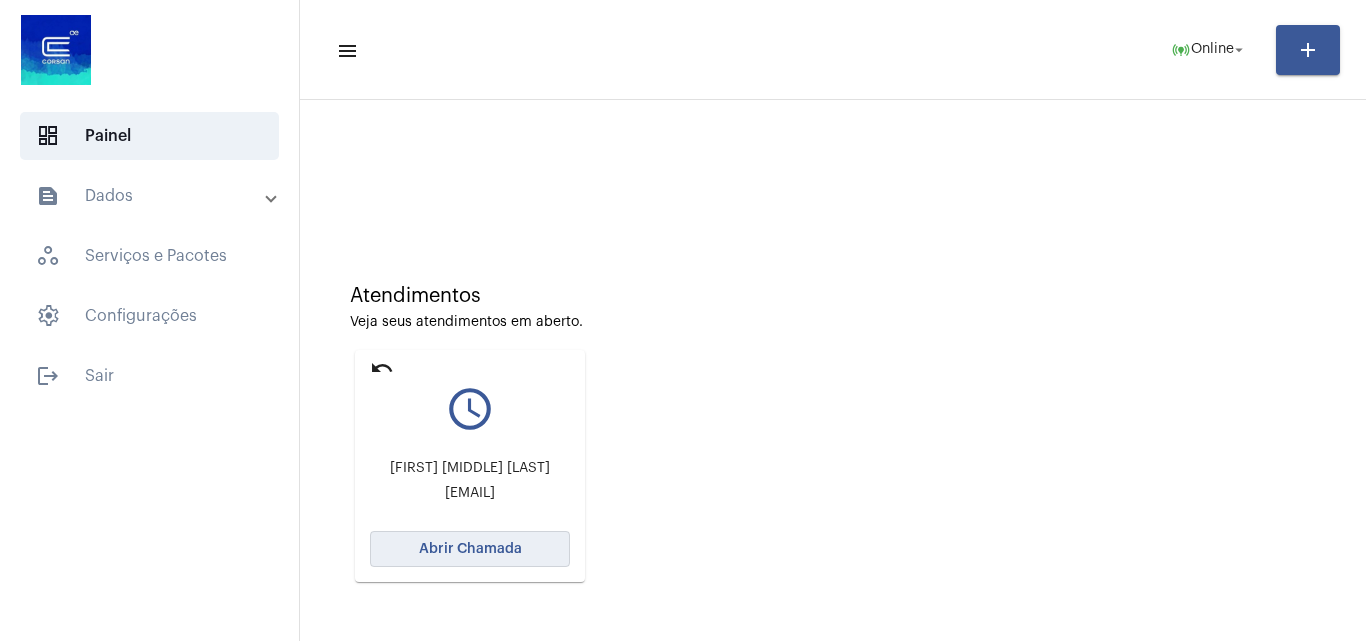 click on "Abrir Chamada" 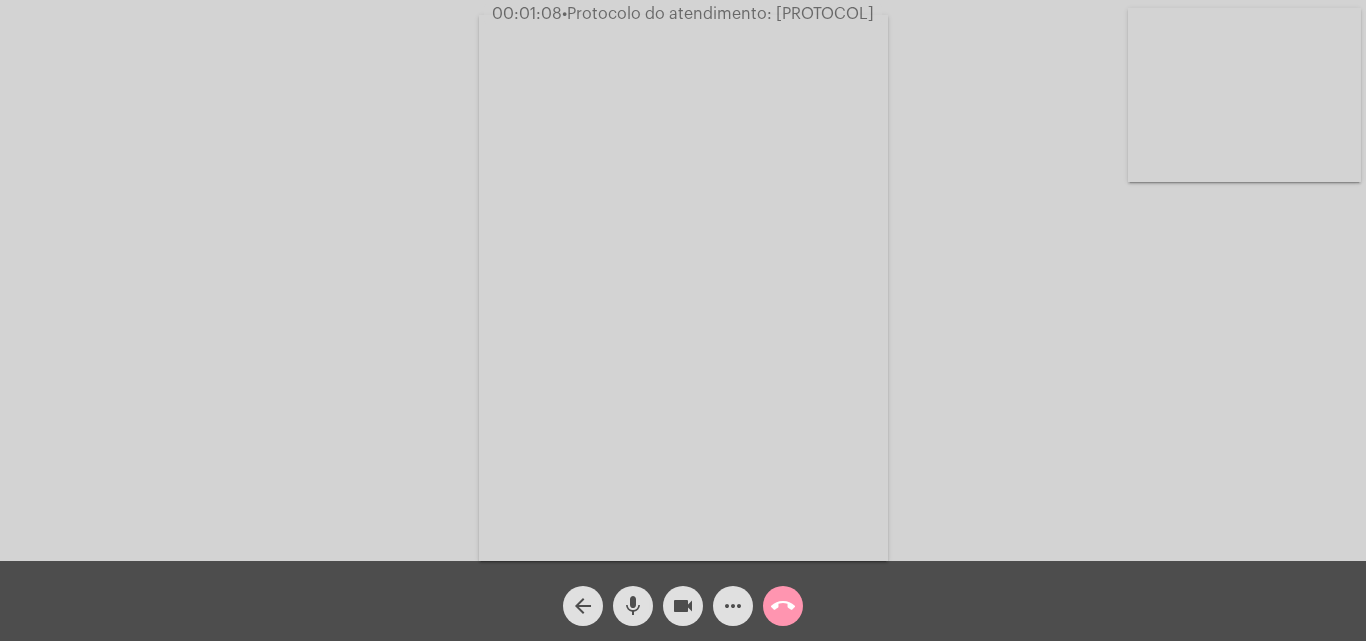 click on "mic" 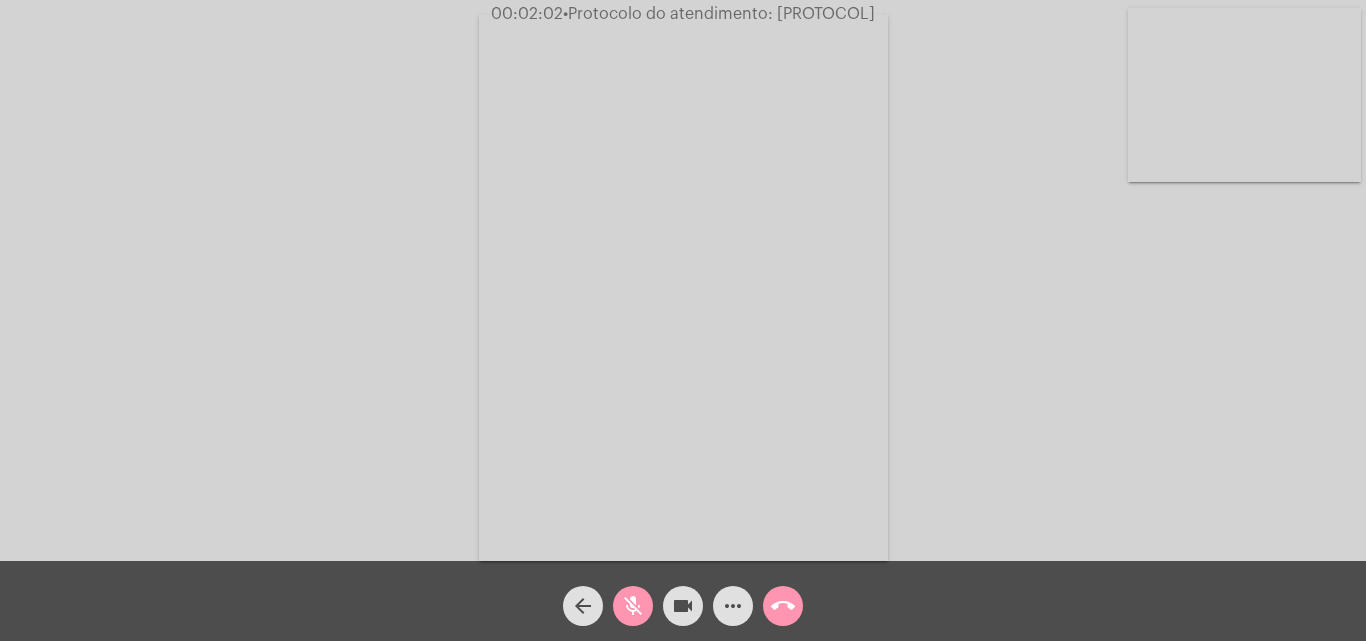 click on "mic_off" 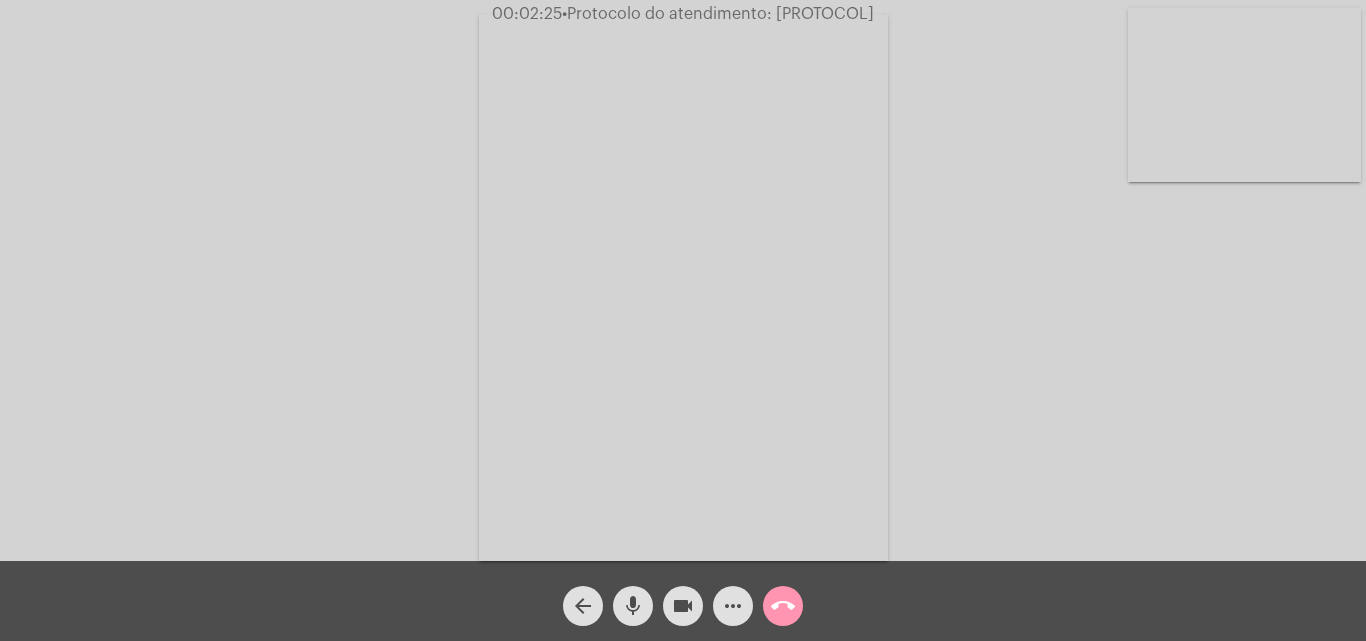 click on "mic" 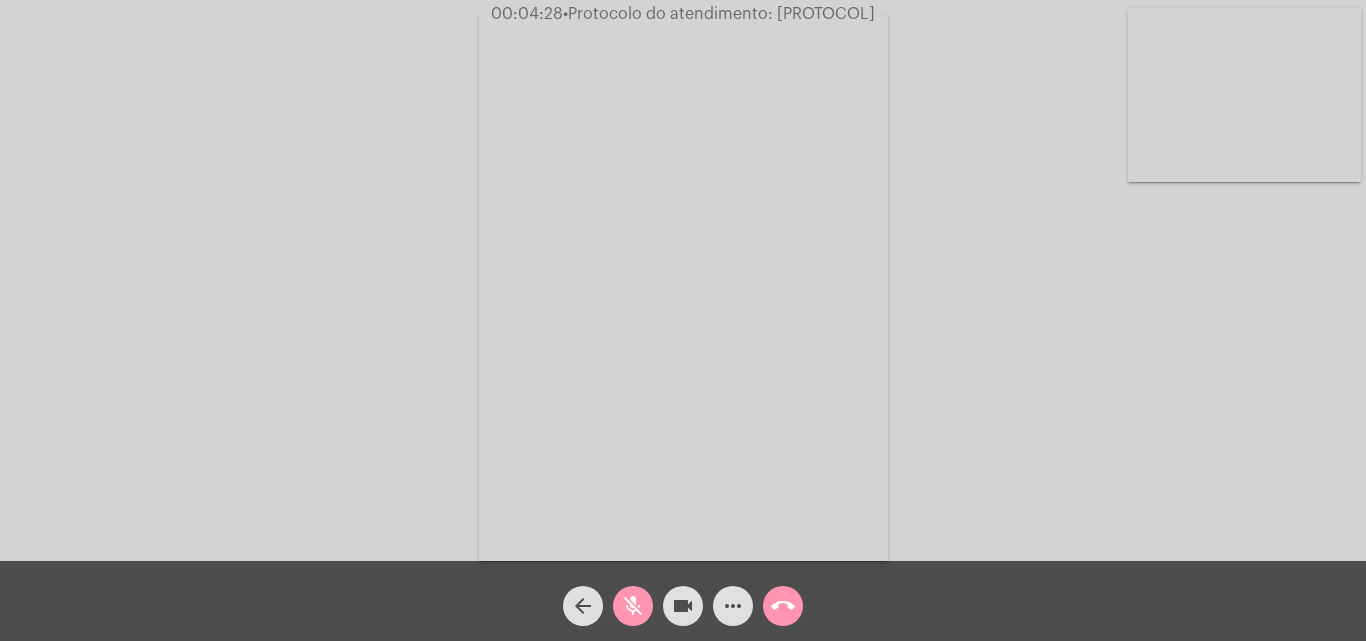 click on "mic_off" 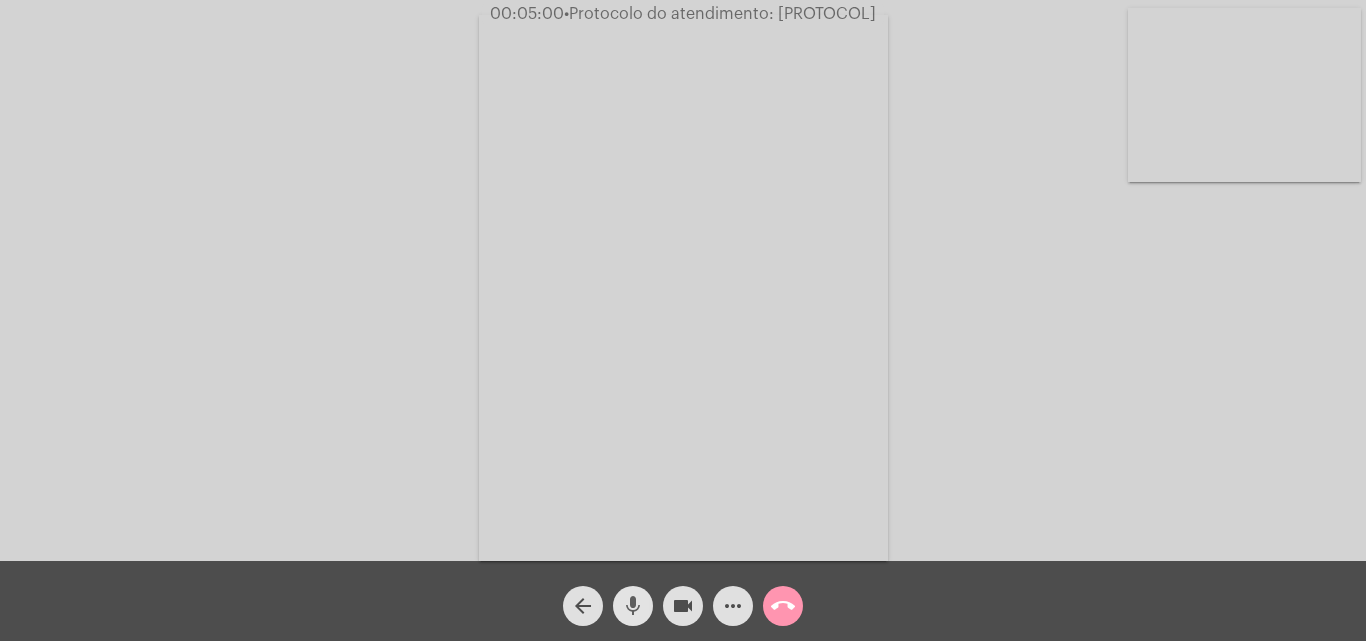 click on "mic" 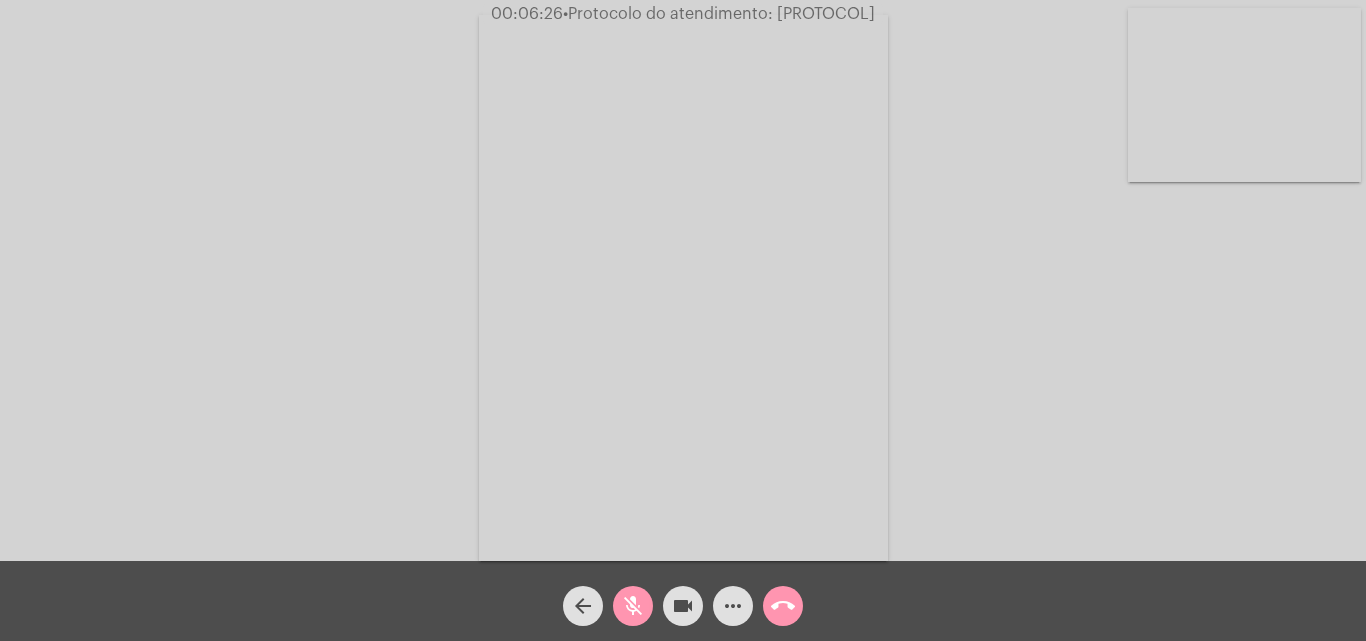 click on "mic_off" 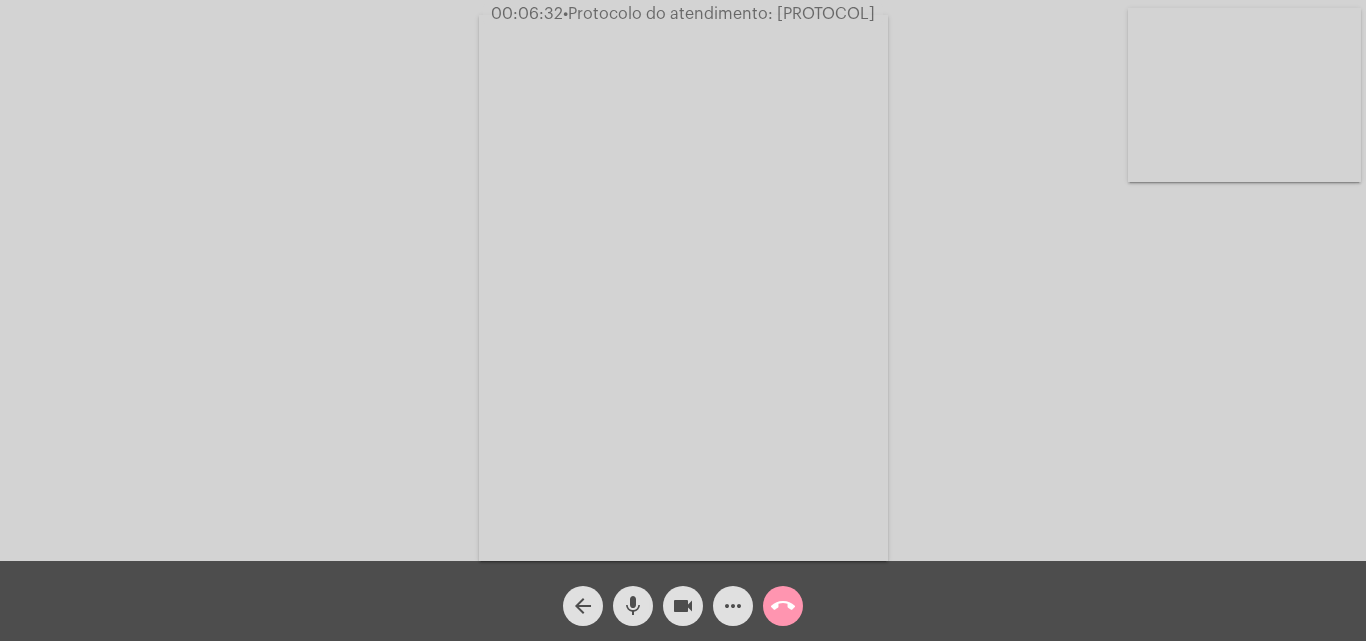 click on "mic" 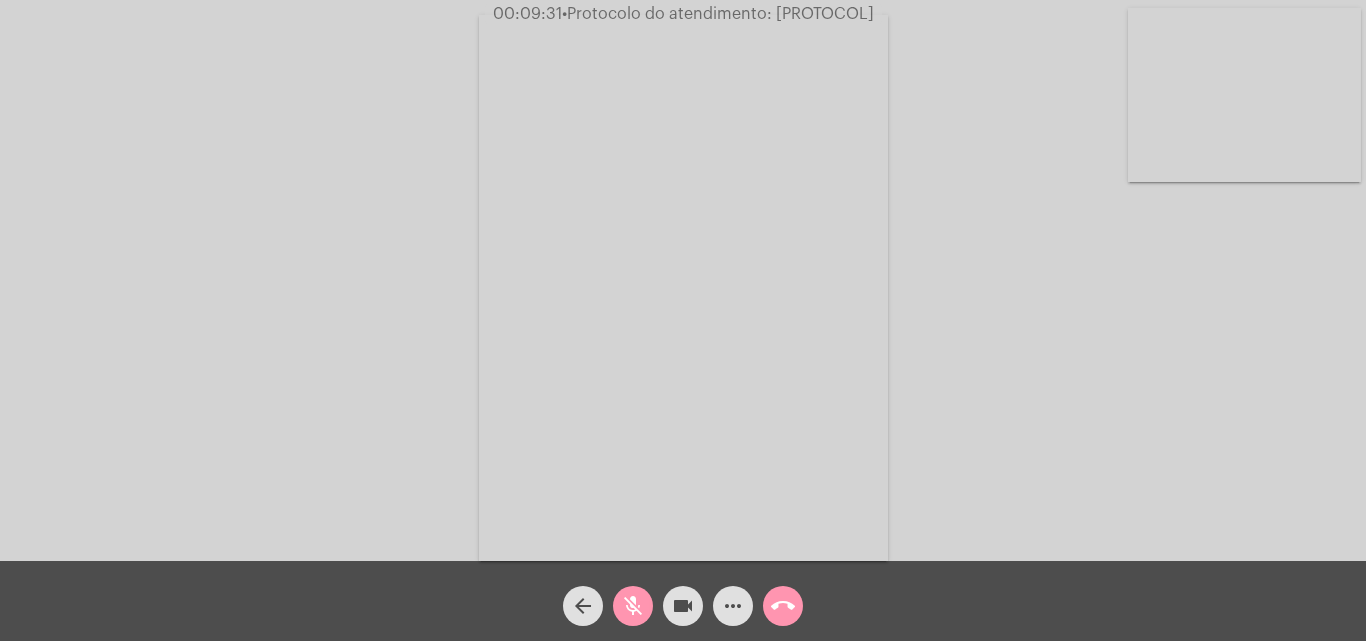 drag, startPoint x: 632, startPoint y: 599, endPoint x: 169, endPoint y: 9, distance: 749.9793 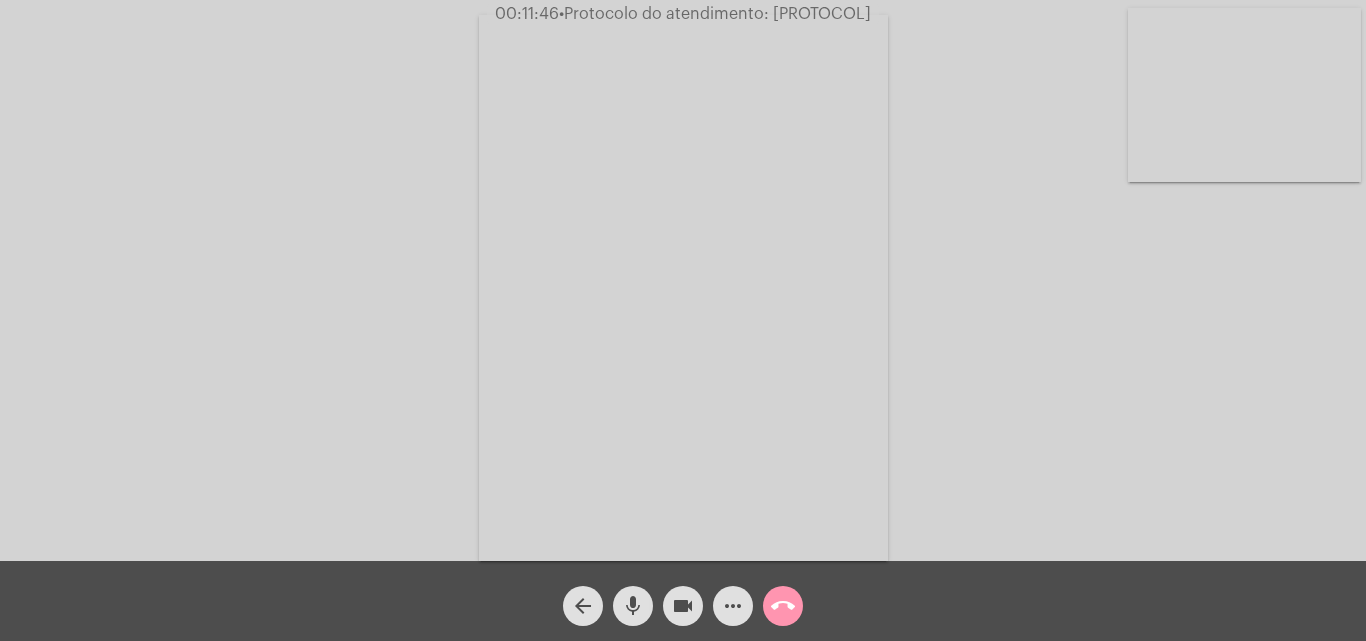click on "mic" 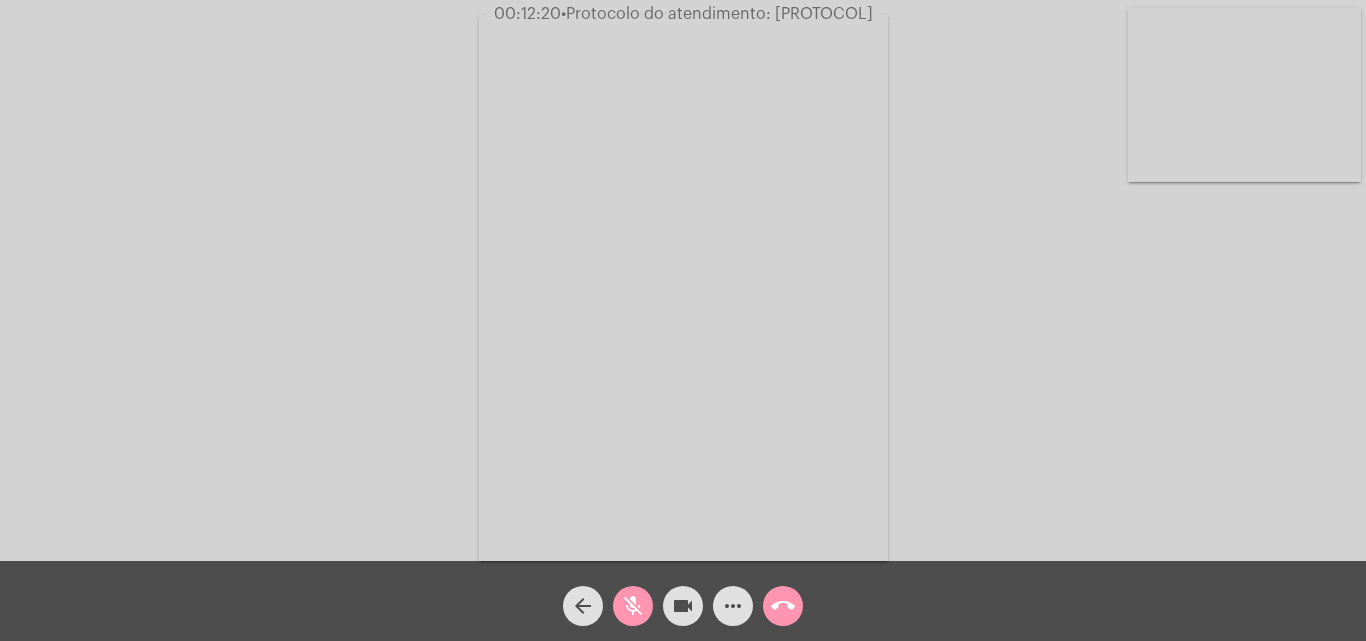 click on "more_horiz" 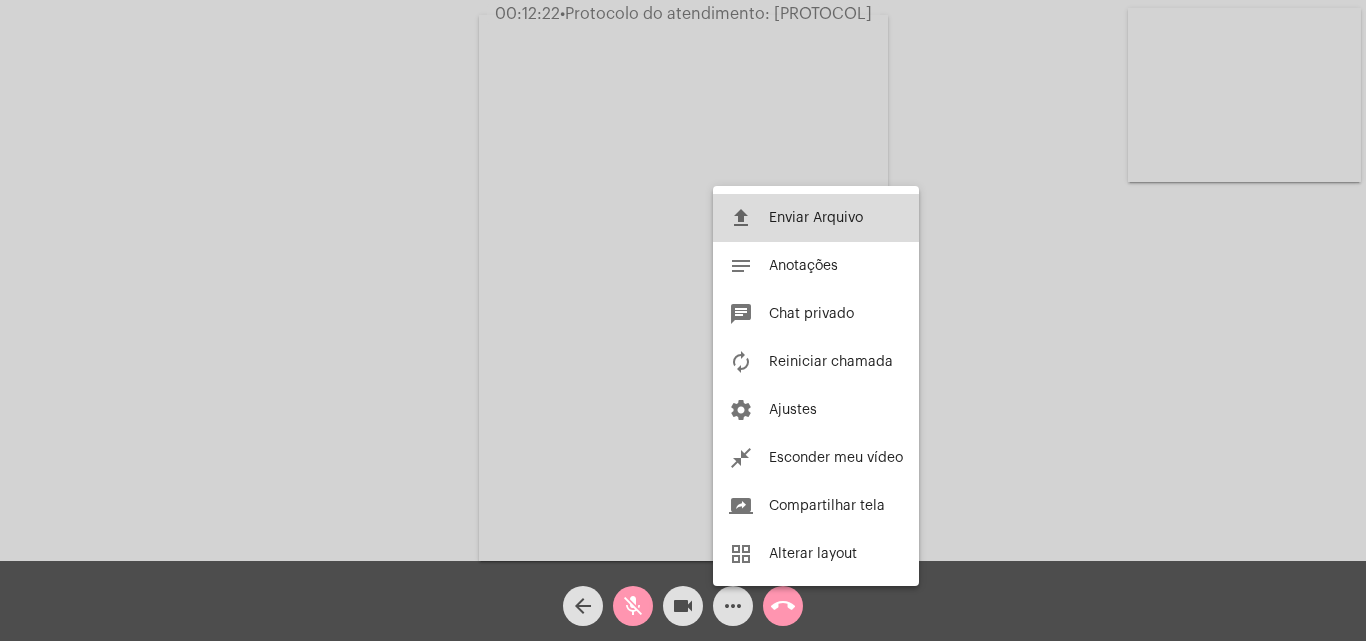 click on "Enviar Arquivo" at bounding box center (816, 218) 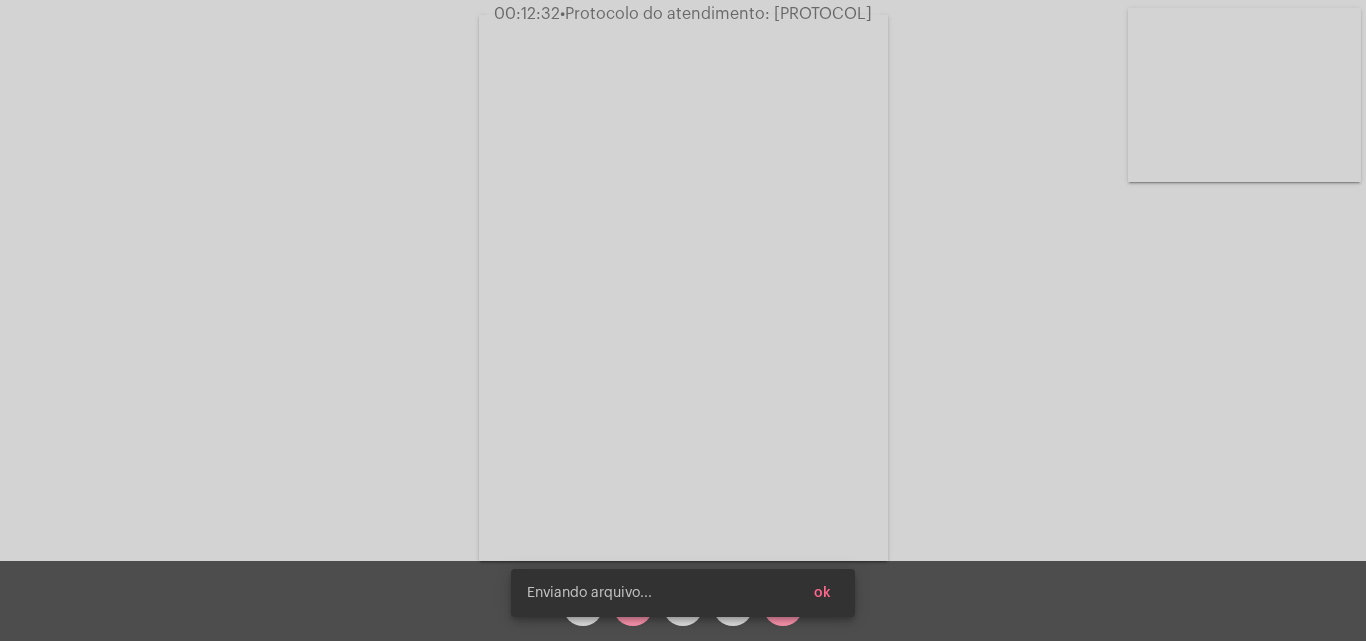 click on "ok" at bounding box center [822, 593] 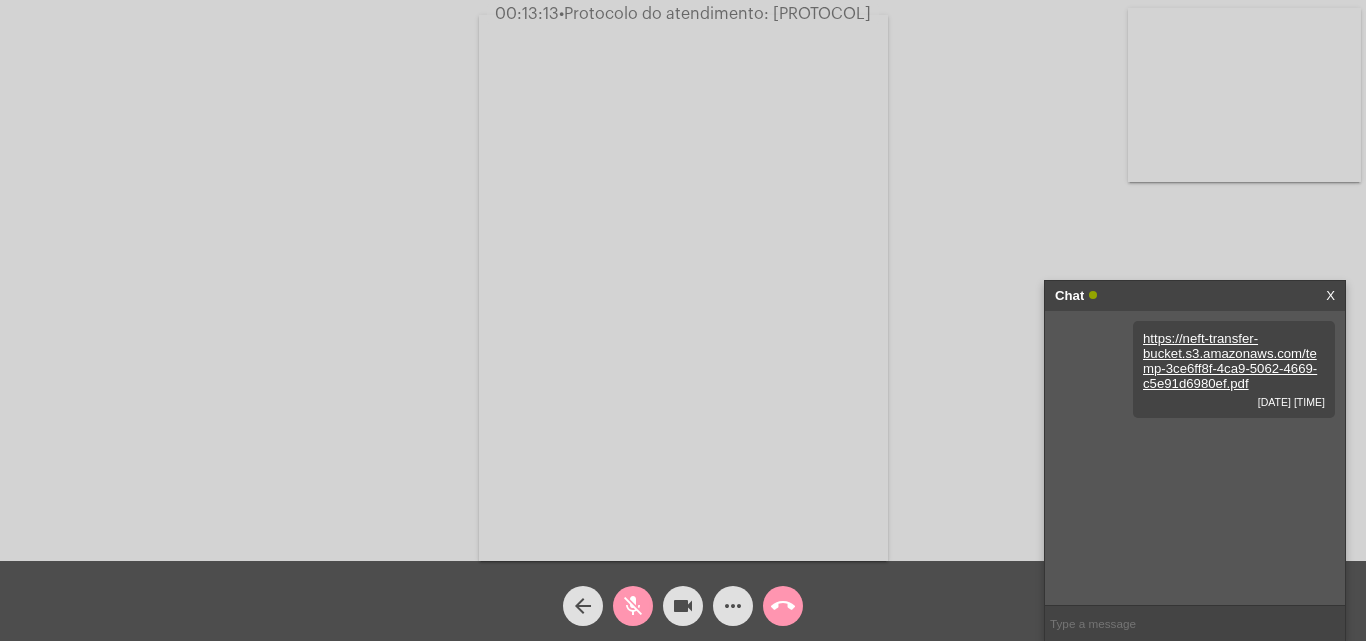 click on "ok" at bounding box center (822, 593) 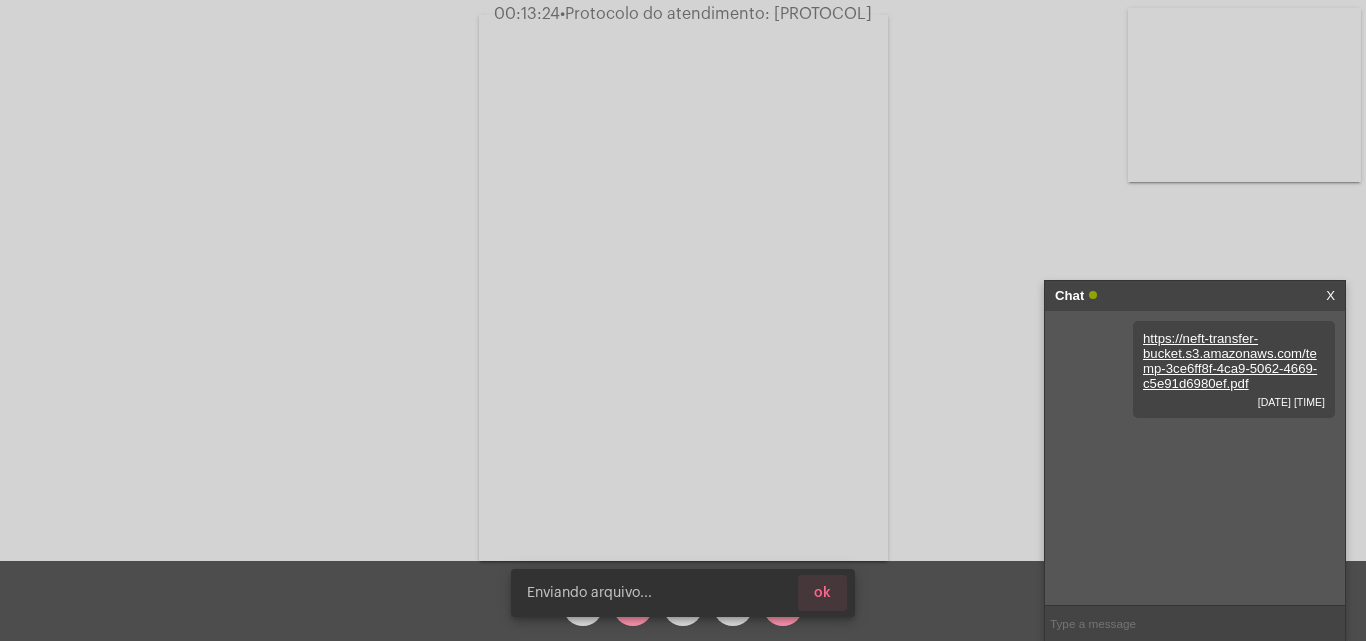 click on "ok" at bounding box center [822, 593] 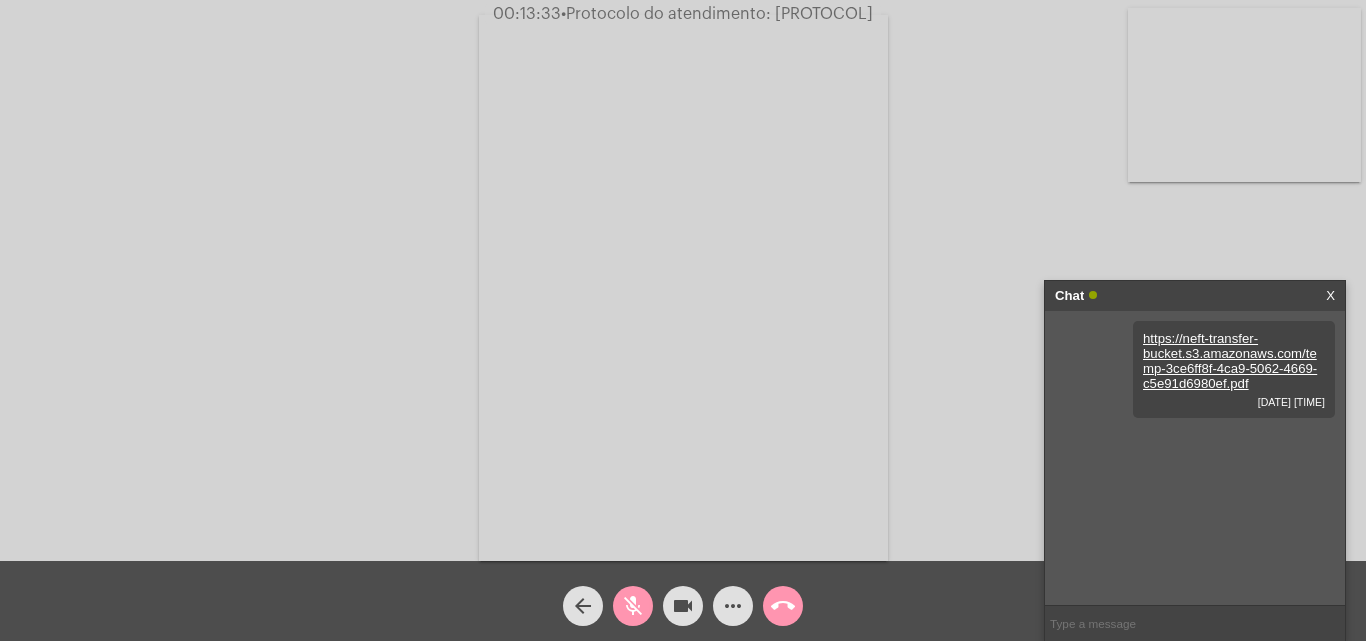click on "mic_off" 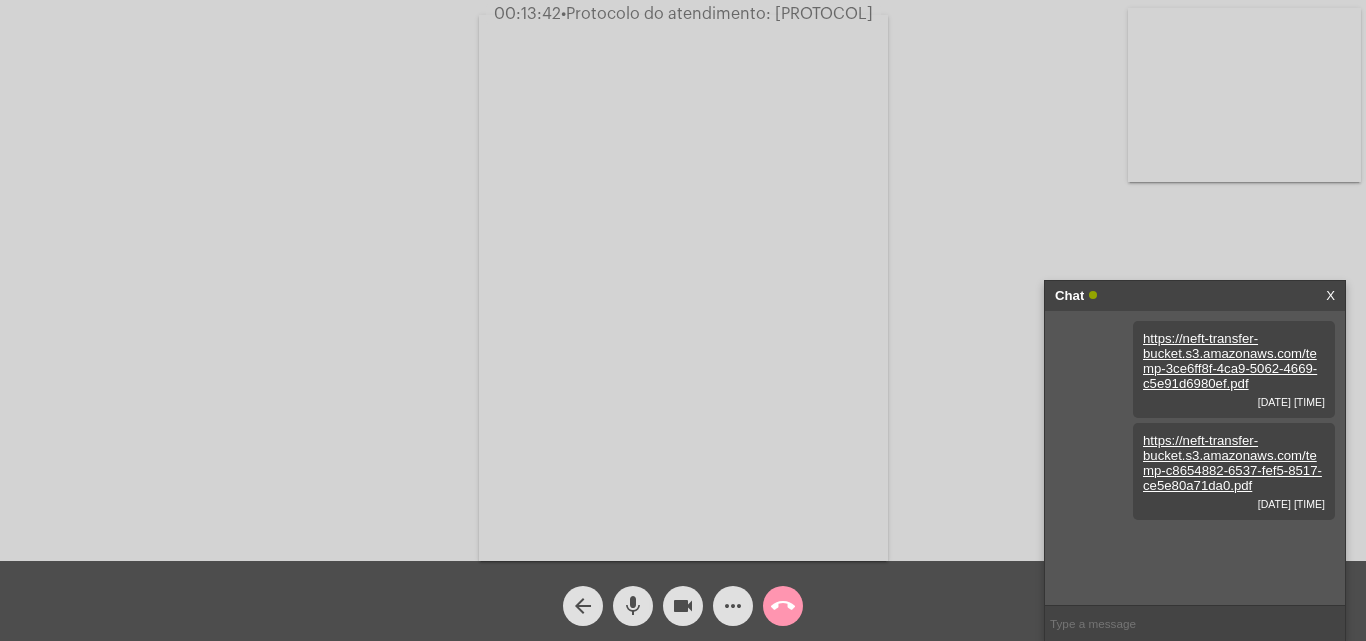 click on "•  Protocolo do atendimento: 20250801032787" 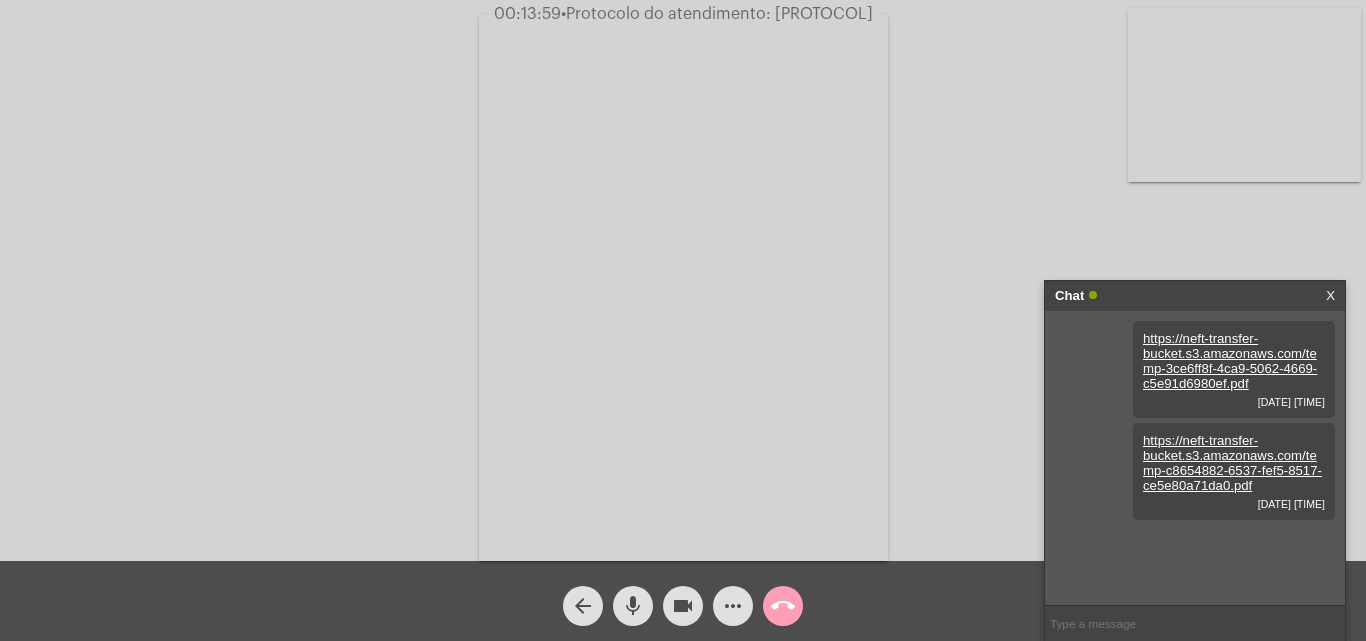 click on "call_end" 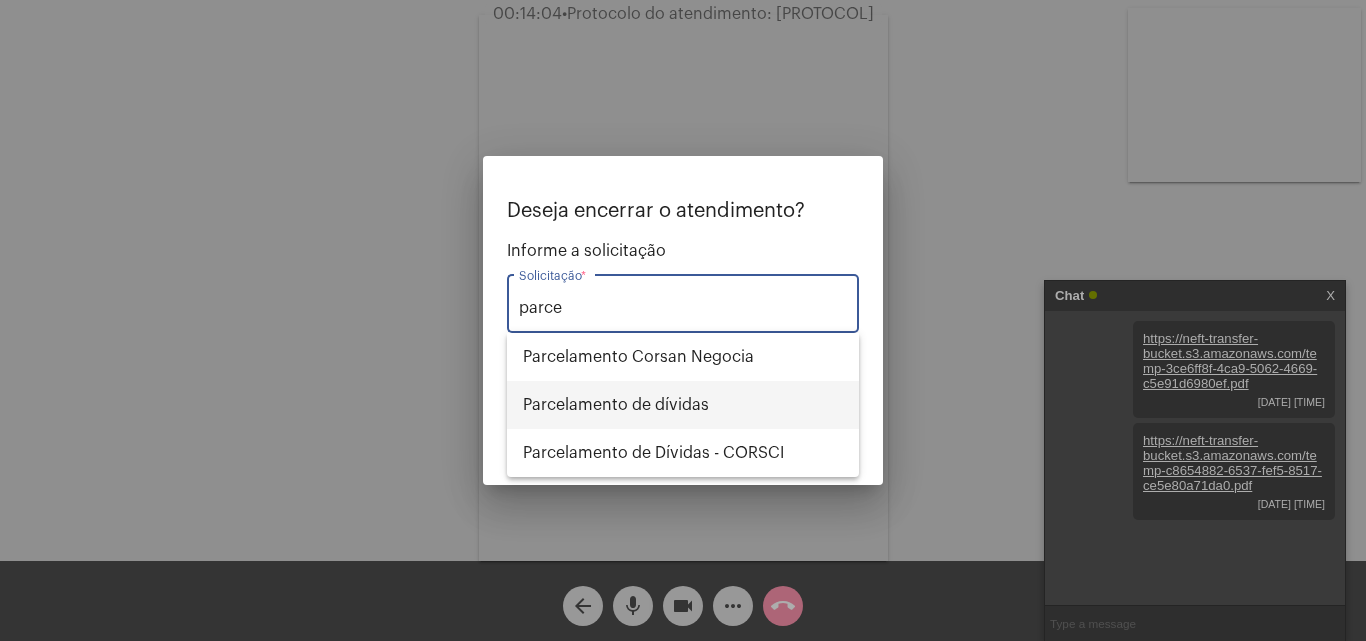 click on "Parcelamento de dívidas" at bounding box center (683, 405) 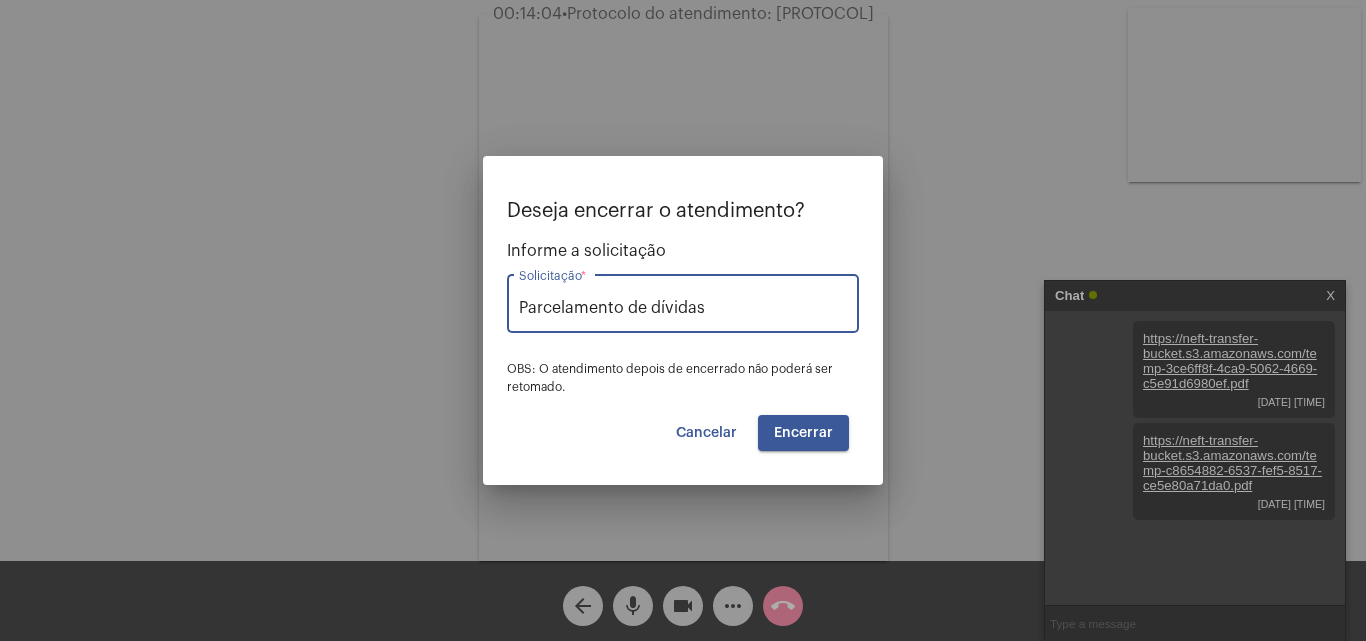 click on "Encerrar" at bounding box center (803, 433) 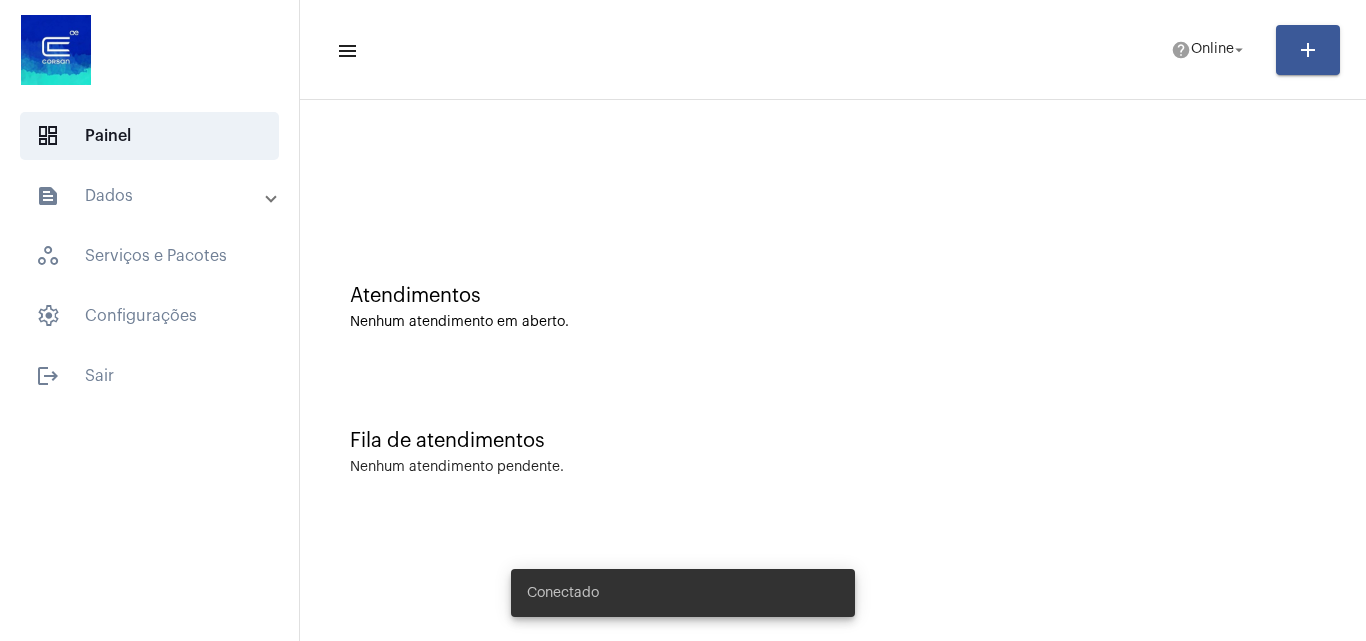 scroll, scrollTop: 0, scrollLeft: 0, axis: both 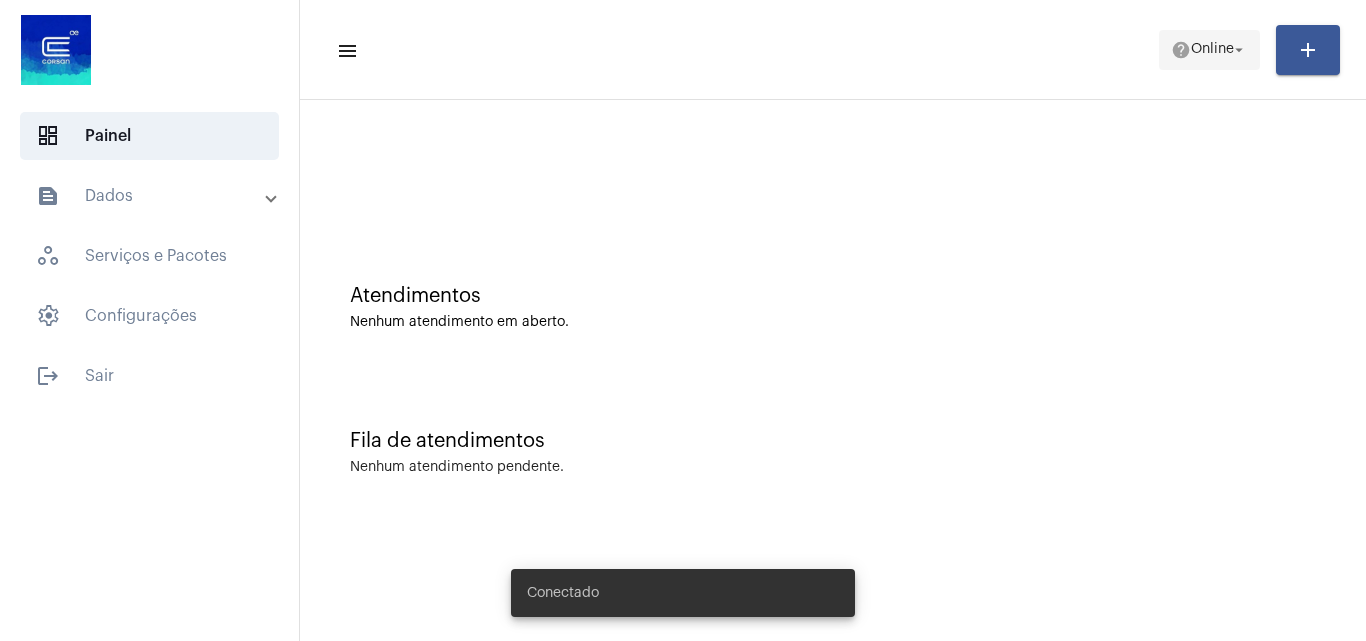 click on "help  Online arrow_drop_down" 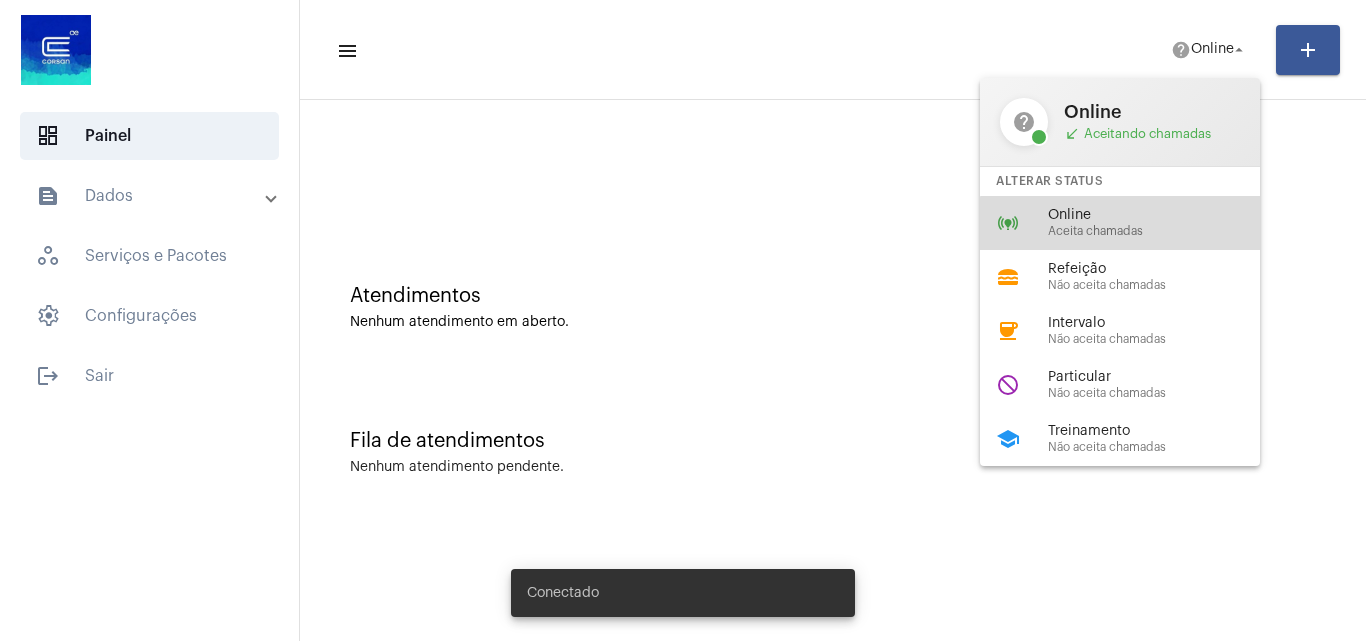click on "online_prediction  Online Aceita chamadas" at bounding box center (1136, 223) 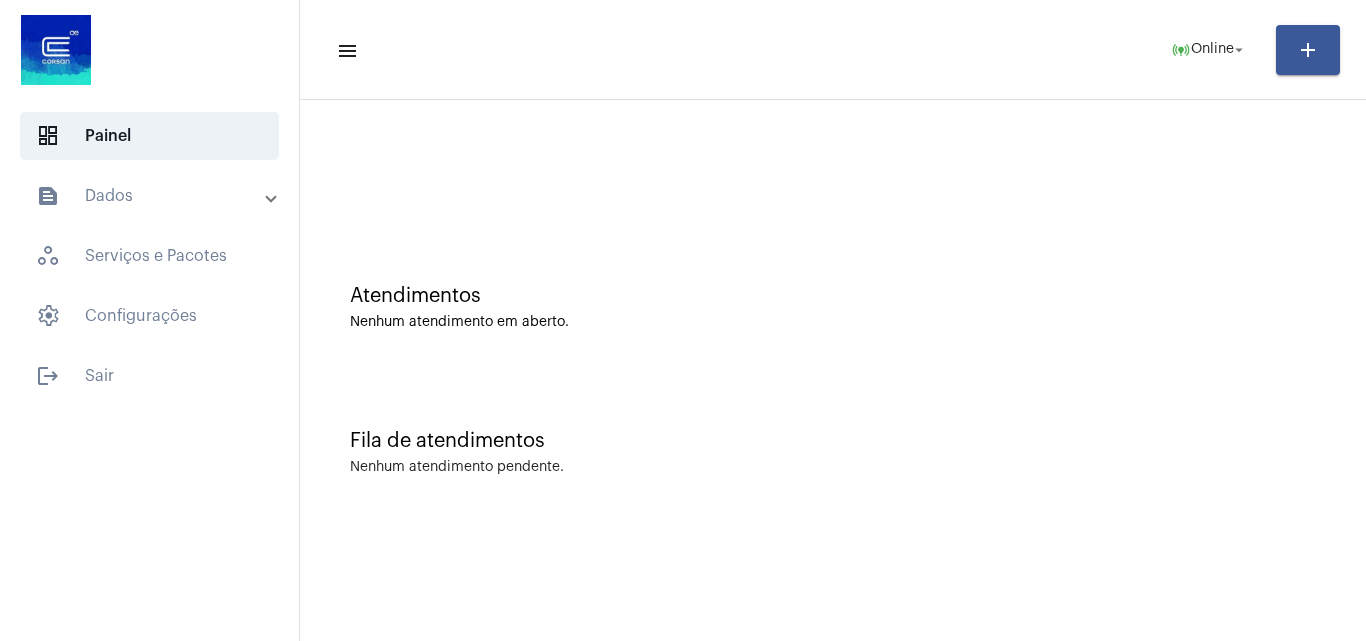 click on "text_snippet_outlined  Dados" at bounding box center [151, 196] 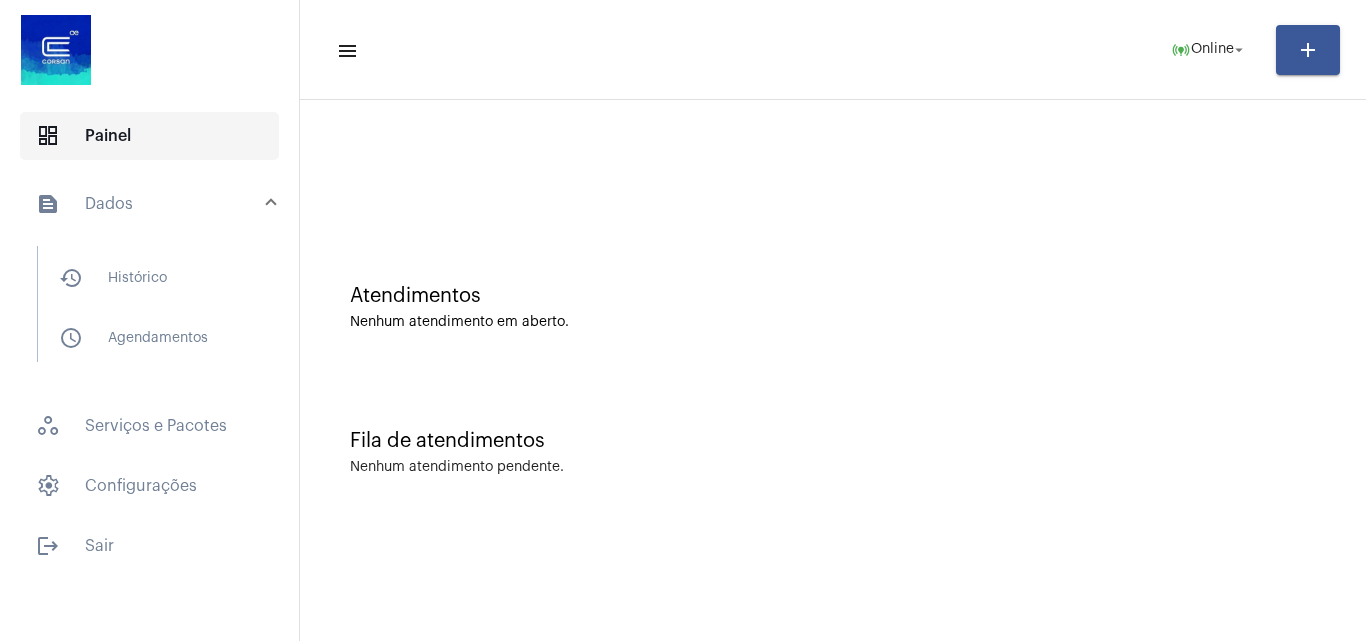 click on "dashboard   Painel" 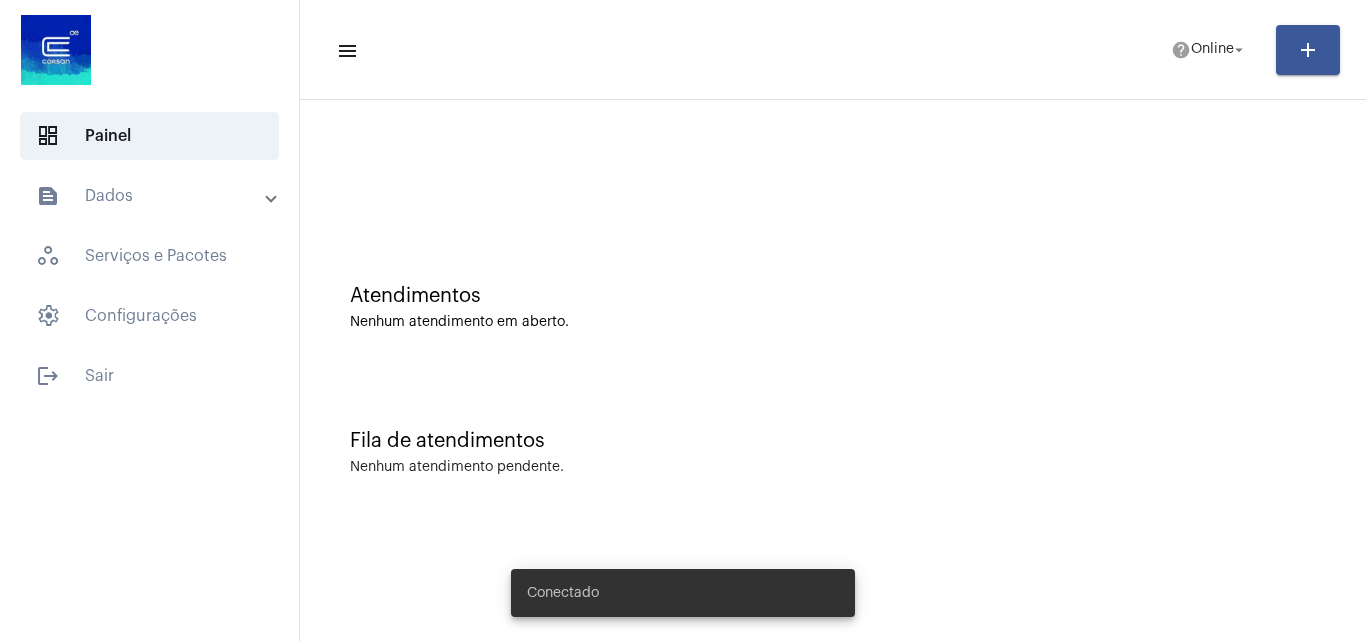 scroll, scrollTop: 0, scrollLeft: 0, axis: both 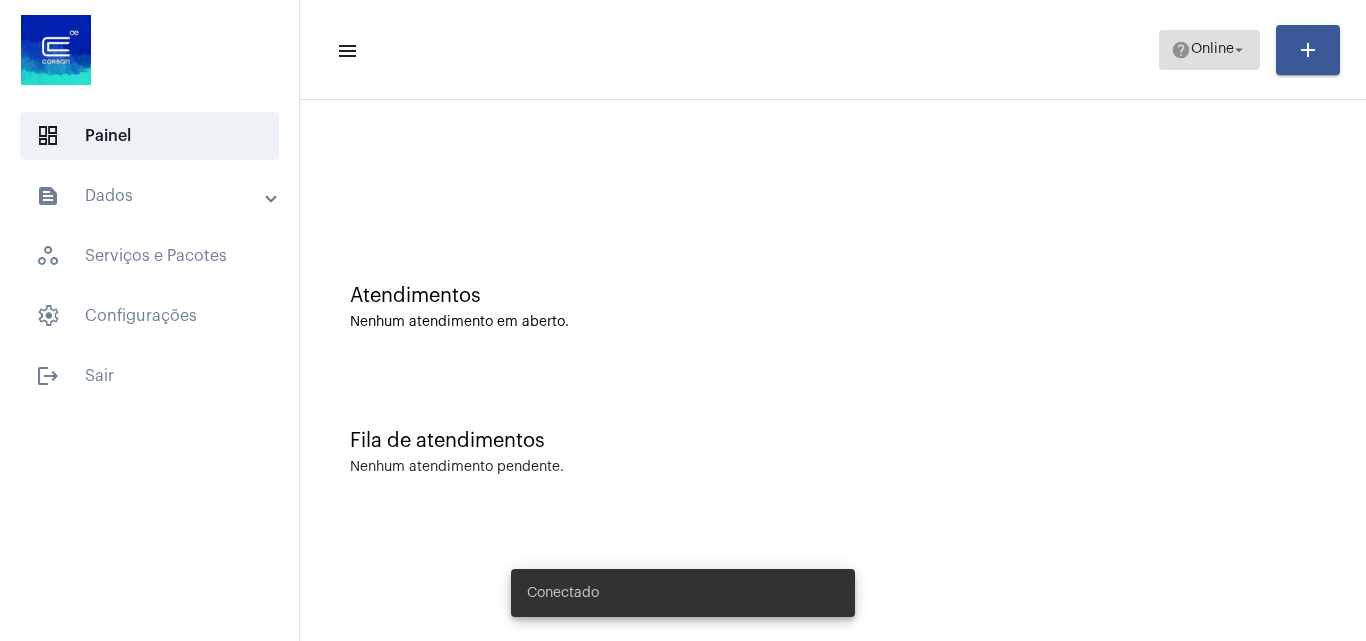 click on "help  Online arrow_drop_down" 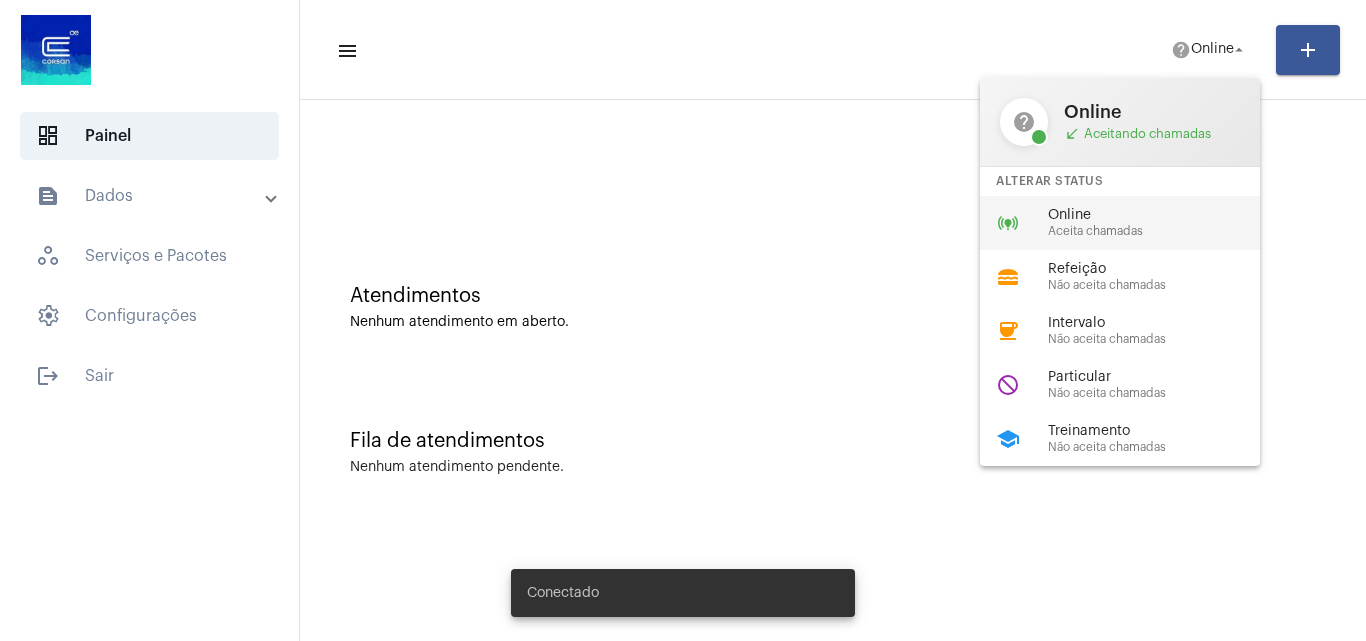 click on "Aceita chamadas" at bounding box center (1162, 231) 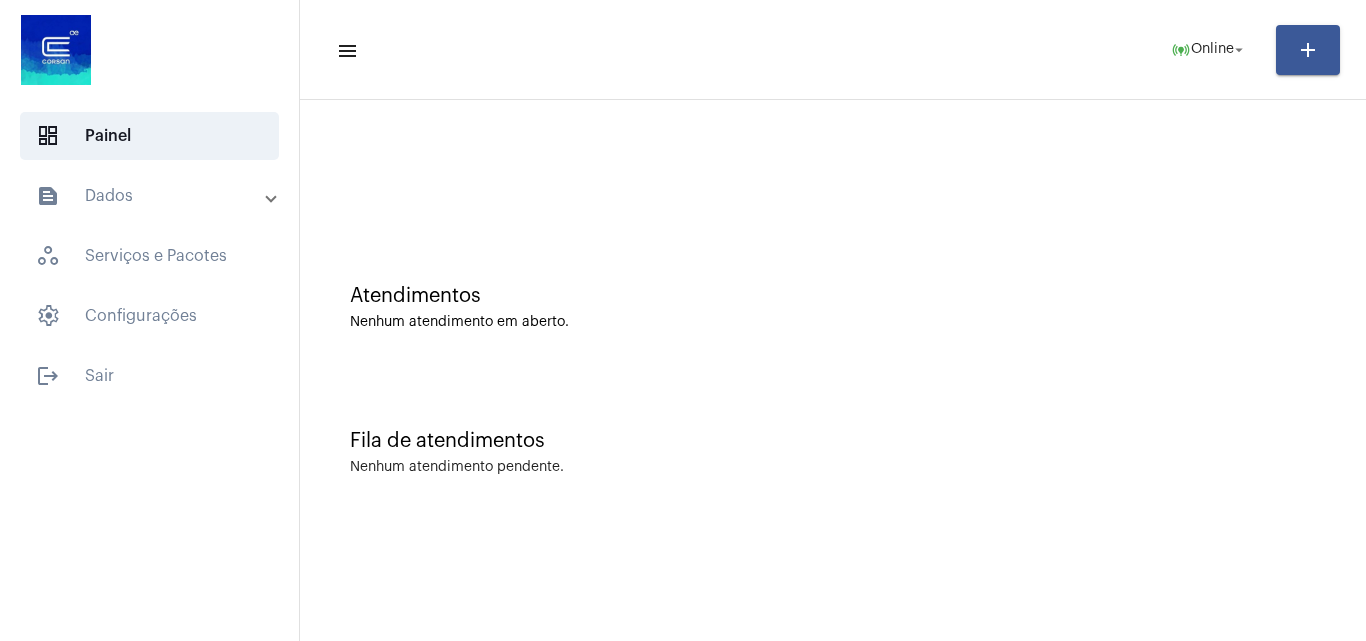 click on "text_snippet_outlined  Dados" at bounding box center (151, 196) 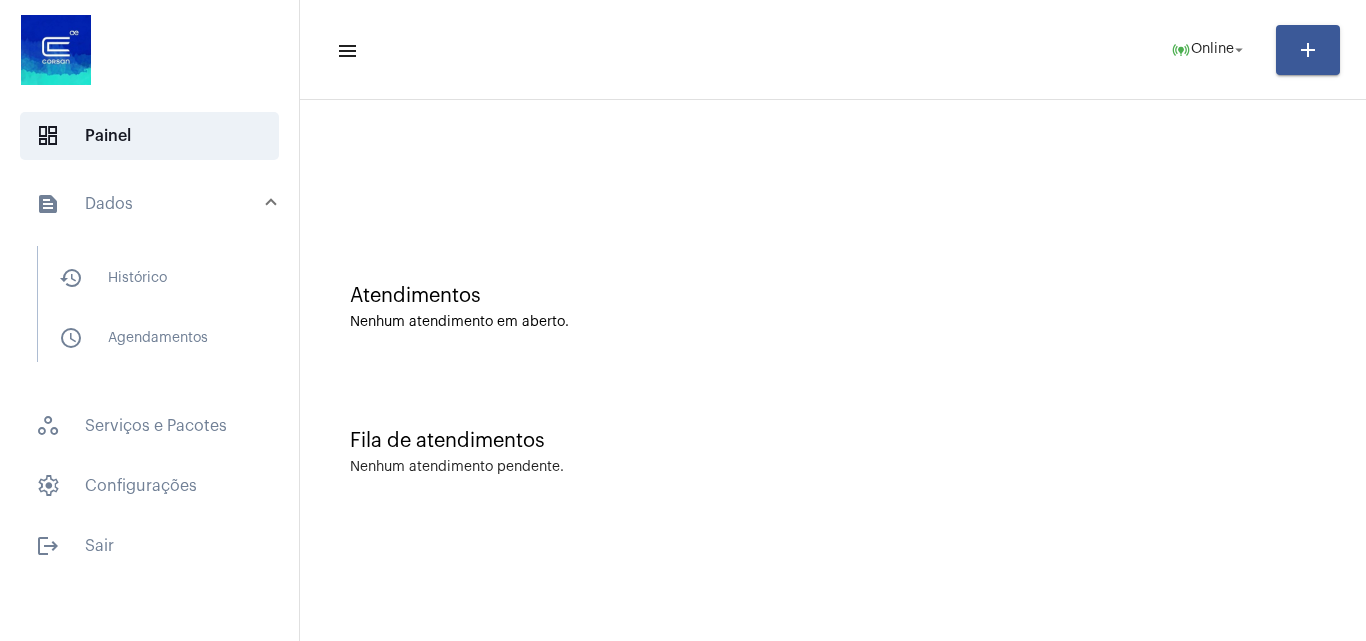 click on "text_snippet_outlined  Dados" at bounding box center (151, 204) 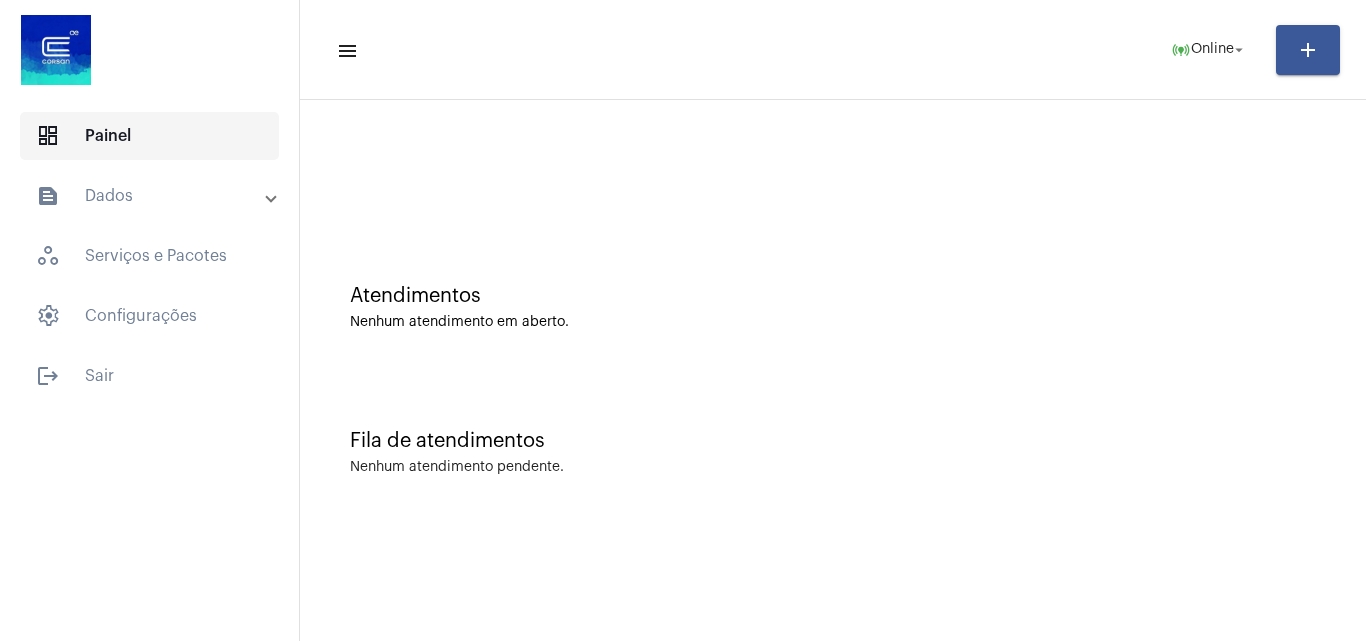 click on "dashboard   Painel" 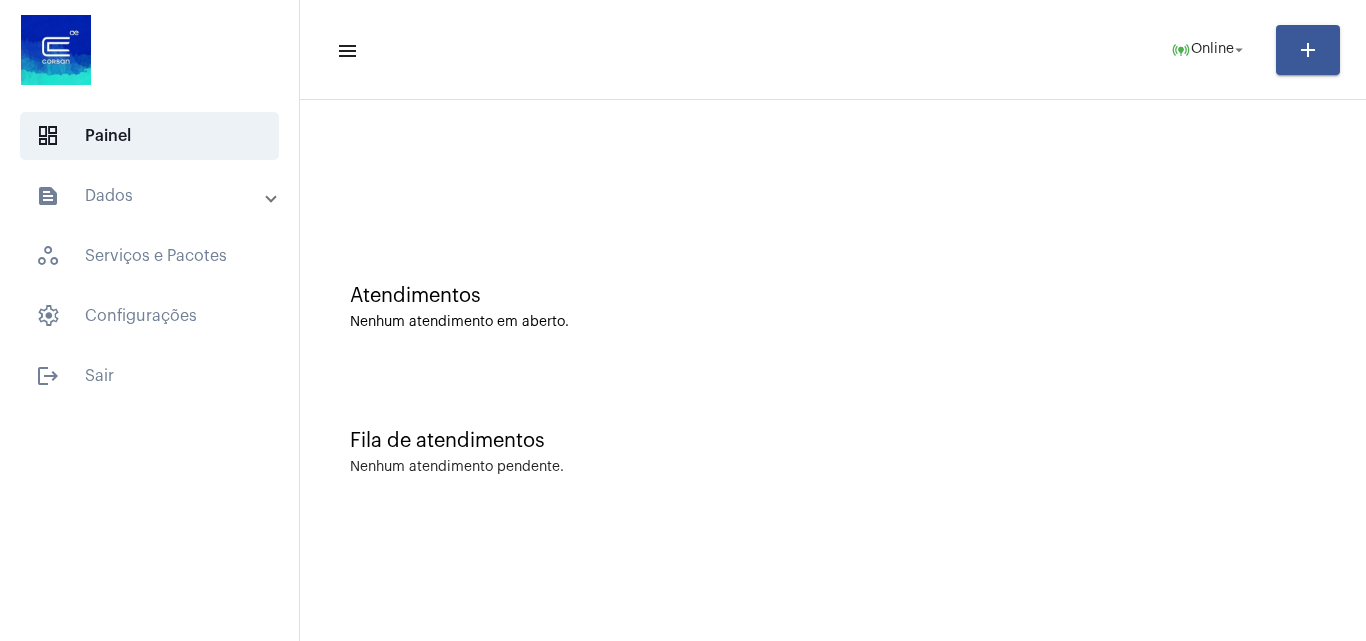 click on "text_snippet_outlined  Dados" at bounding box center (155, 196) 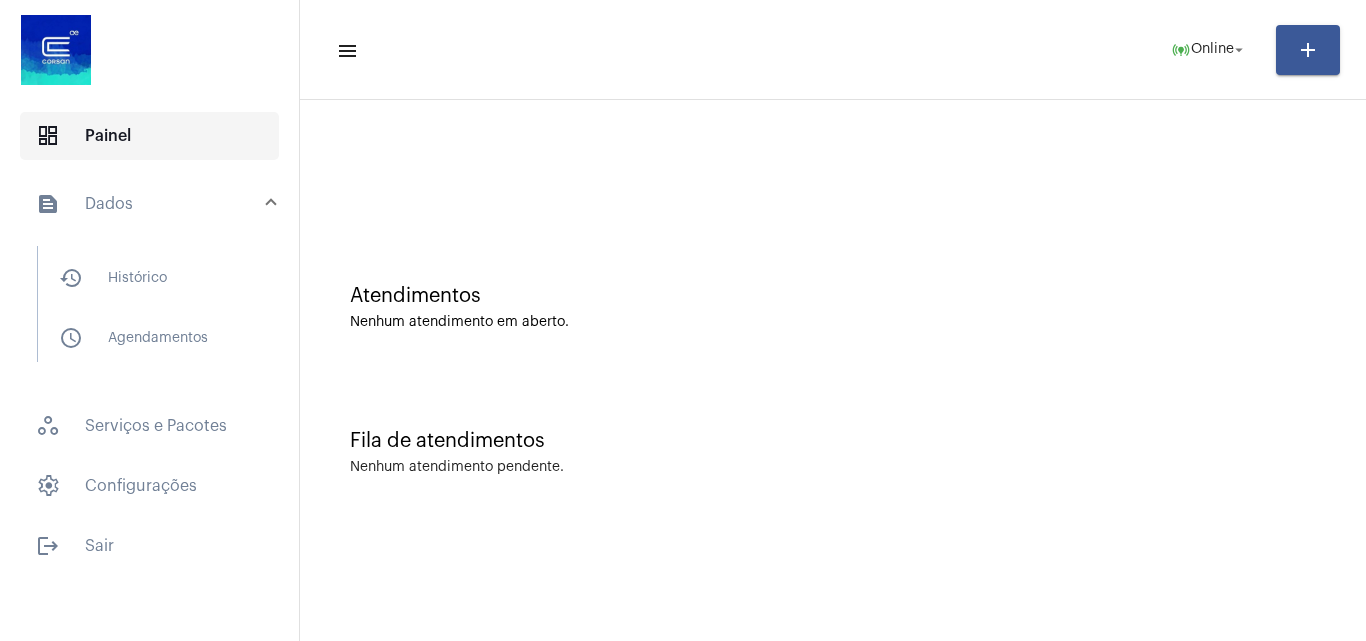 click on "dashboard   Painel" 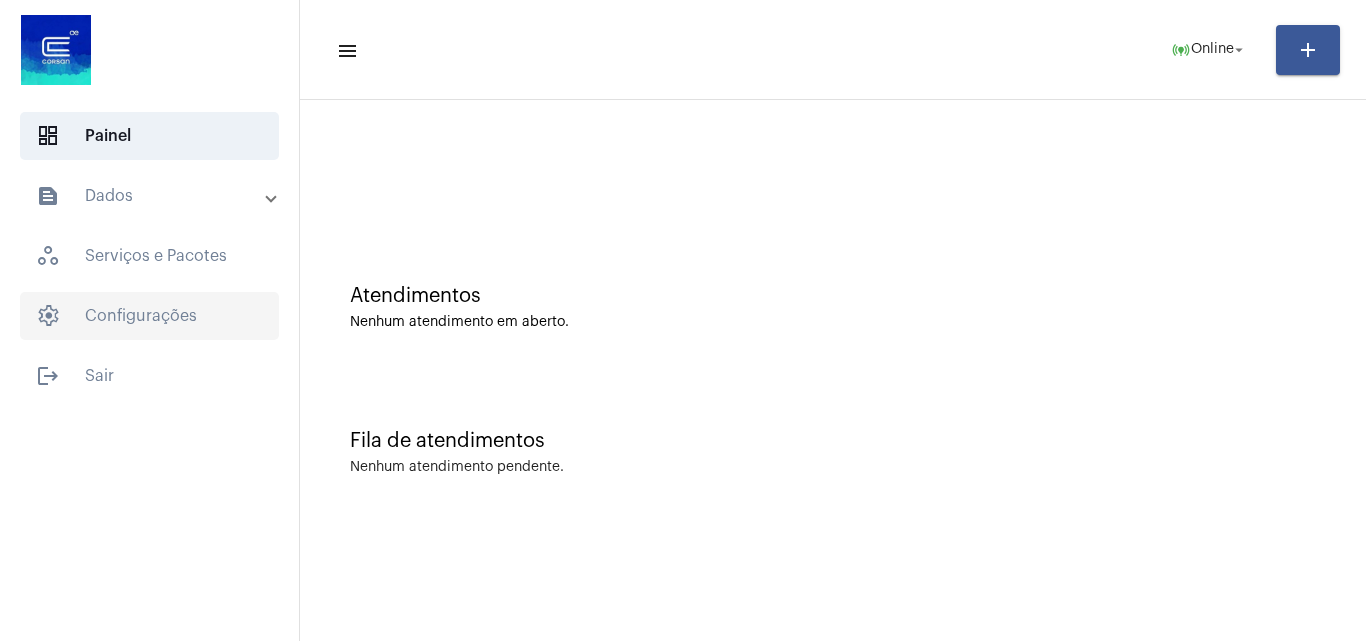 click on "settings   Configurações" 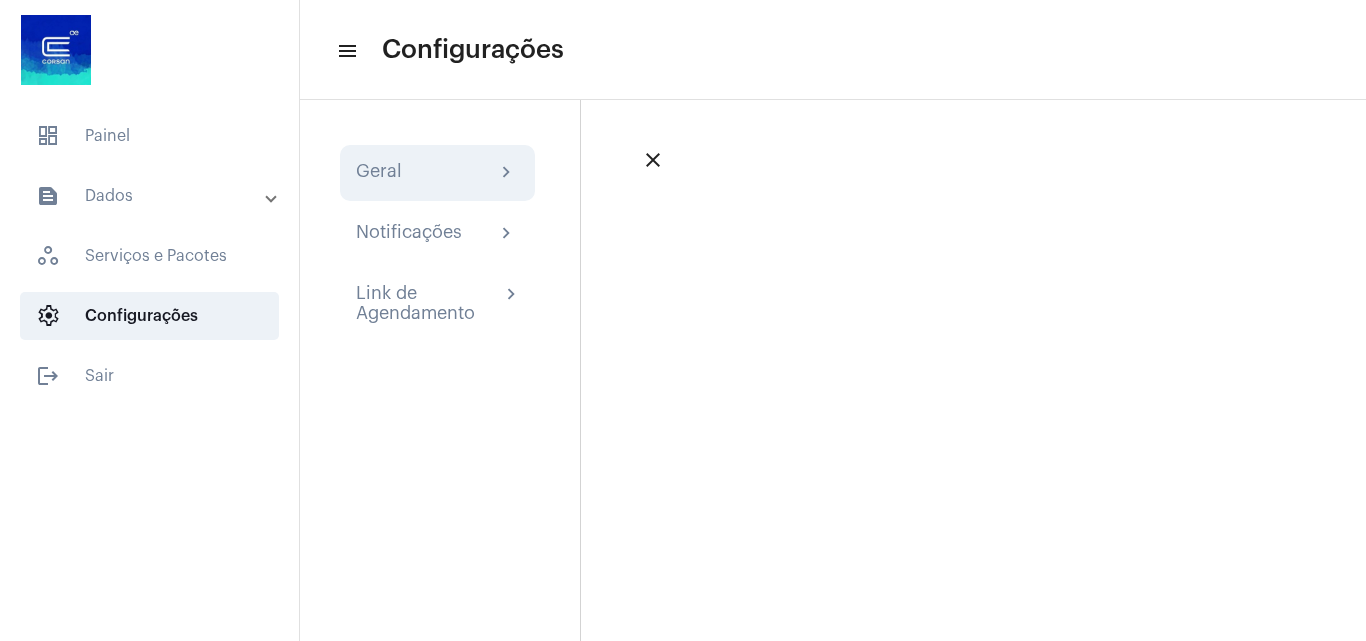 click on "Geral chevron_right" 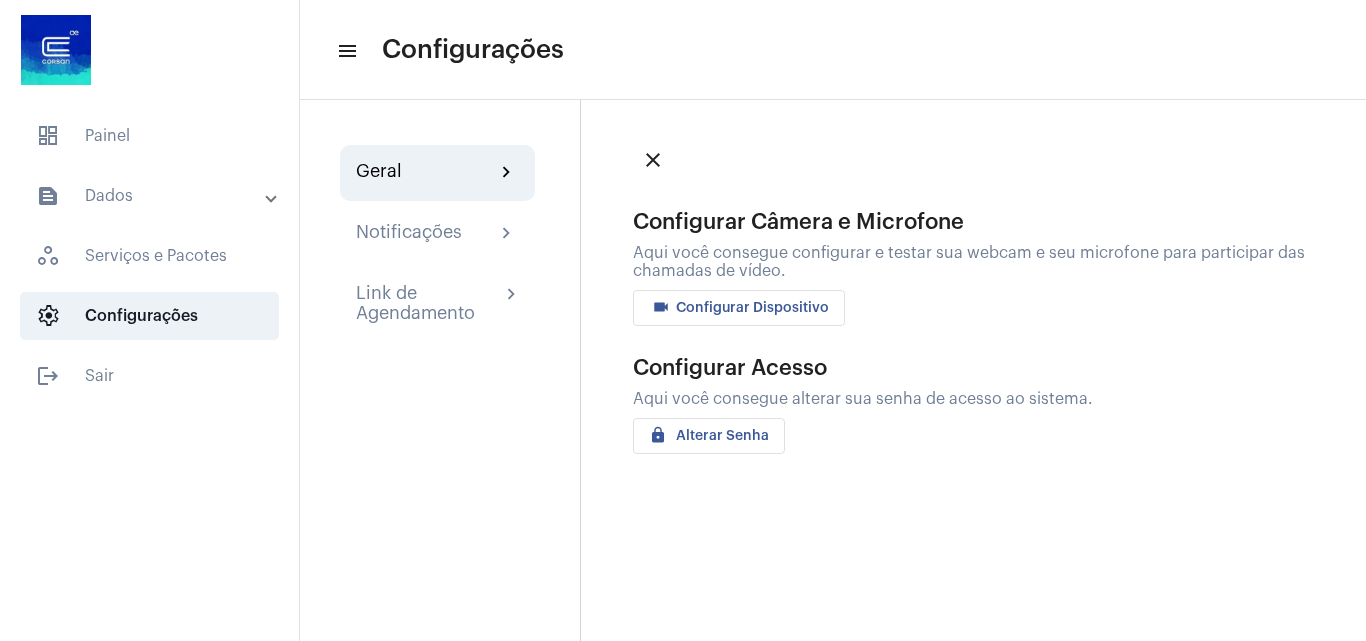 click on "videocam Configurar Dispositivo" 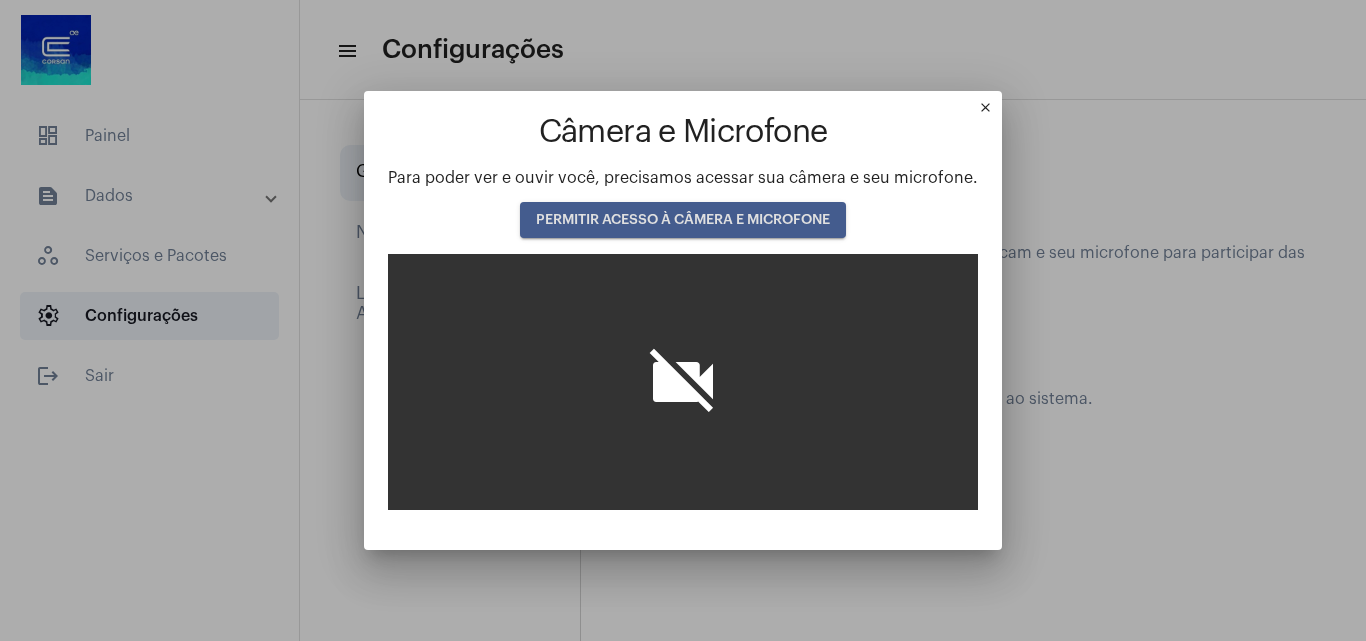 click on "PERMITIR ACESSO À CÂMERA E MICROFONE" at bounding box center [683, 220] 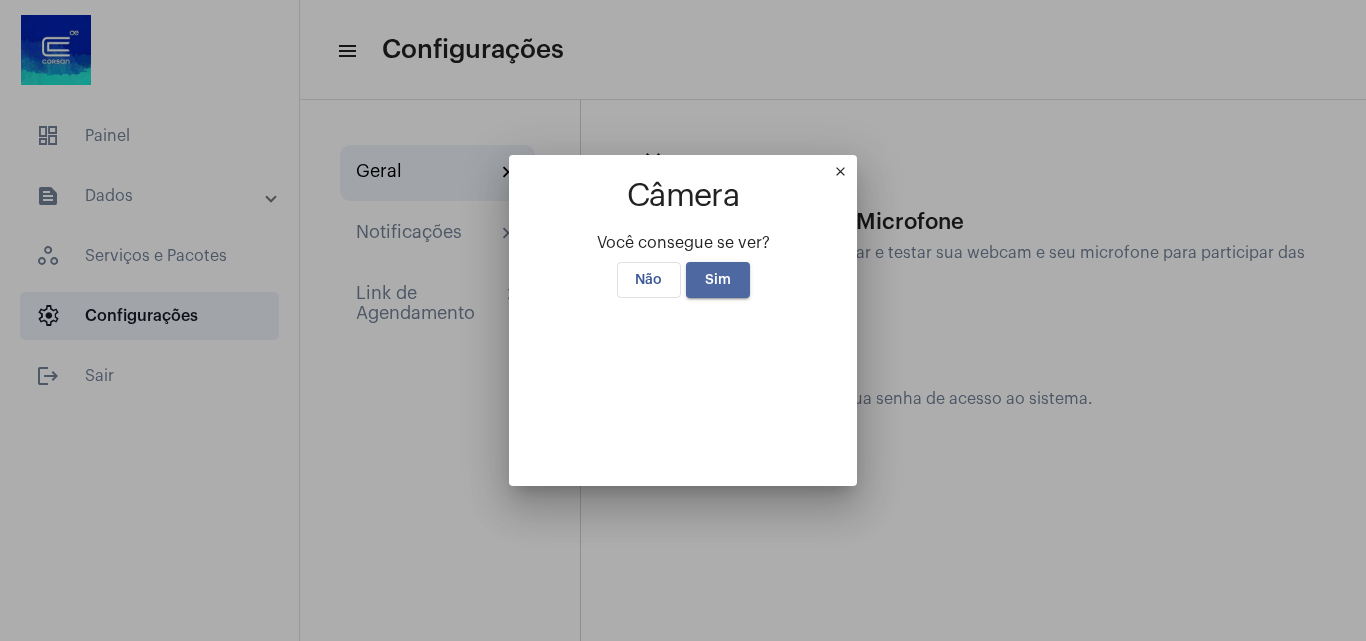 click on "Sim" at bounding box center [718, 280] 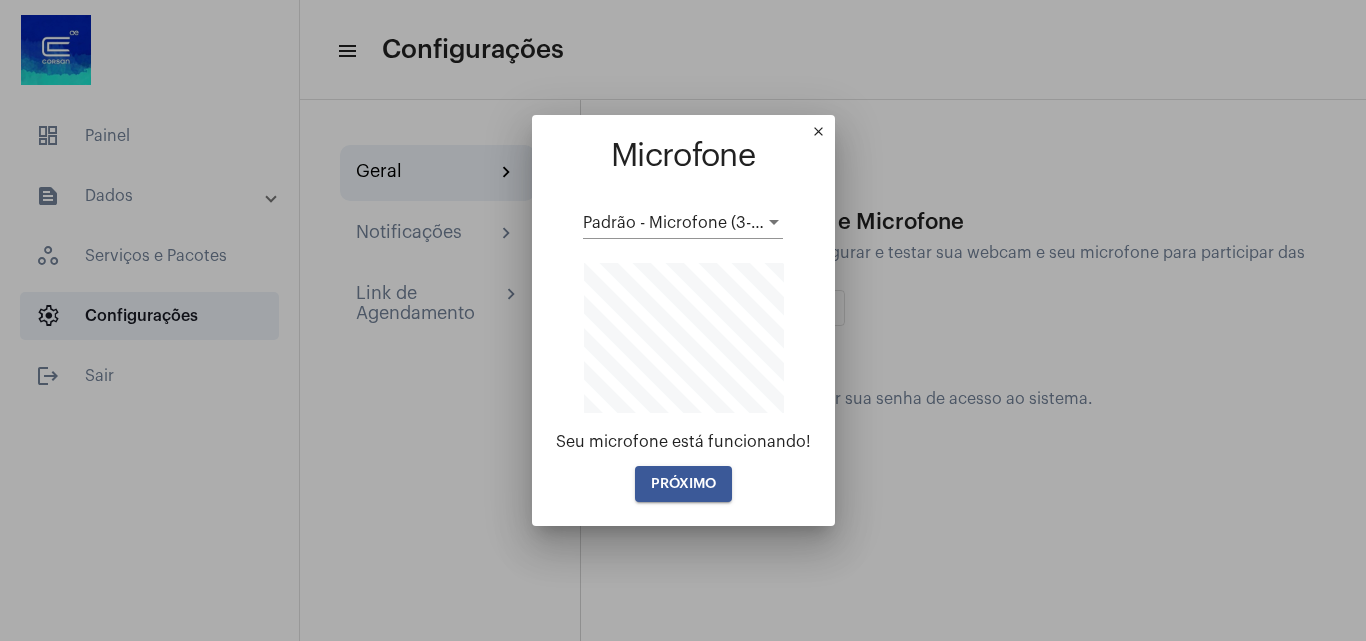 click on "PRÓXIMO" at bounding box center (683, 484) 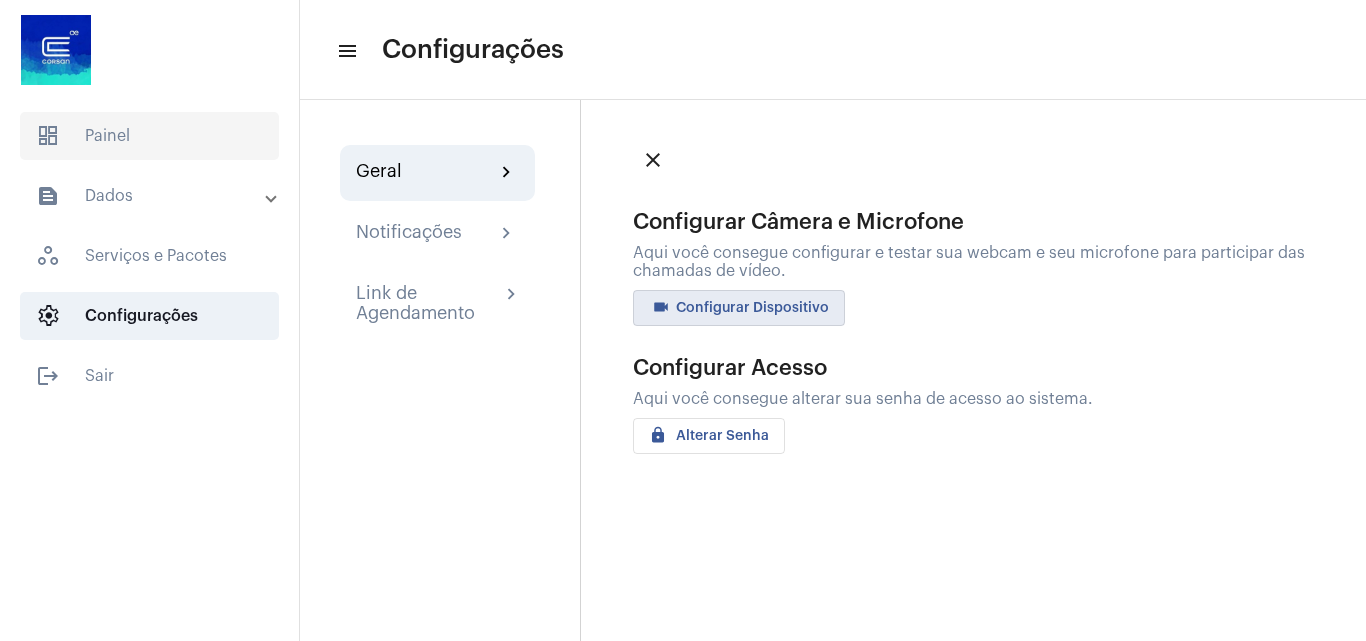 click on "dashboard   Painel" 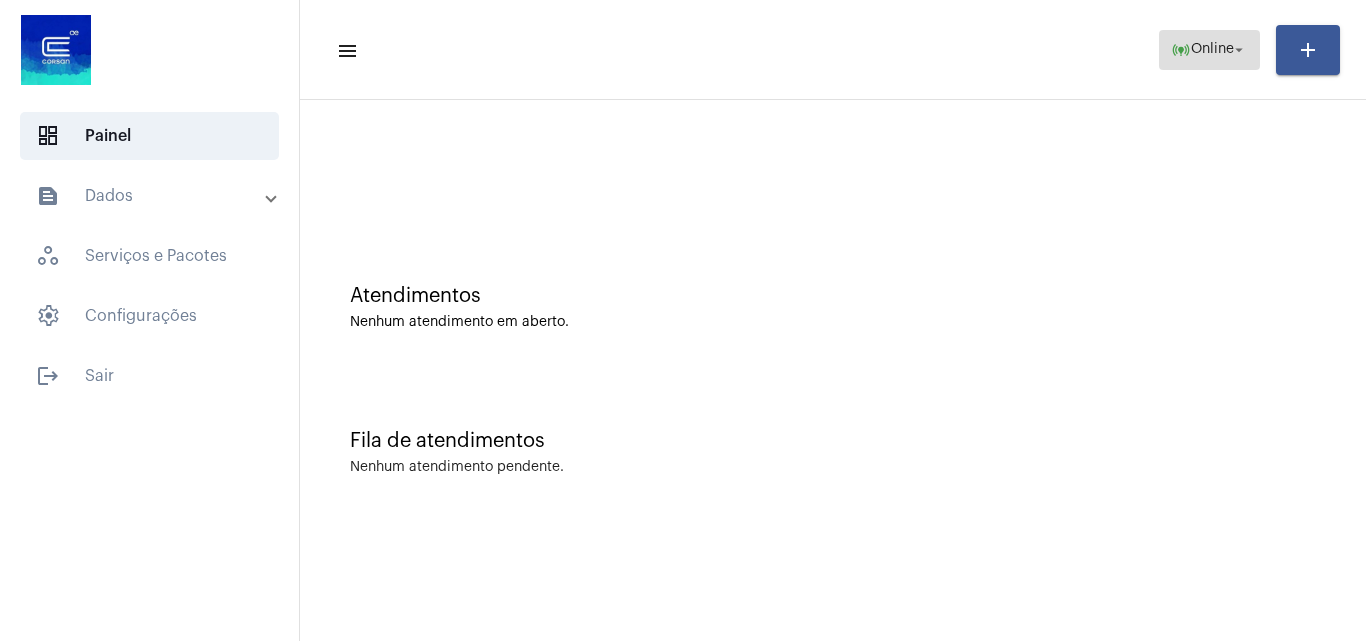 click on "Online" 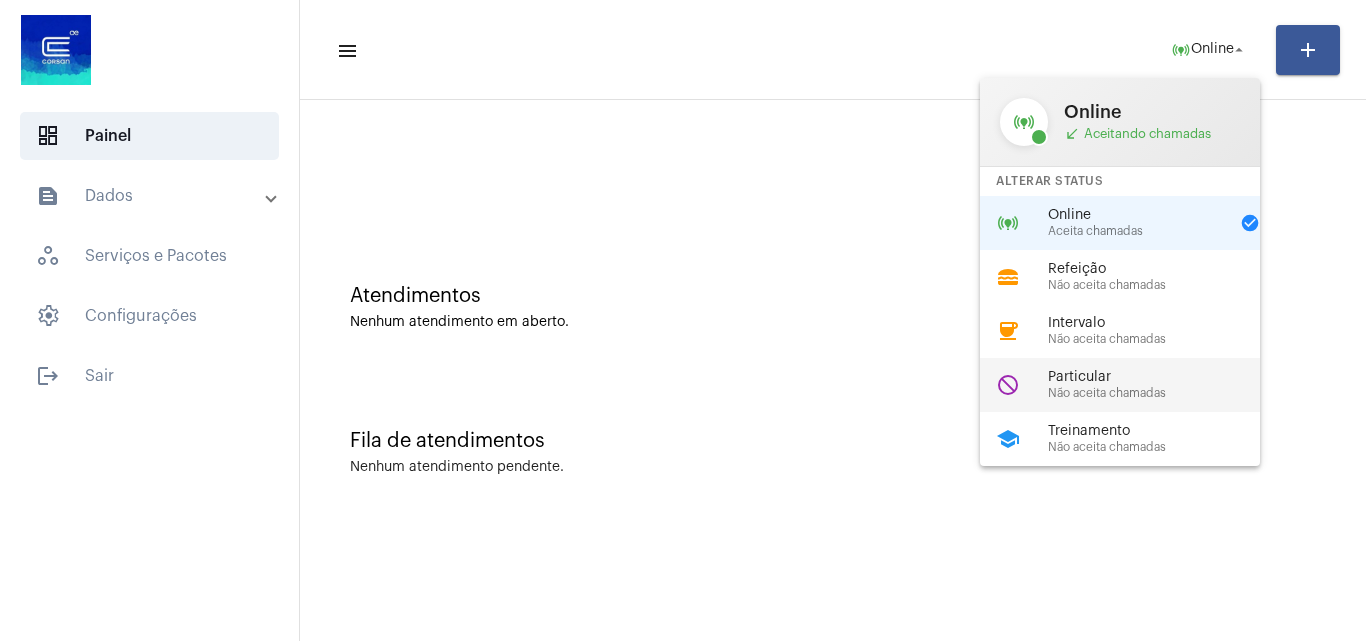 click on "Particular" at bounding box center (1162, 377) 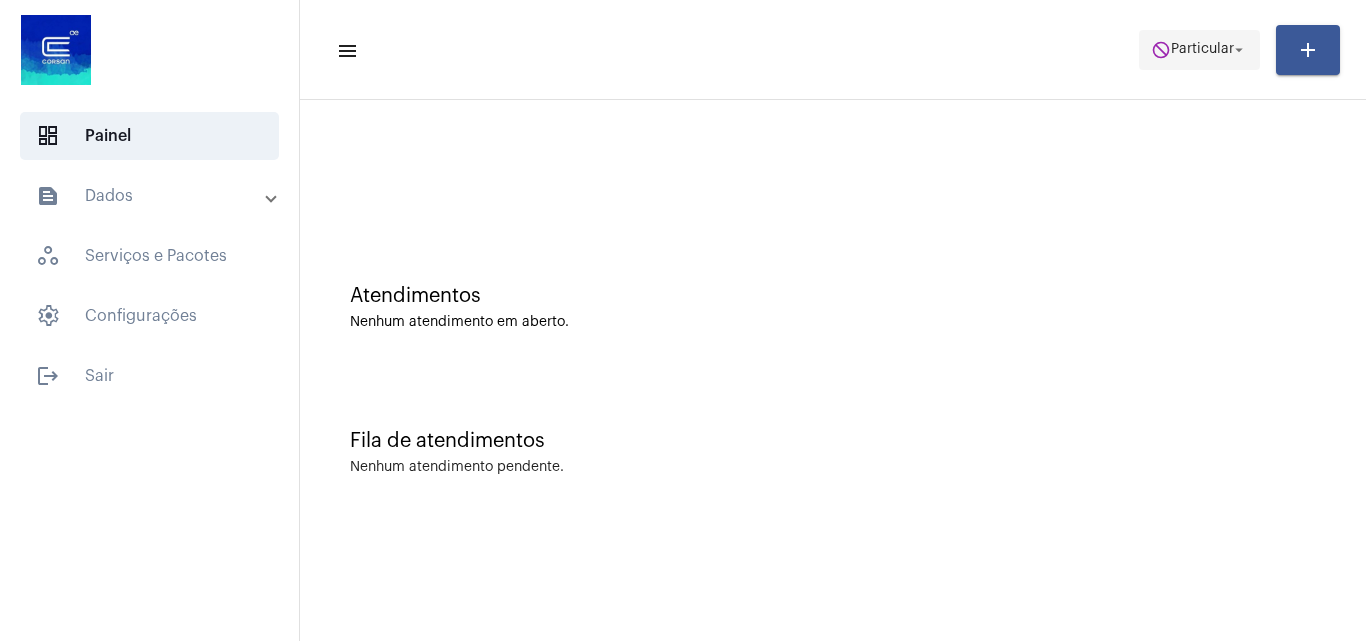 click on "do_not_disturb  Particular arrow_drop_down" 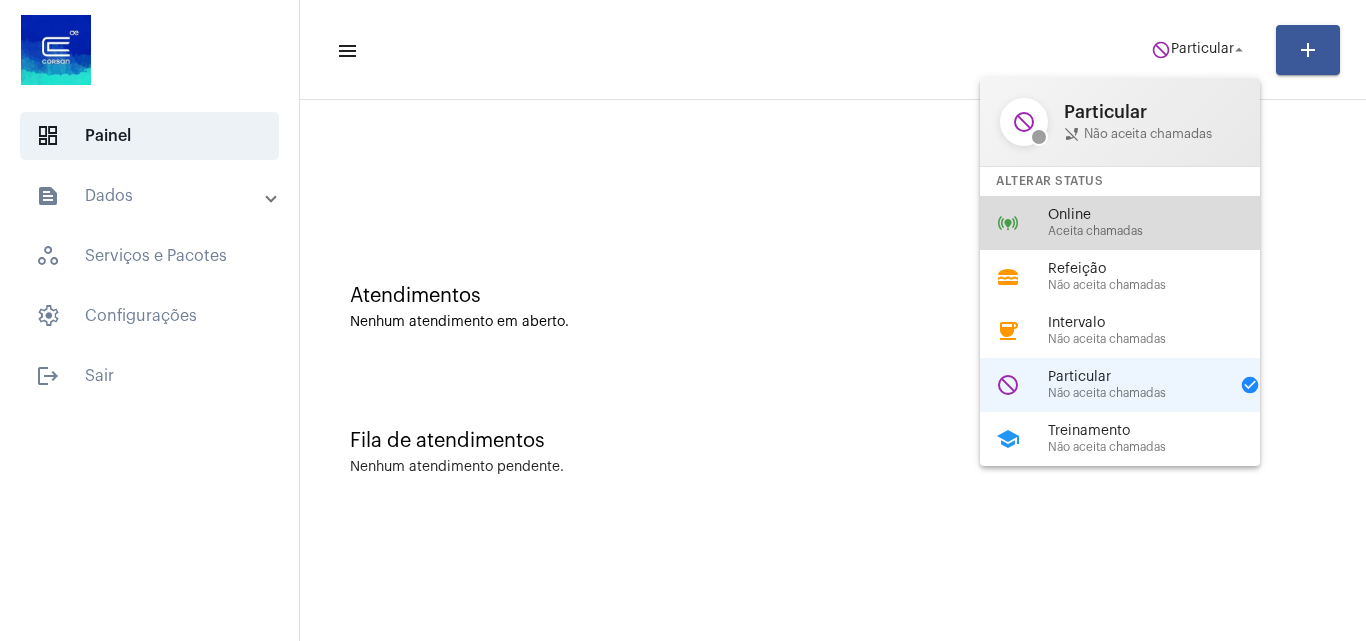 click on "Aceita chamadas" at bounding box center [1162, 231] 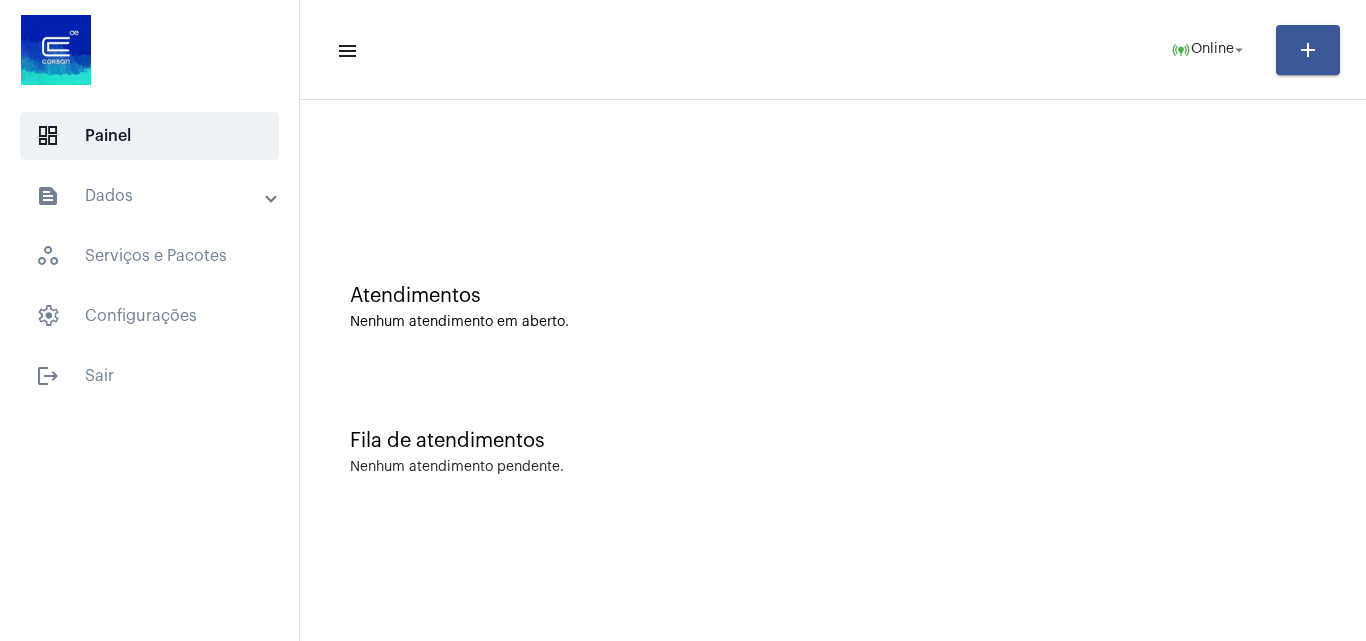 drag, startPoint x: 551, startPoint y: 9, endPoint x: 566, endPoint y: 74, distance: 66.70832 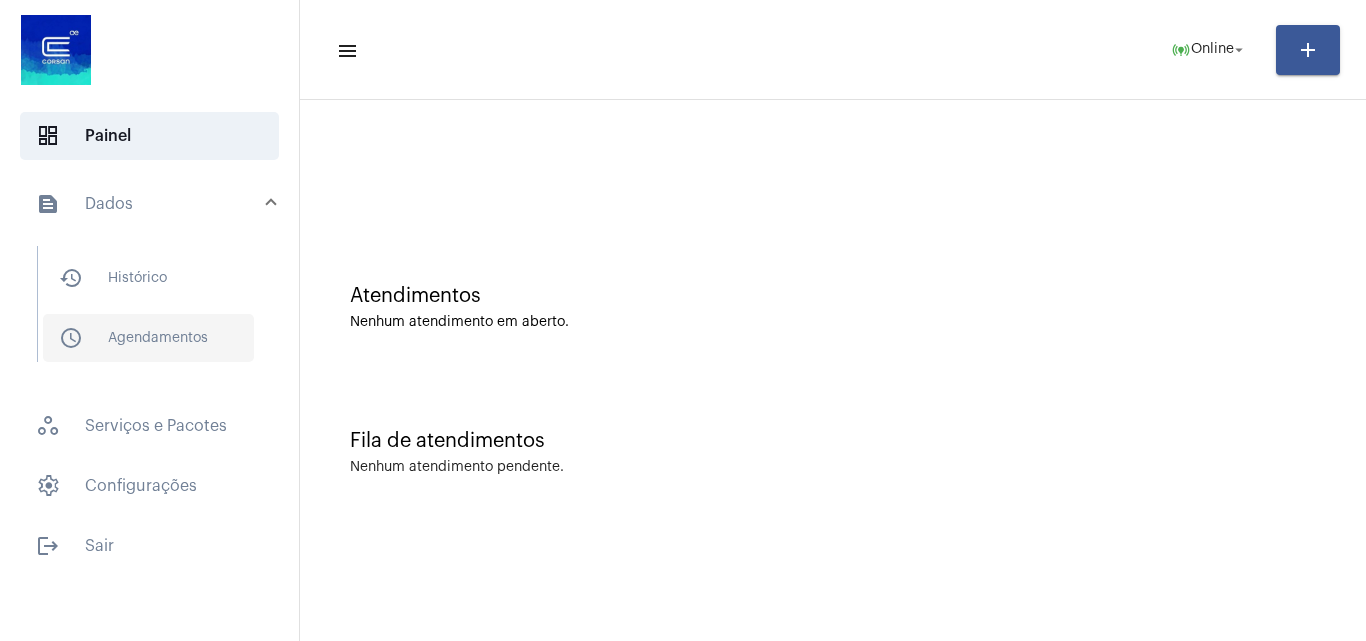click on "schedule_outlined  Agendamentos" at bounding box center [148, 338] 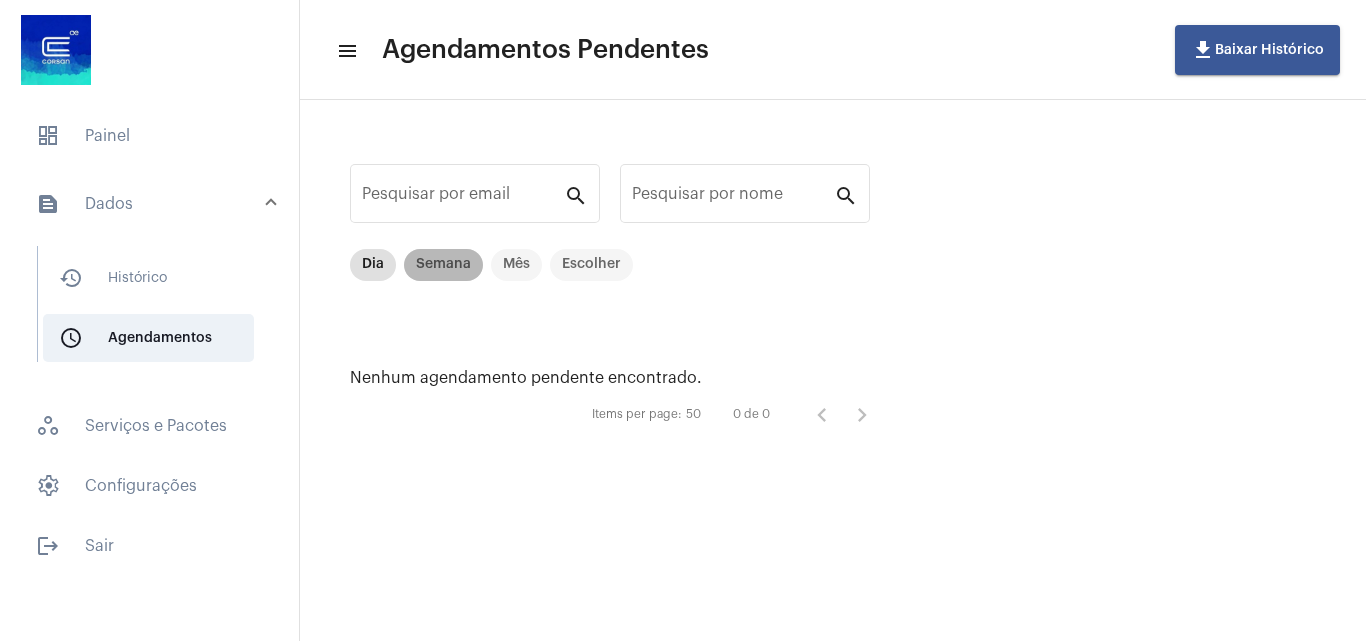 click on "Semana" at bounding box center [443, 265] 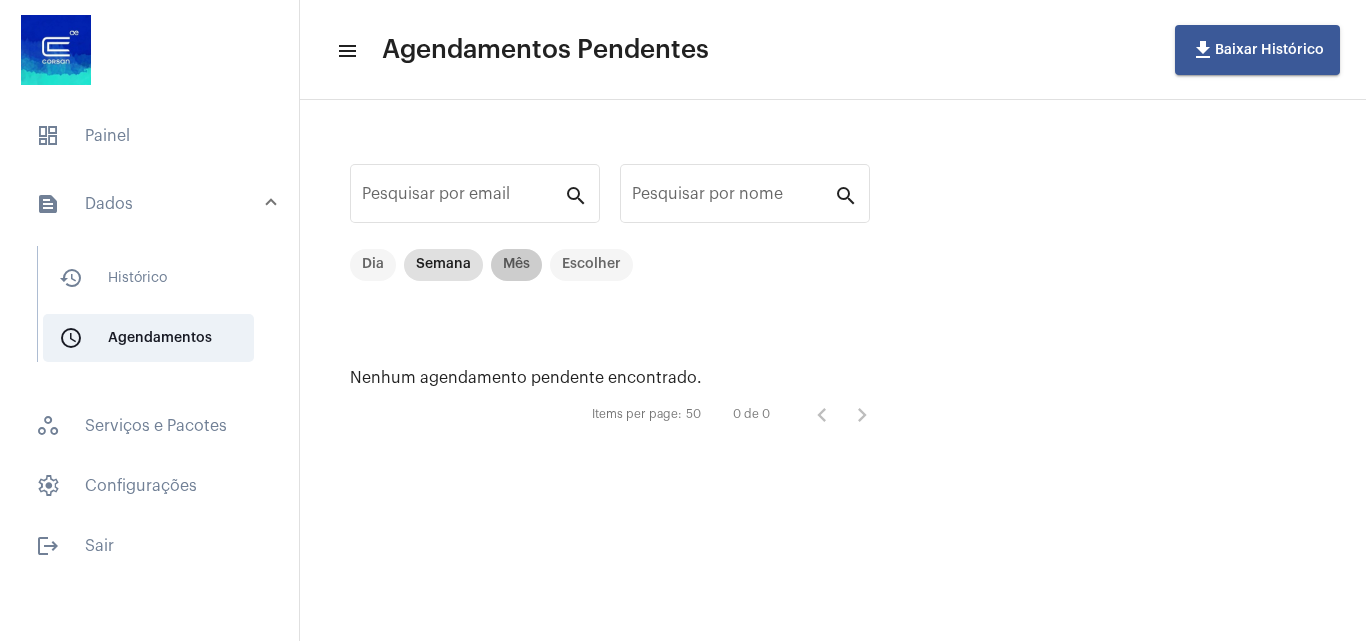 click on "Mês" at bounding box center (516, 265) 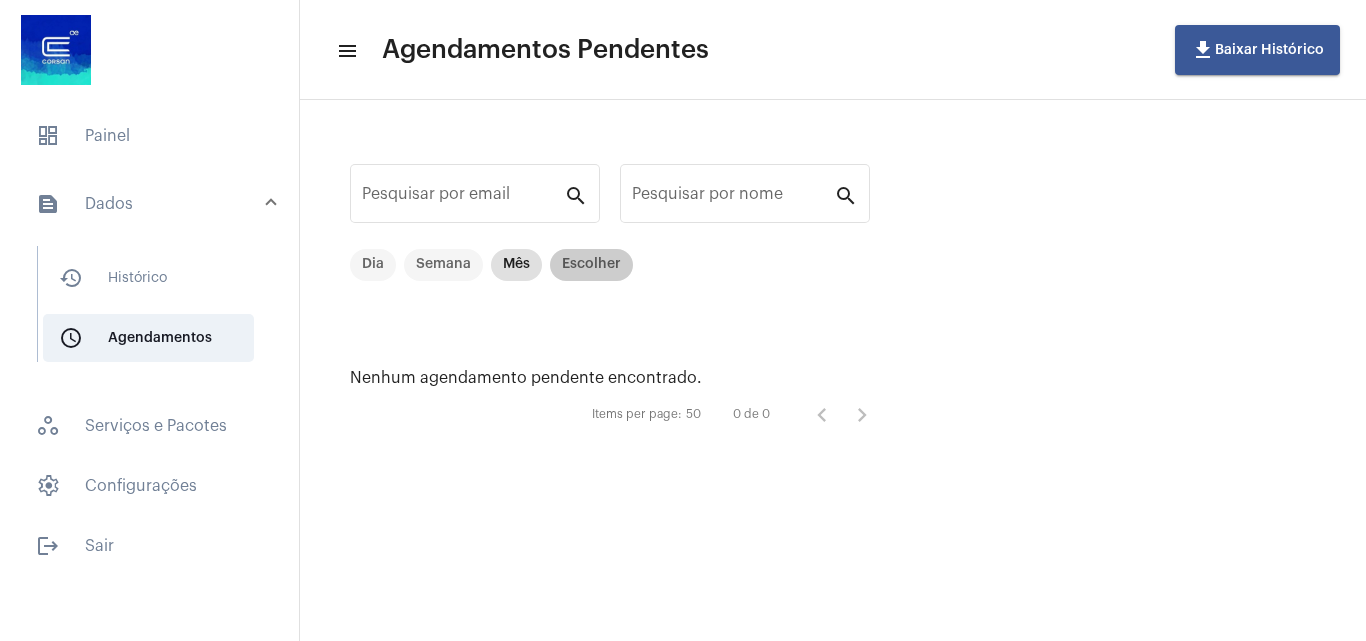click on "Escolher" at bounding box center (591, 265) 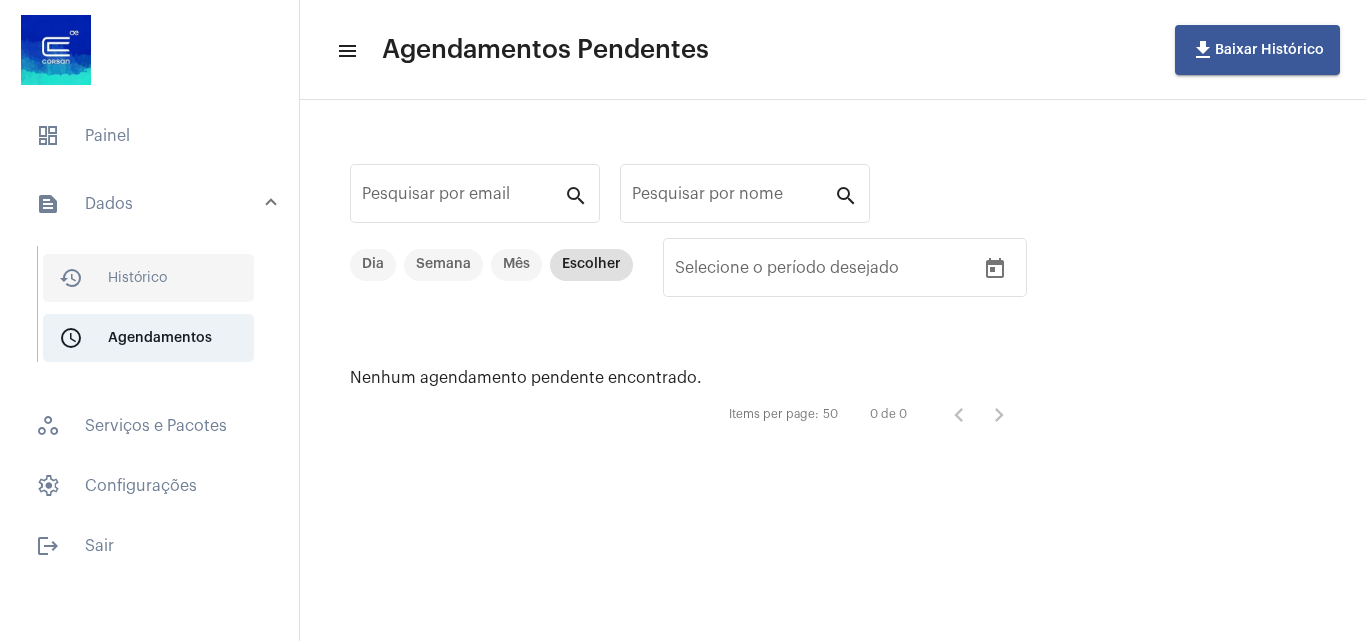 click on "history_outlined  Histórico" at bounding box center (148, 278) 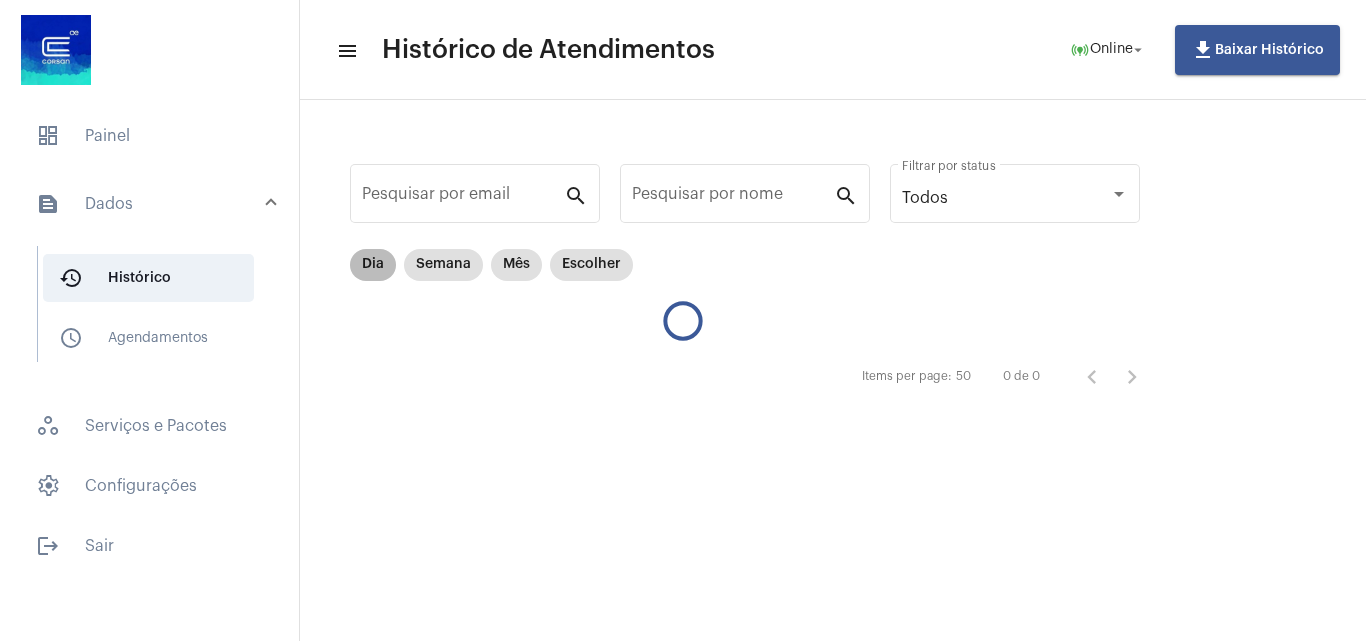 click on "Dia" at bounding box center (373, 265) 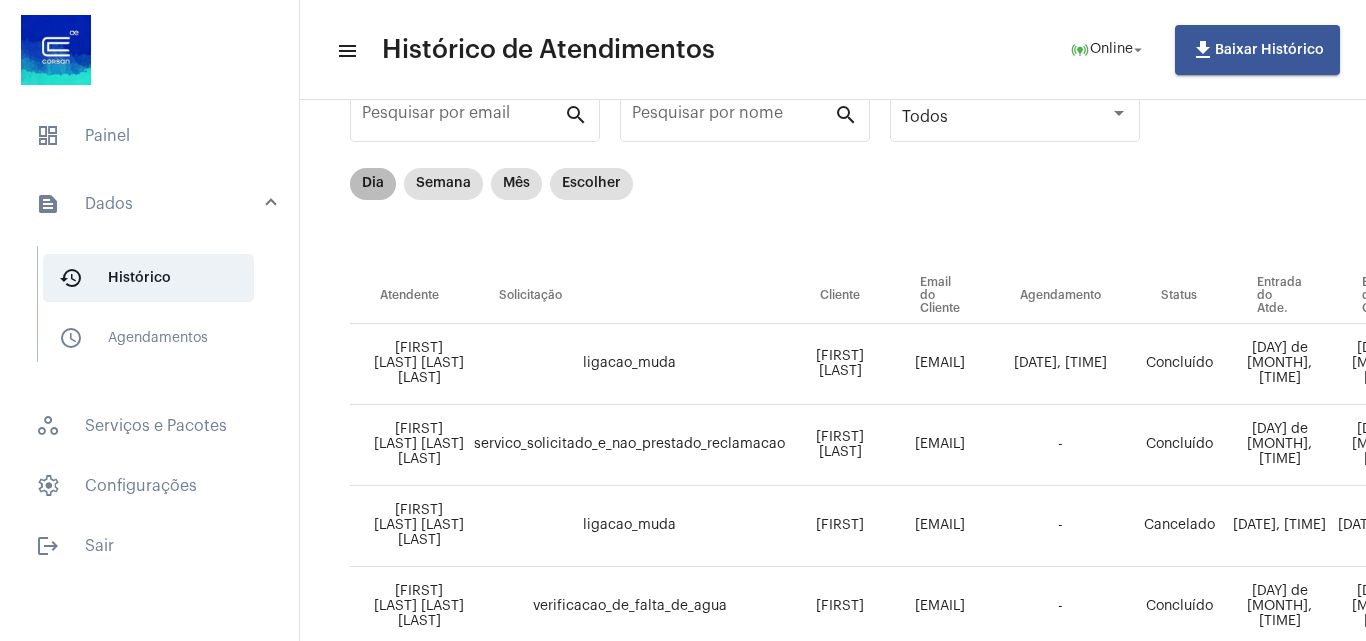 scroll, scrollTop: 0, scrollLeft: 0, axis: both 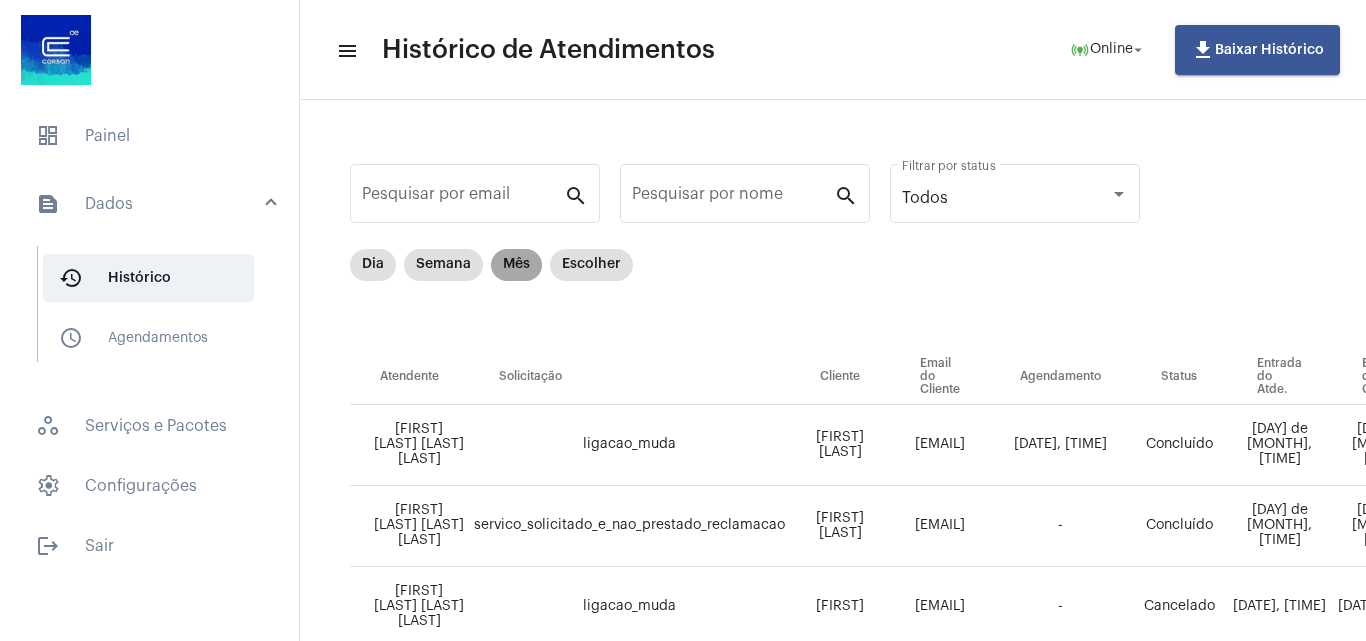 click on "Mês" at bounding box center [516, 265] 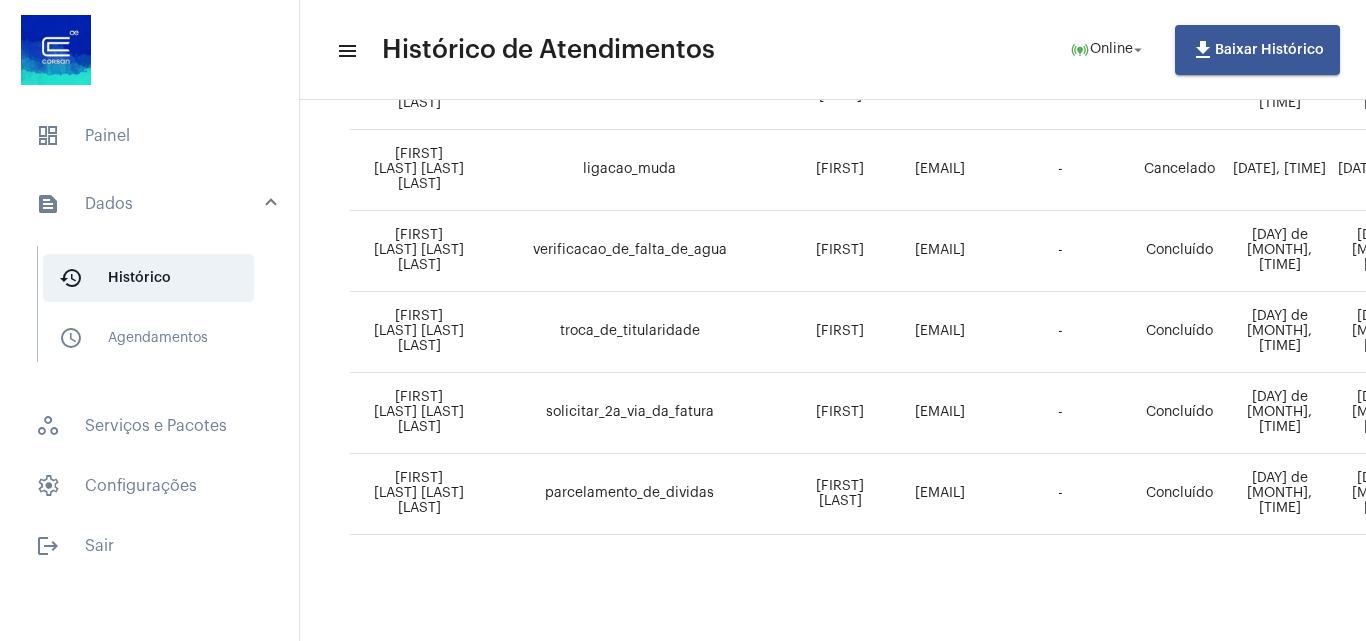 scroll, scrollTop: 52, scrollLeft: 0, axis: vertical 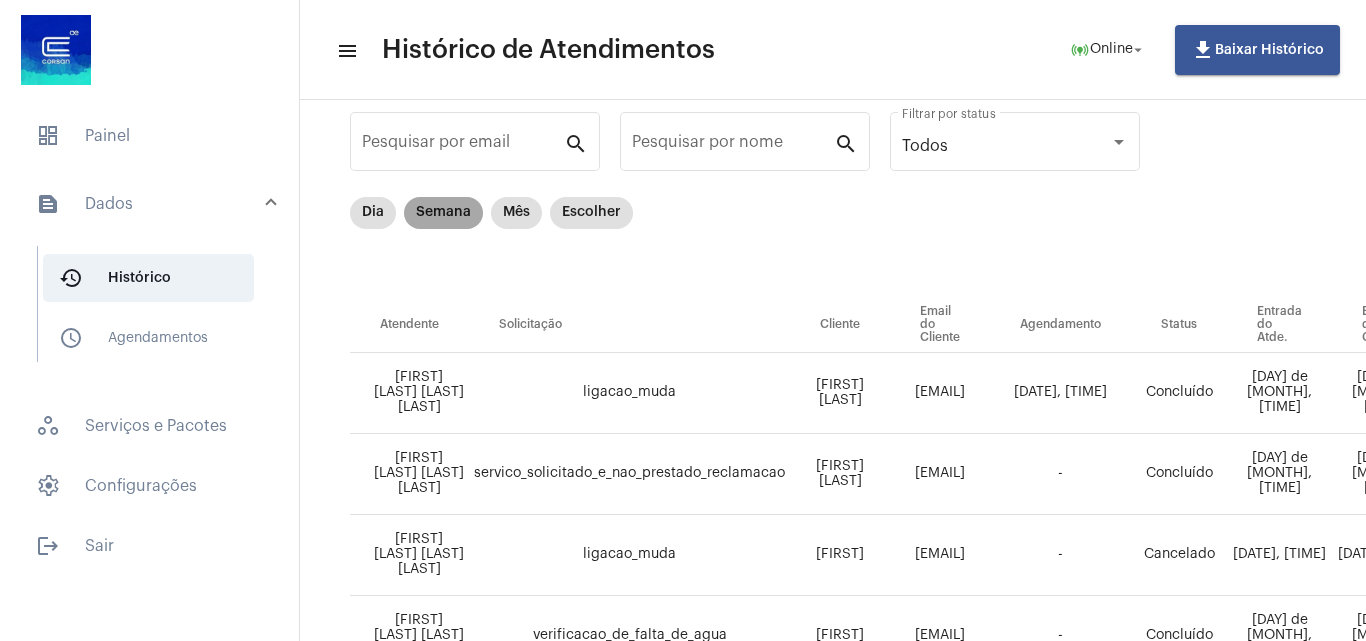 click on "Semana" at bounding box center [443, 213] 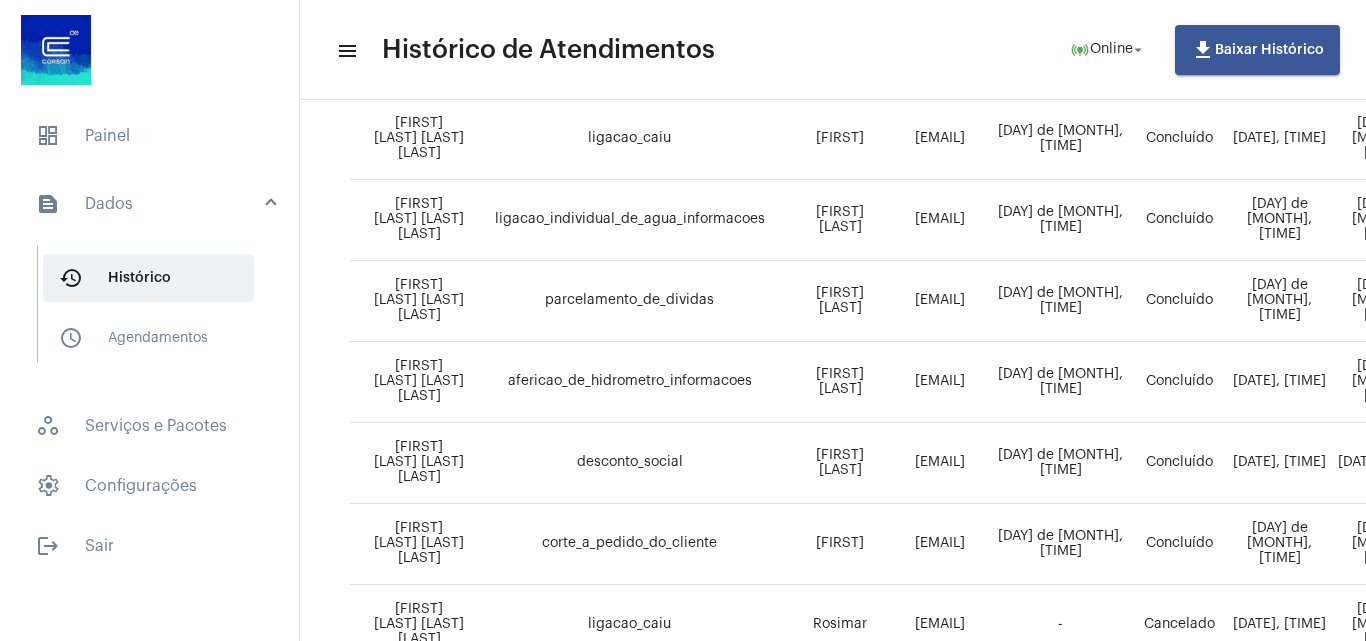 scroll, scrollTop: 205, scrollLeft: 0, axis: vertical 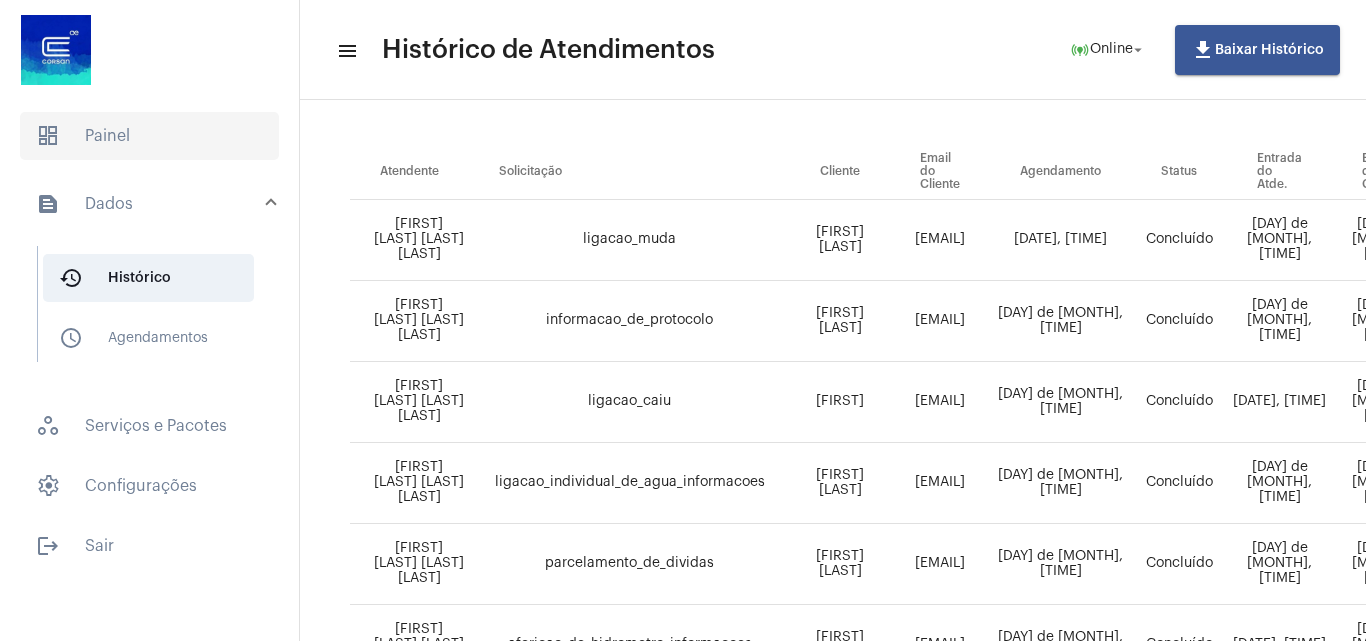 click on "dashboard   Painel" 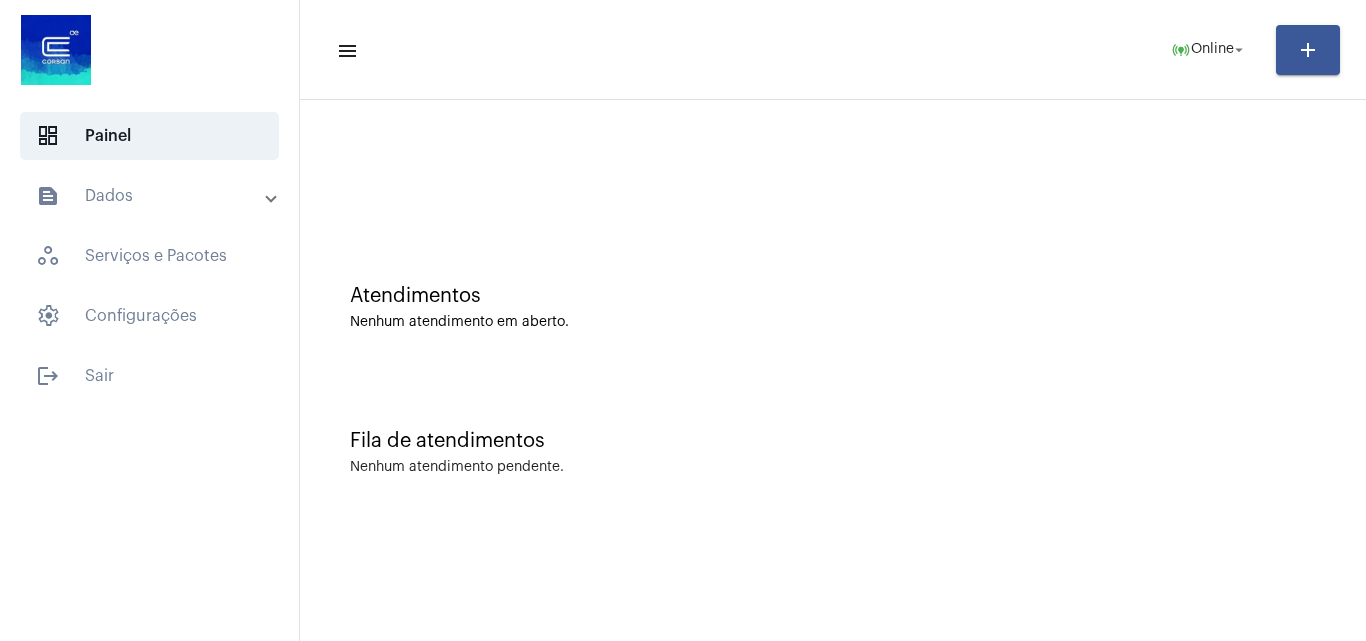 click on "text_snippet_outlined  Dados" at bounding box center [151, 196] 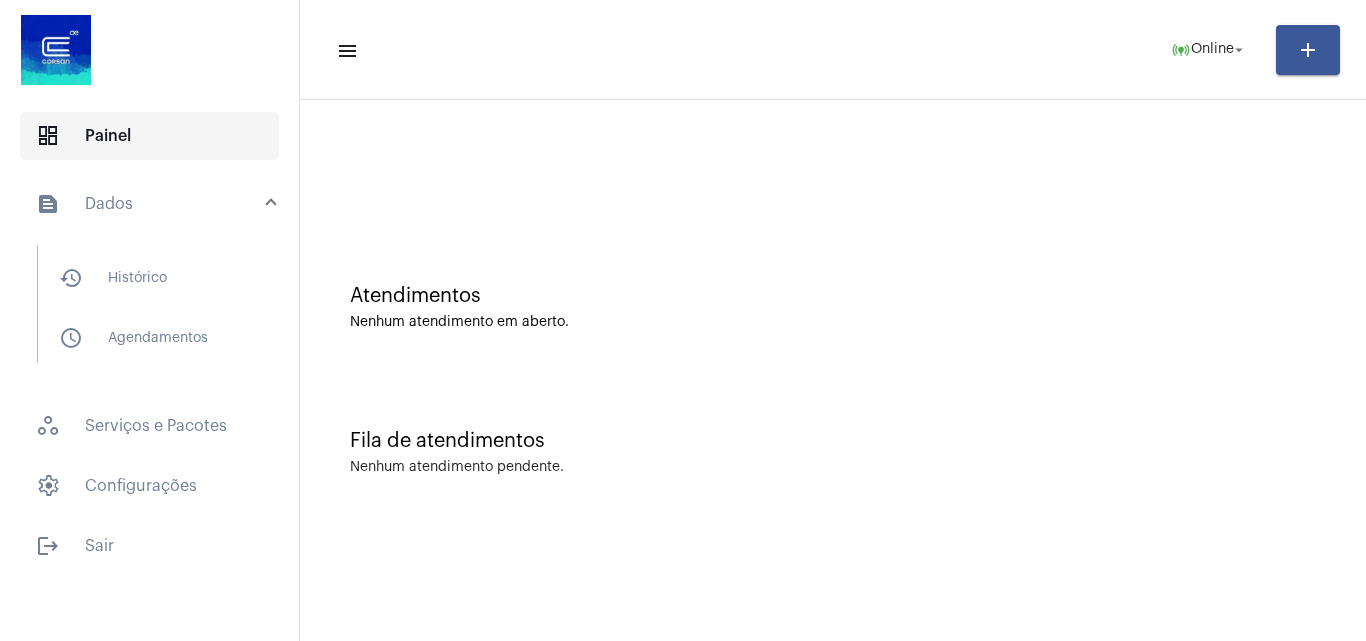 click on "dashboard   Painel" 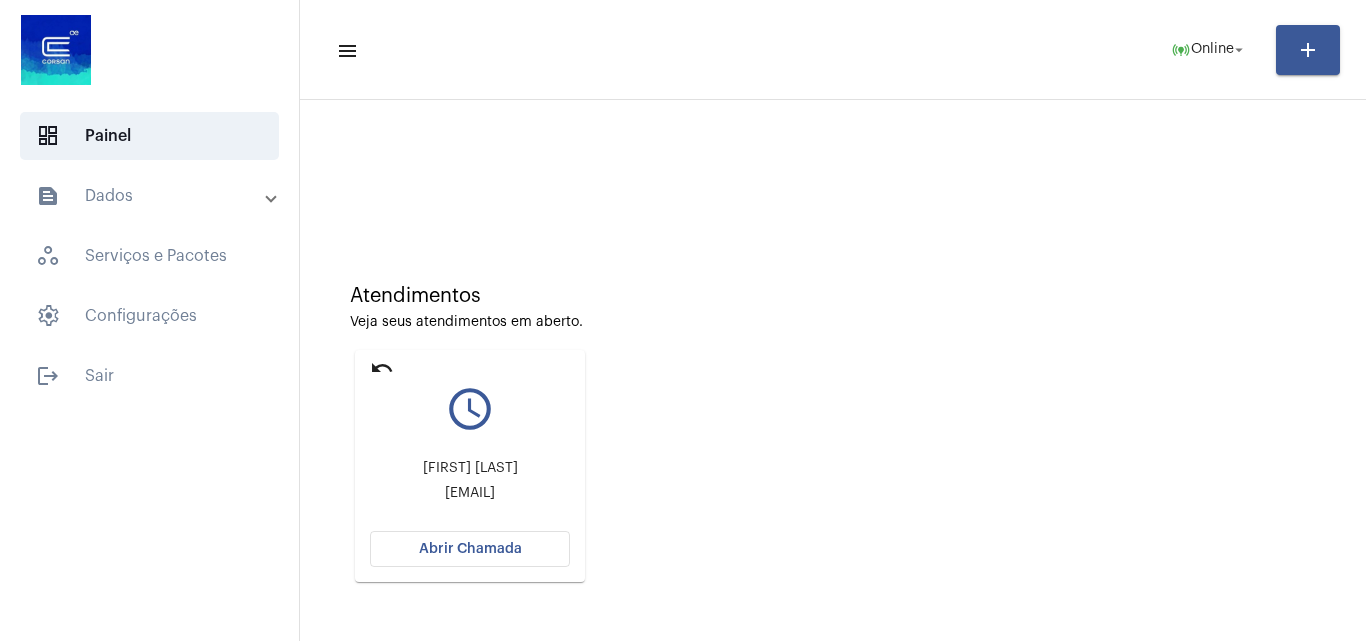 click on "Abrir Chamada" 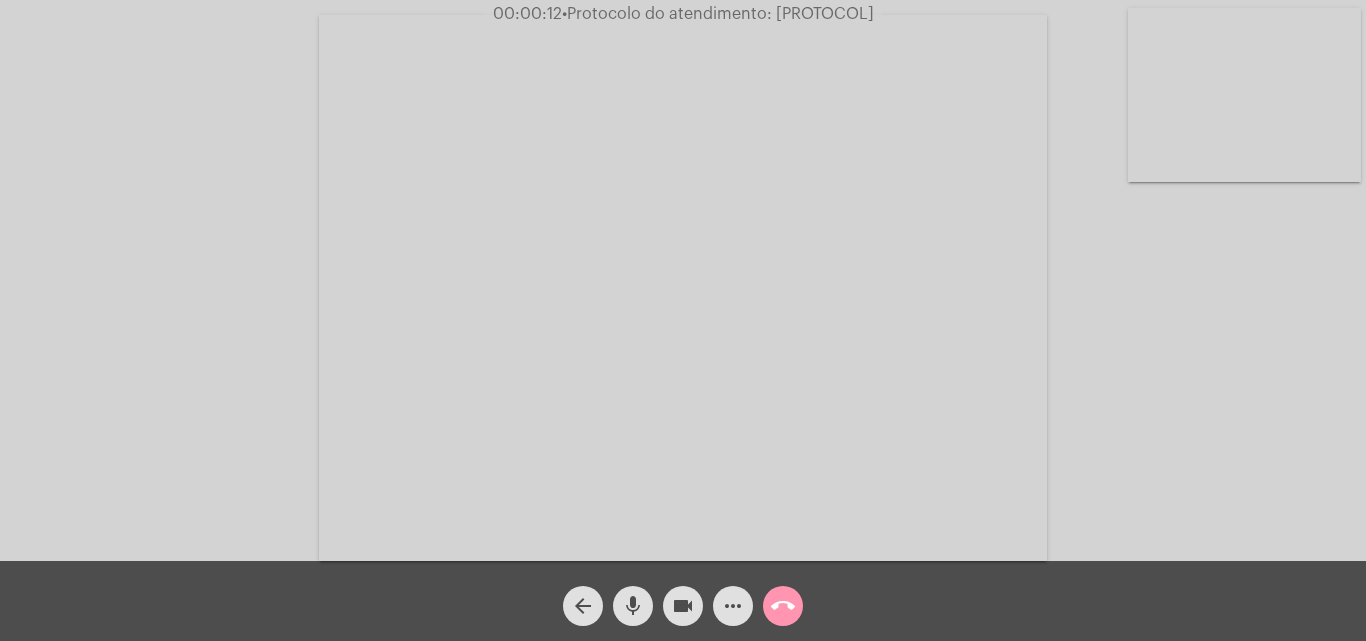 click on "Acessando Câmera e Microfone..." 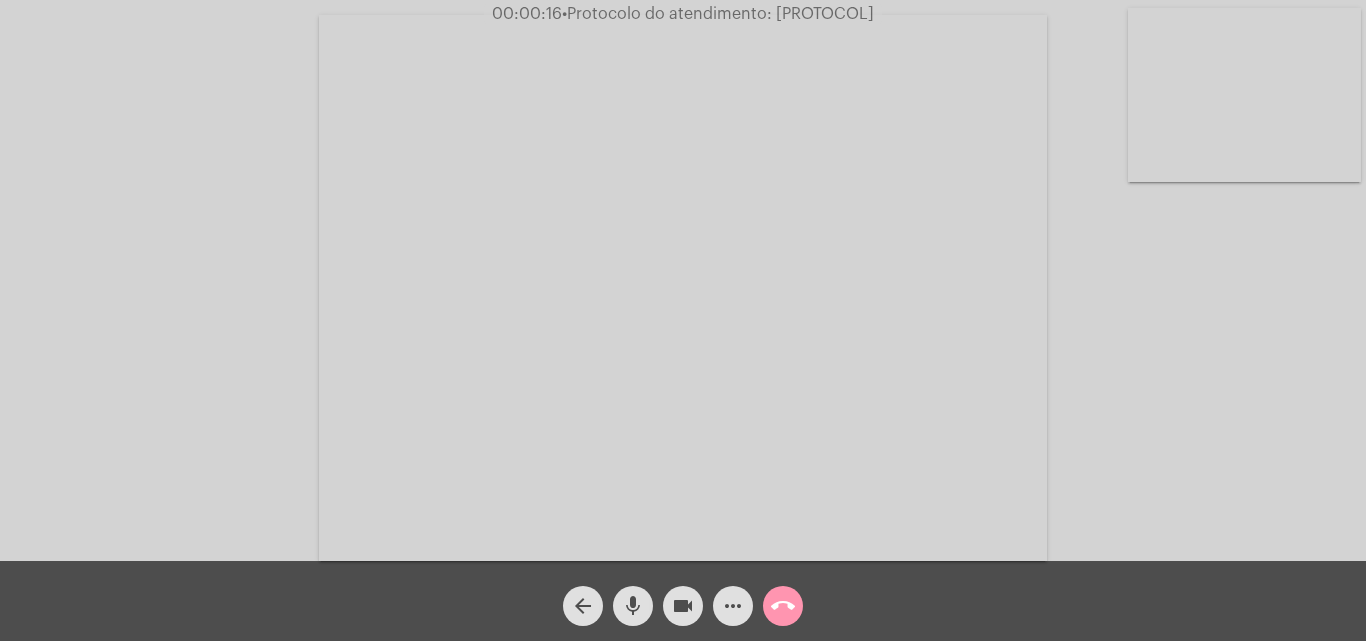 click on "Acessando Câmera e Microfone..." 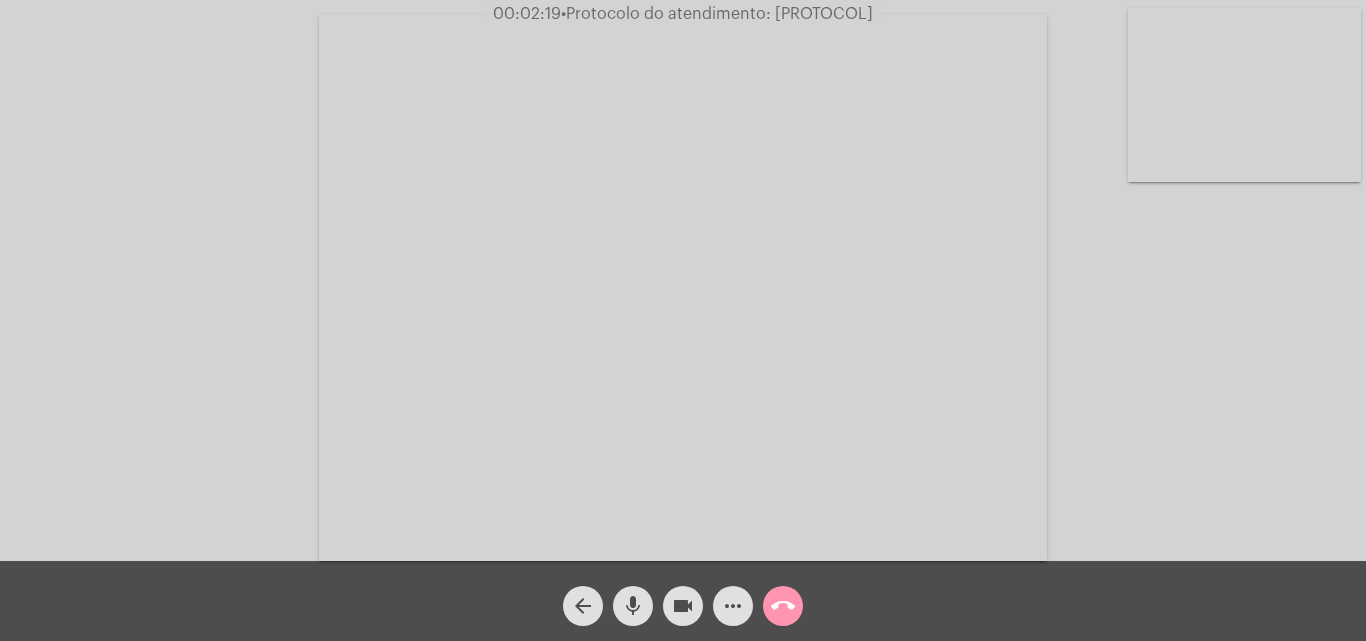 click on "more_horiz" 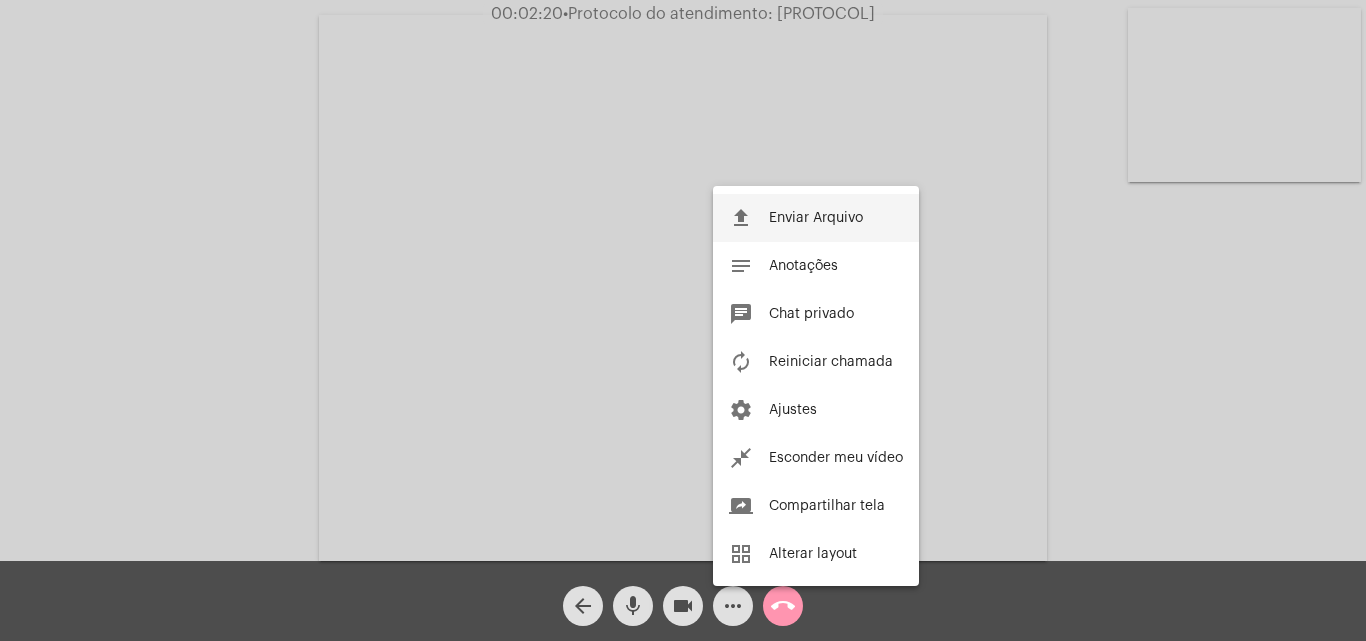 click on "Enviar Arquivo" at bounding box center [816, 218] 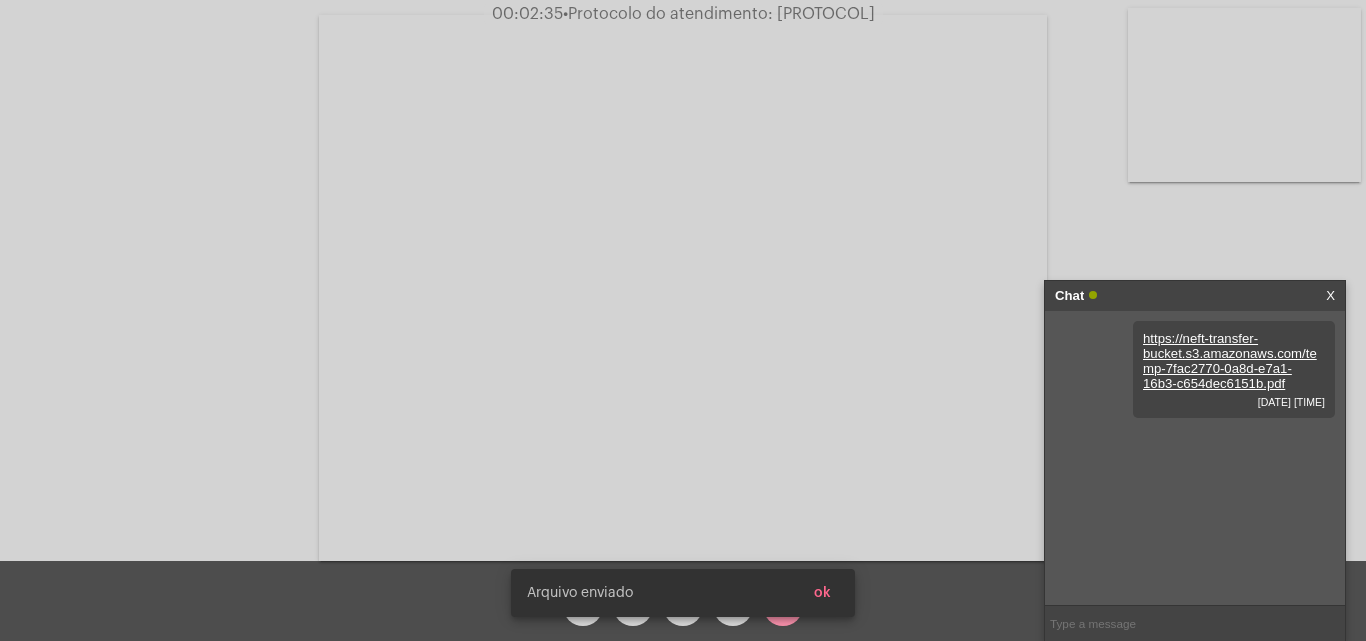 click on "ok" at bounding box center (822, 593) 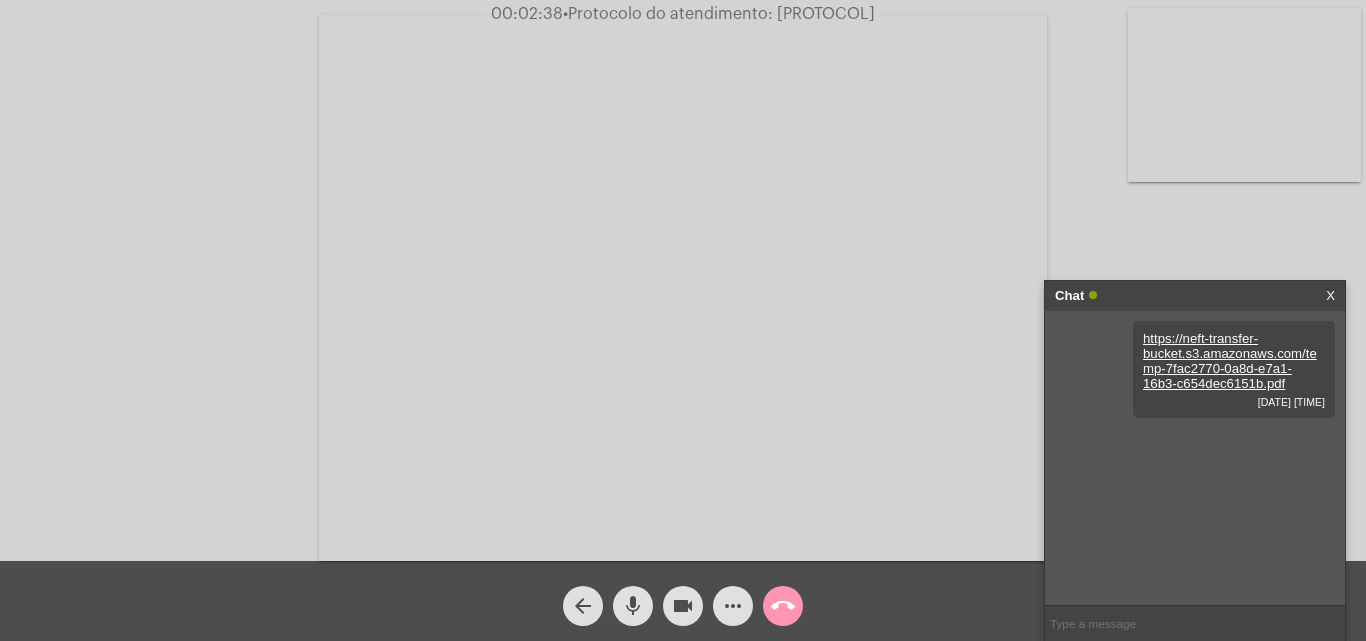 click on "mic" 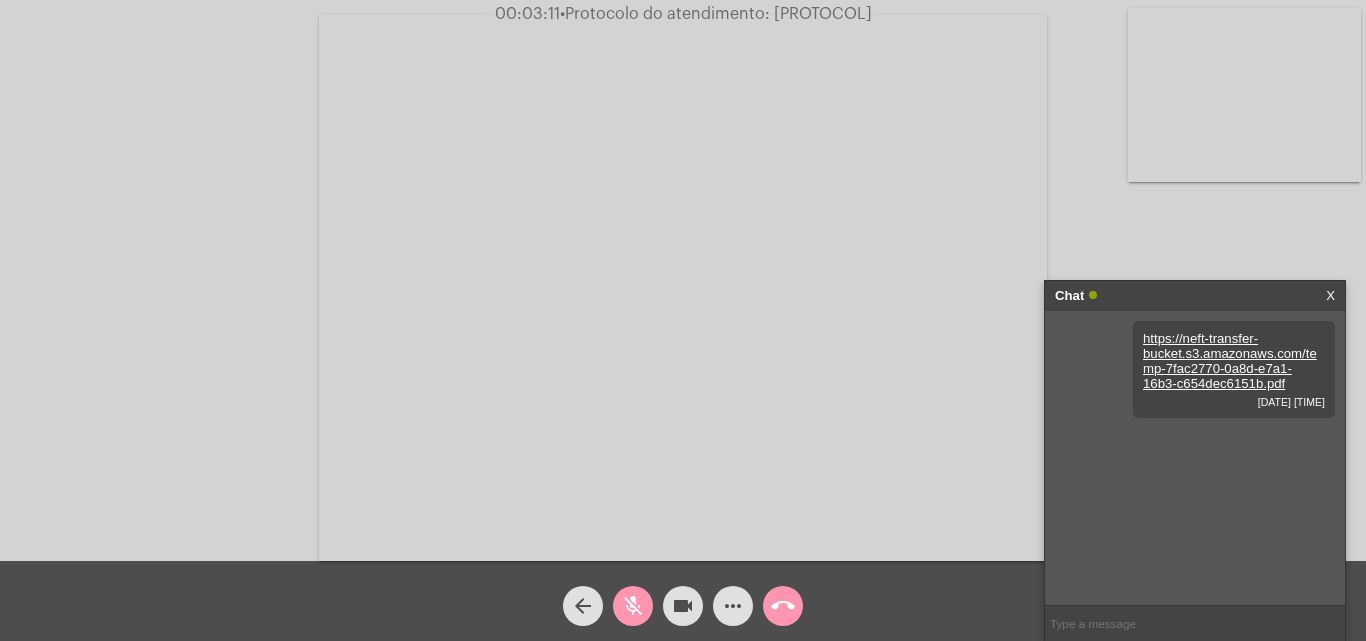 click on "mic_off" 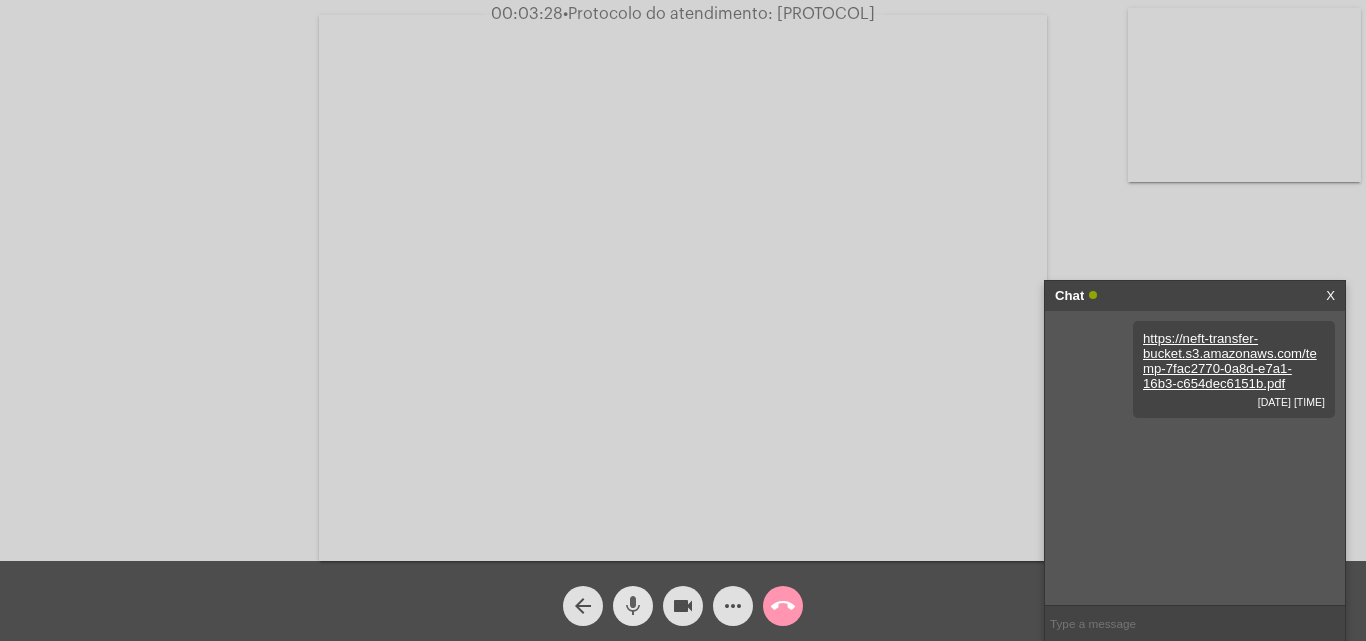 click on "mic" 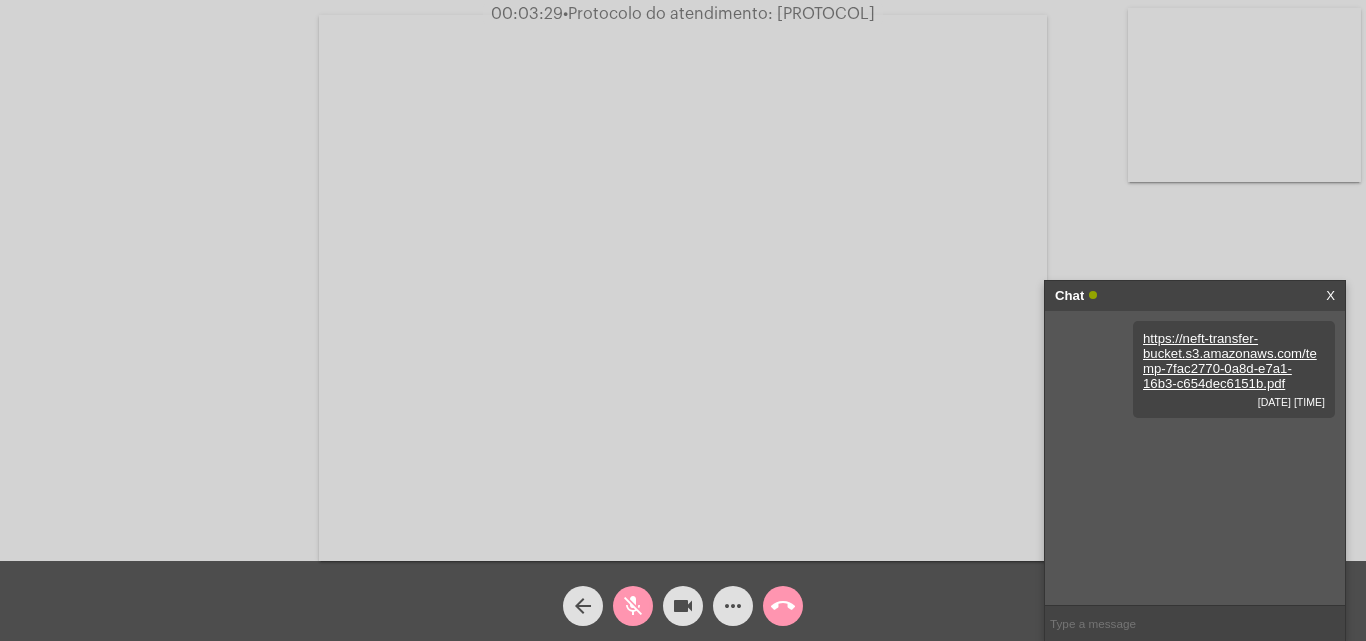 click on "mic_off" 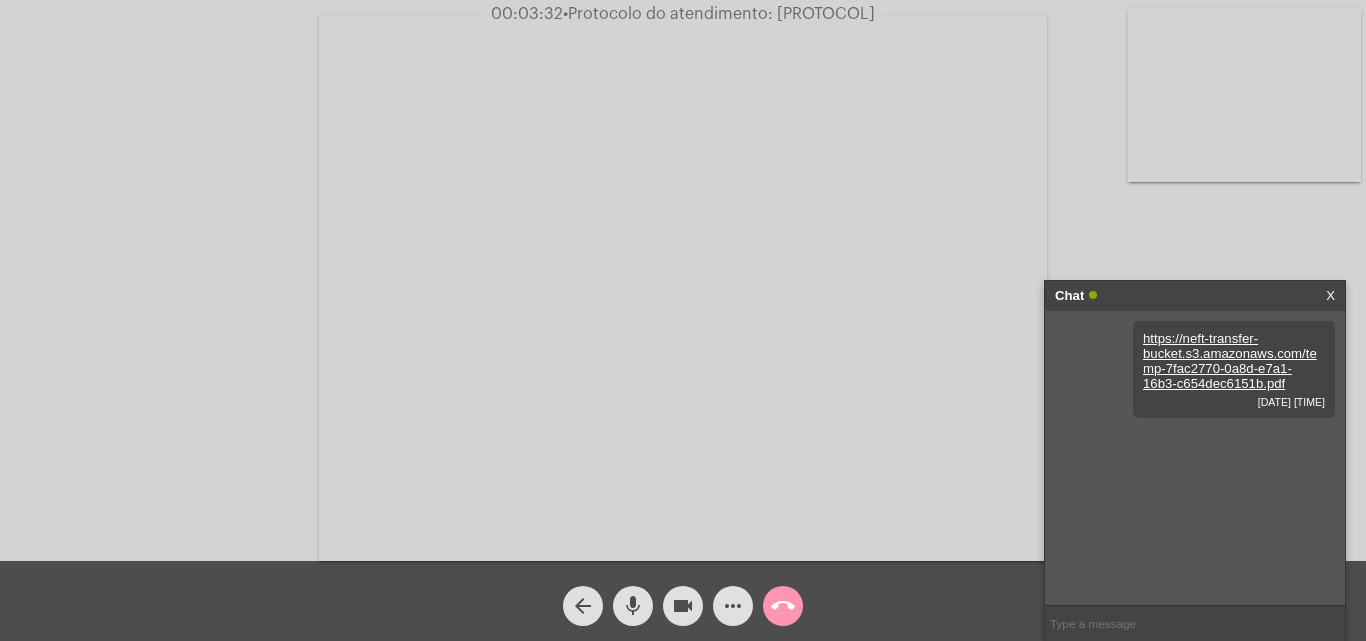 click on "•  Protocolo do atendimento: 20250801040523" 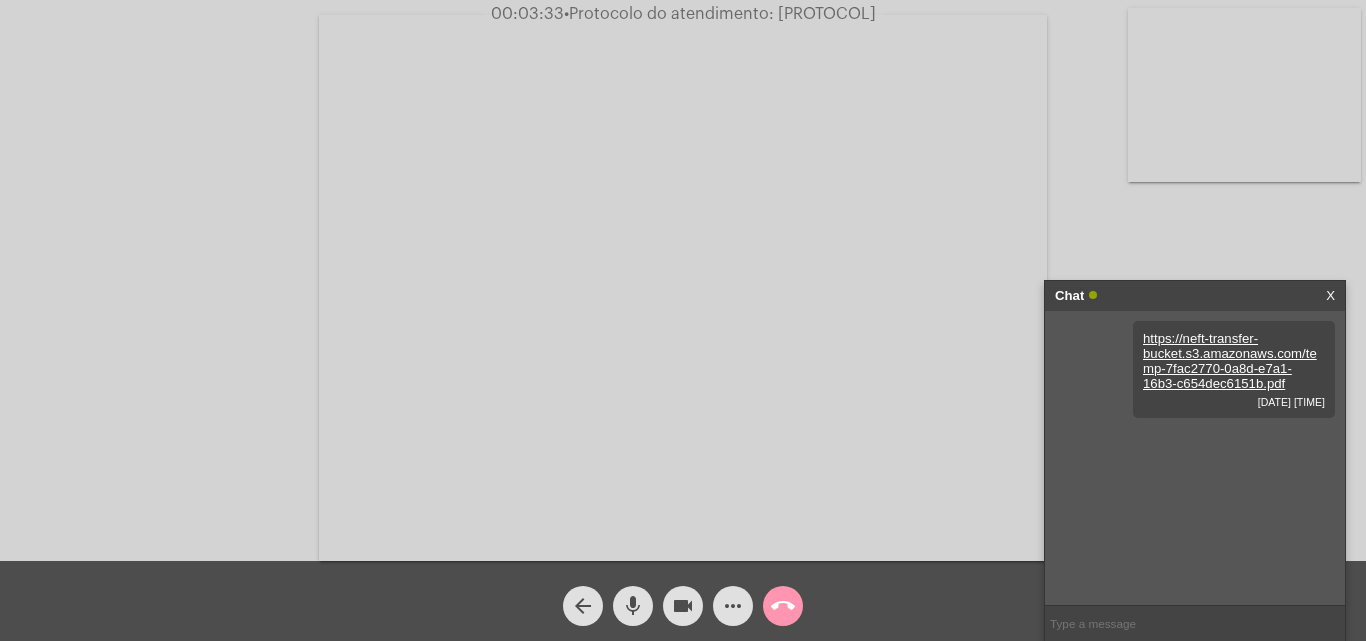 copy on "20250801040523" 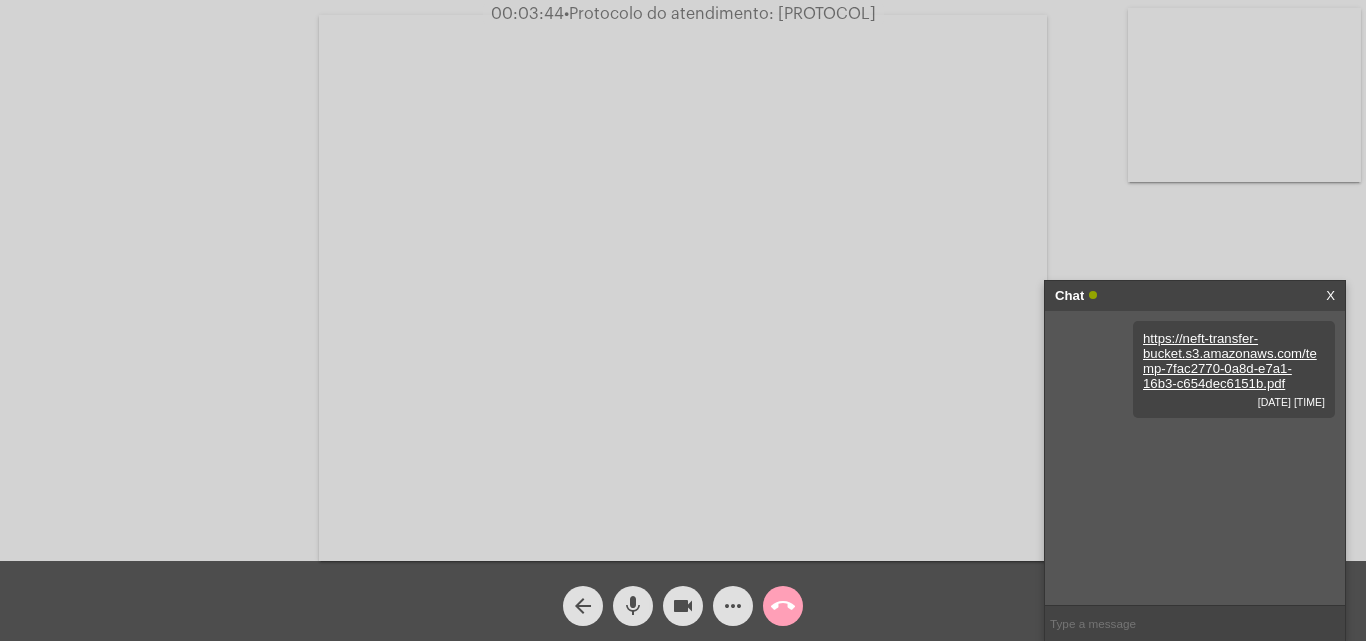 click on "call_end" 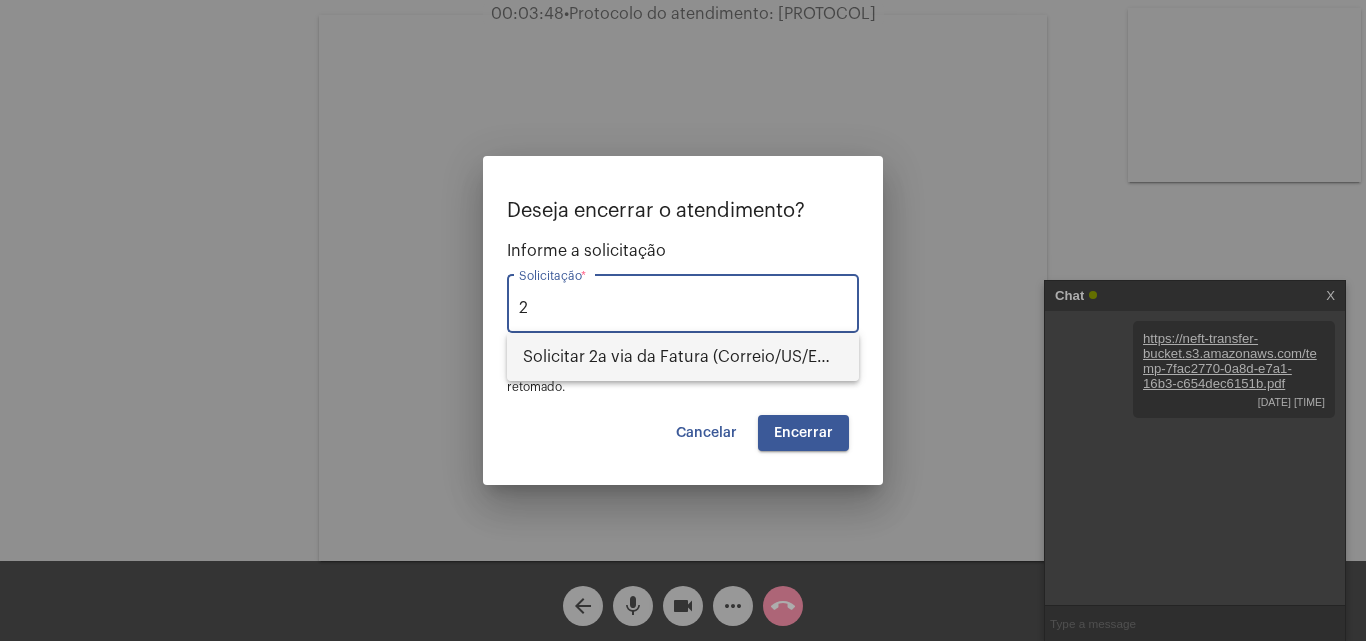 click on "Solicitar 2a via da Fatura (Correio/US/Email)" at bounding box center [683, 357] 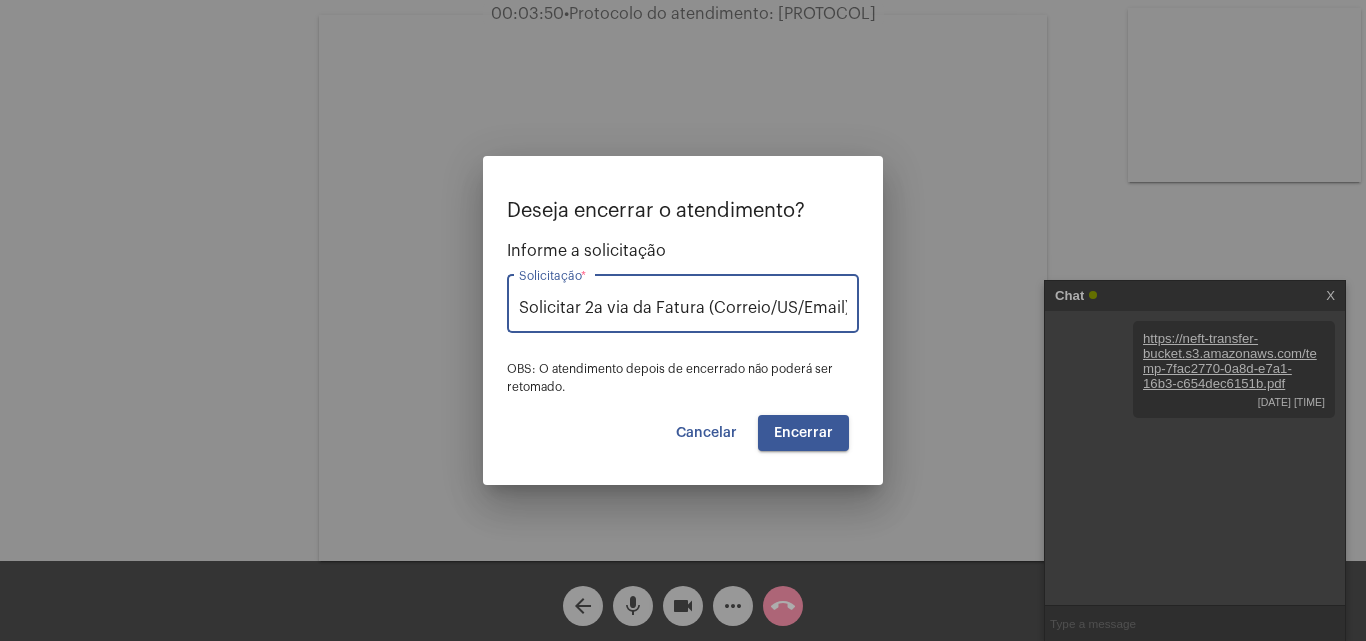 click on "Encerrar" at bounding box center [803, 433] 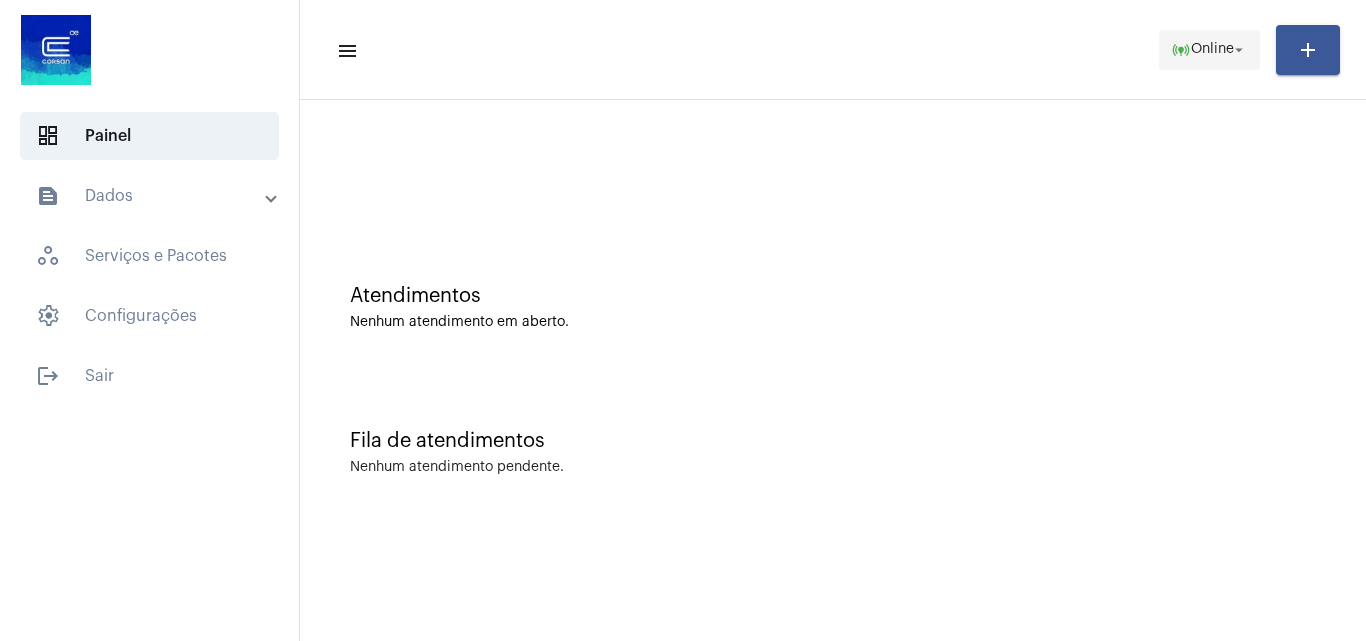 click on "online_prediction" 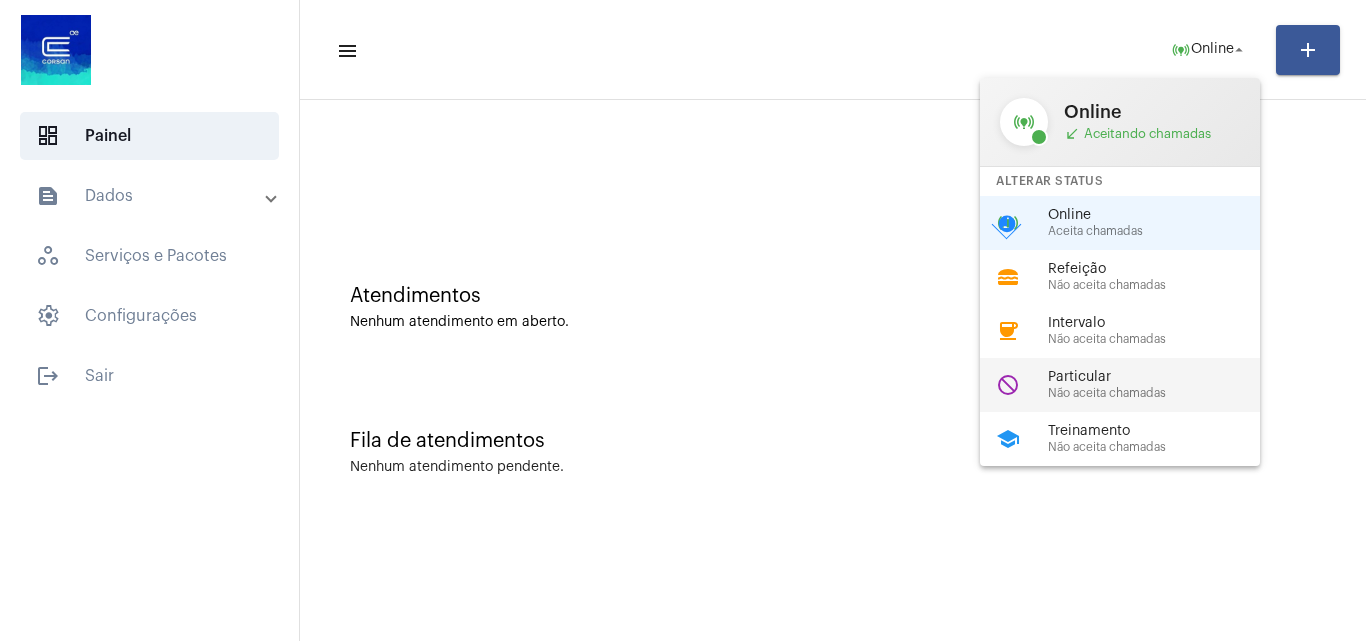click on "do_not_disturb  Particular Não aceita chamadas" at bounding box center (1136, 385) 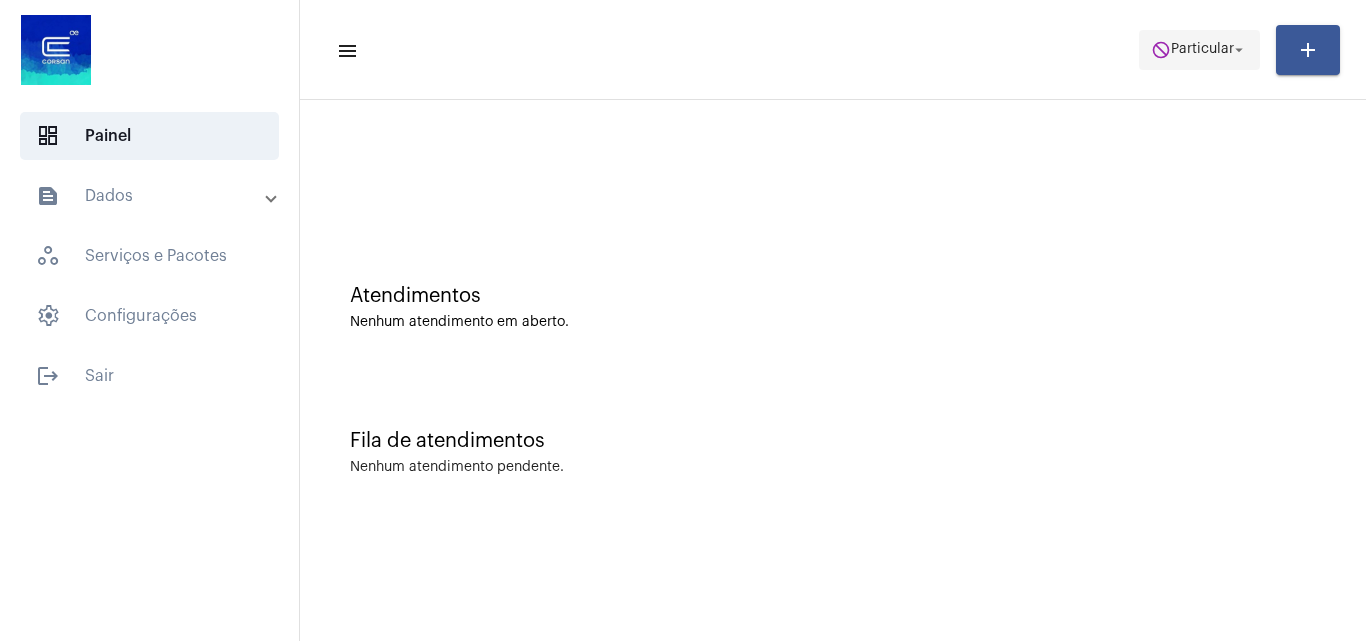 click on "arrow_drop_down" 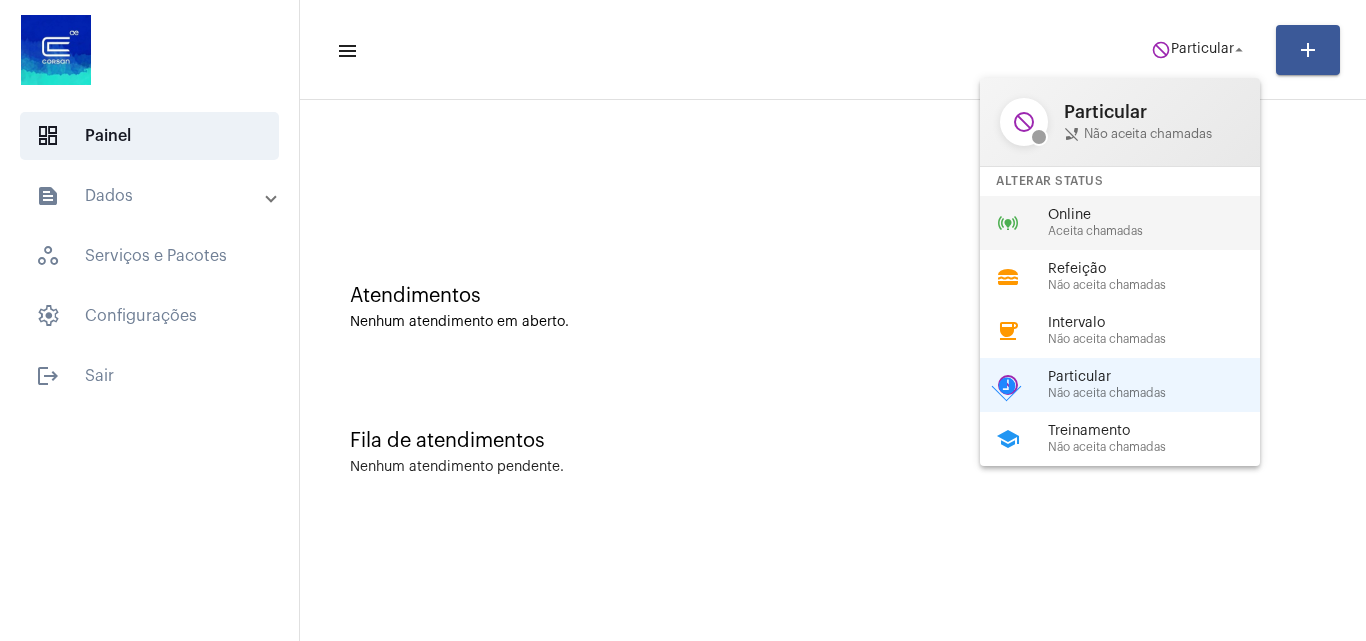 click on "Aceita chamadas" at bounding box center [1162, 231] 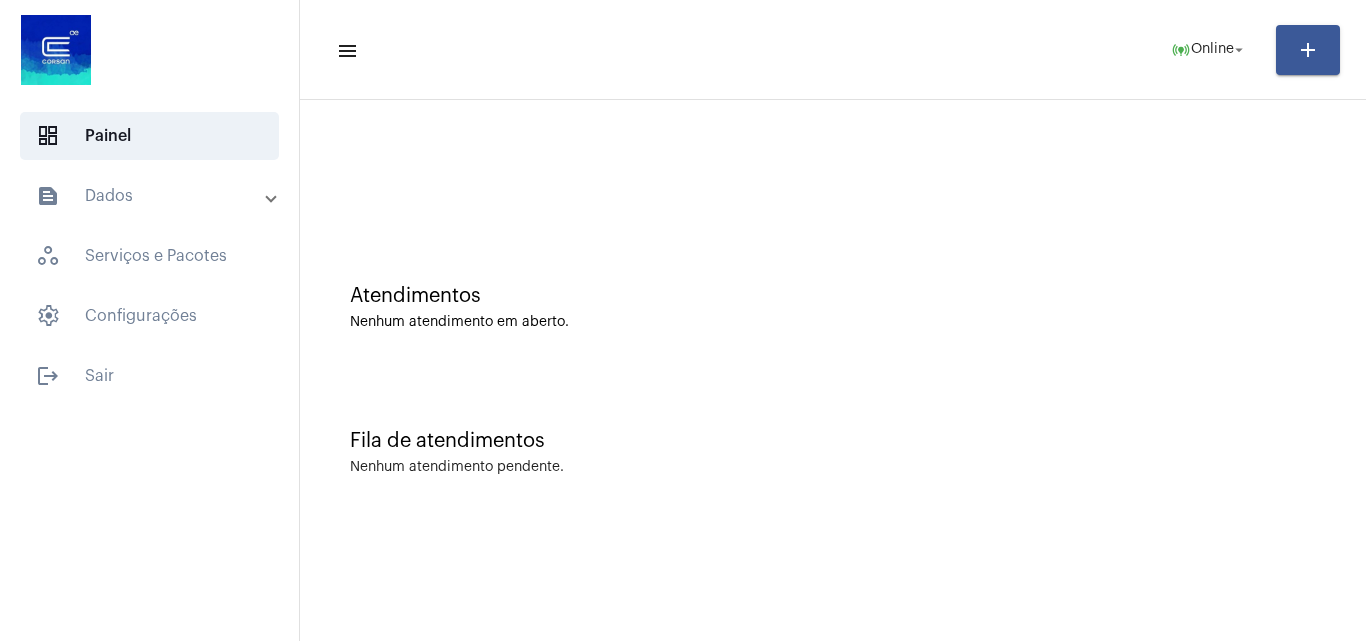 click on "text_snippet_outlined  Dados" at bounding box center (151, 196) 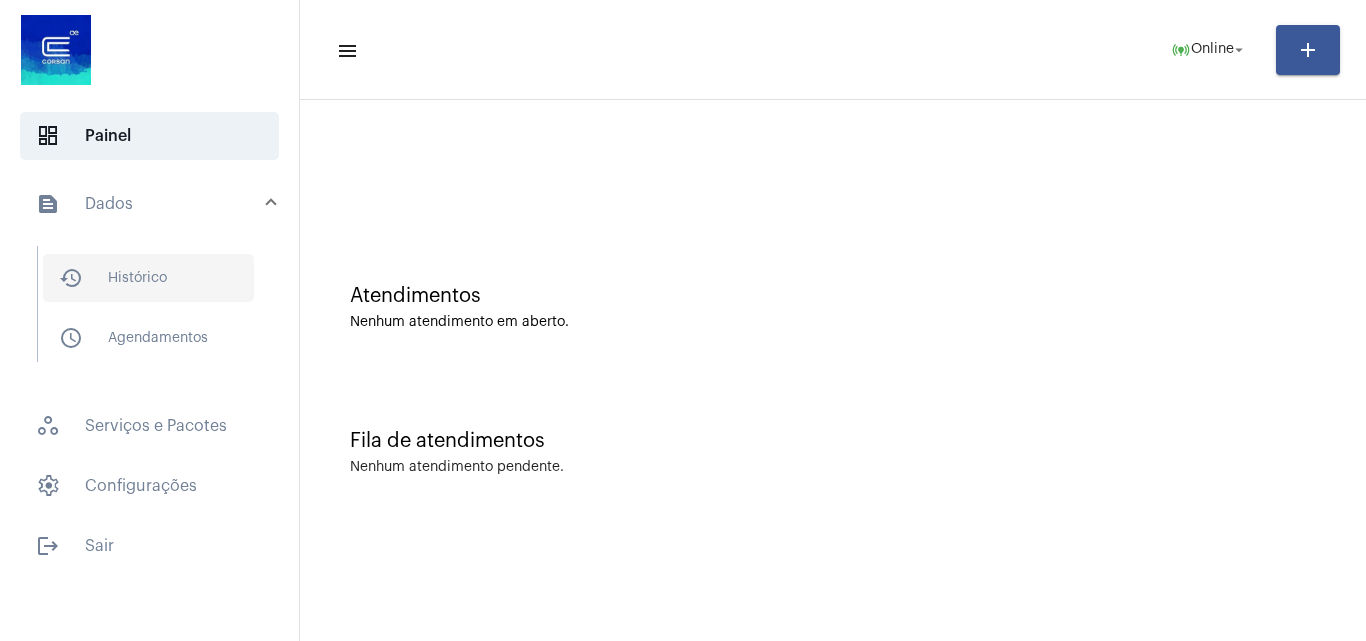 click on "history_outlined  Histórico" at bounding box center [148, 278] 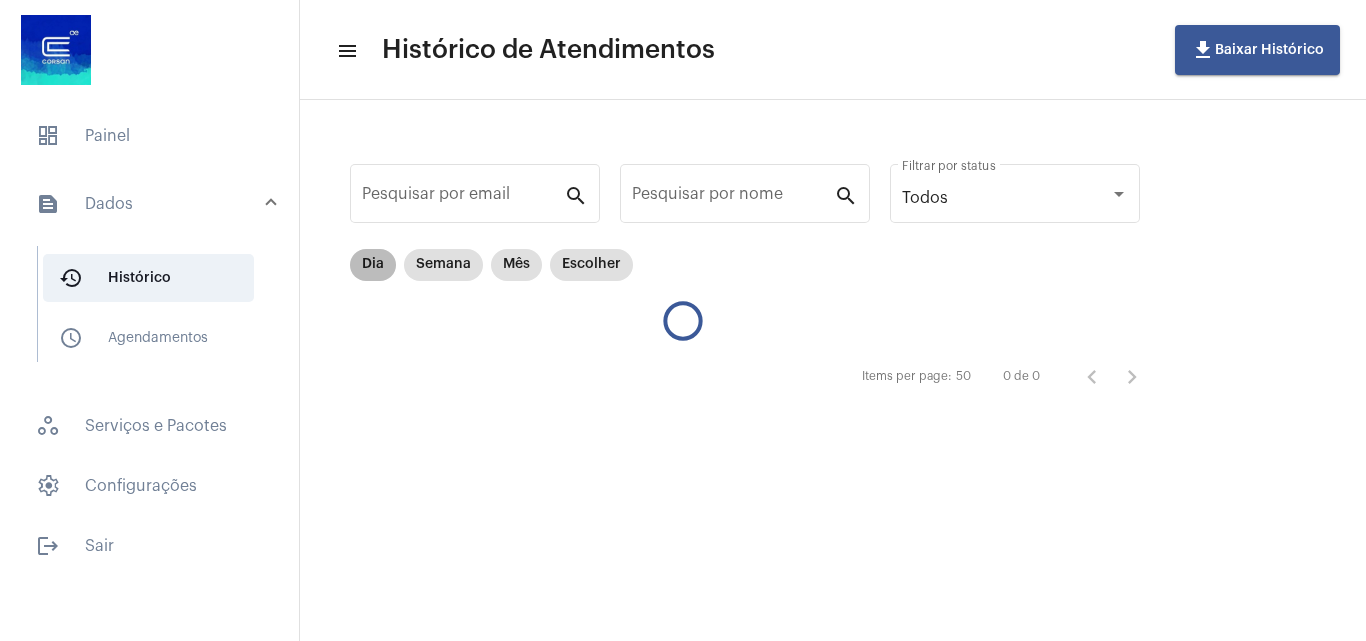 click on "Dia" at bounding box center (373, 265) 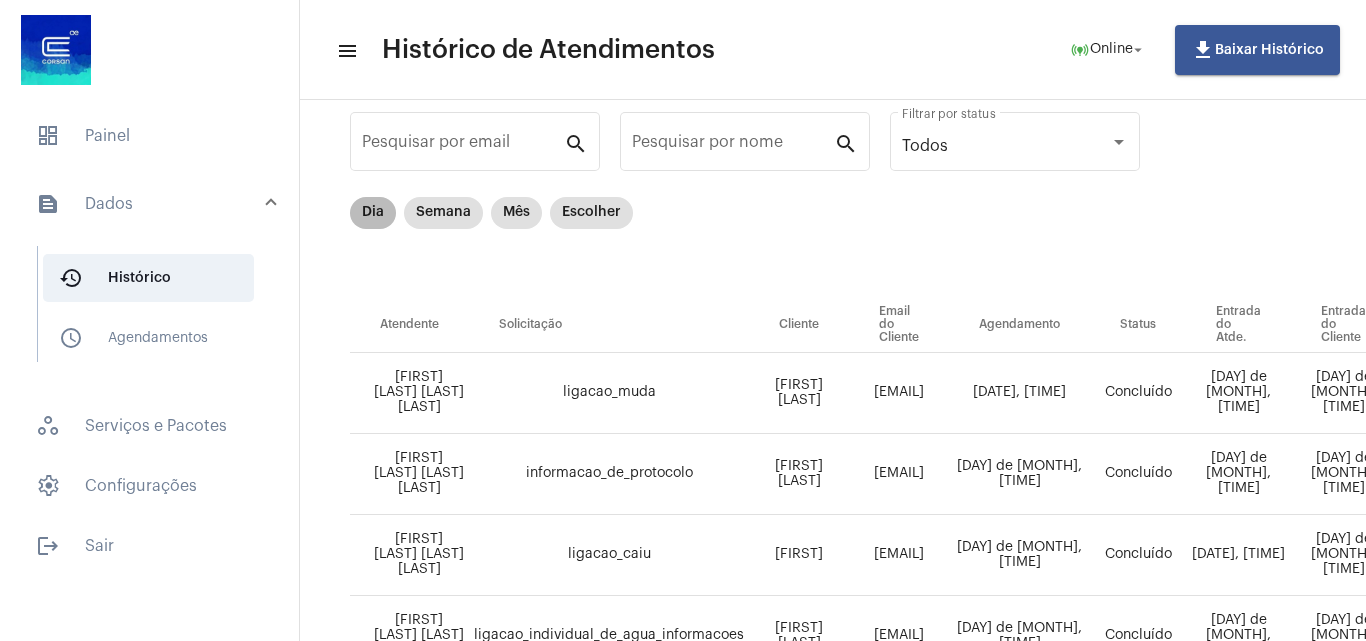 scroll, scrollTop: 0, scrollLeft: 0, axis: both 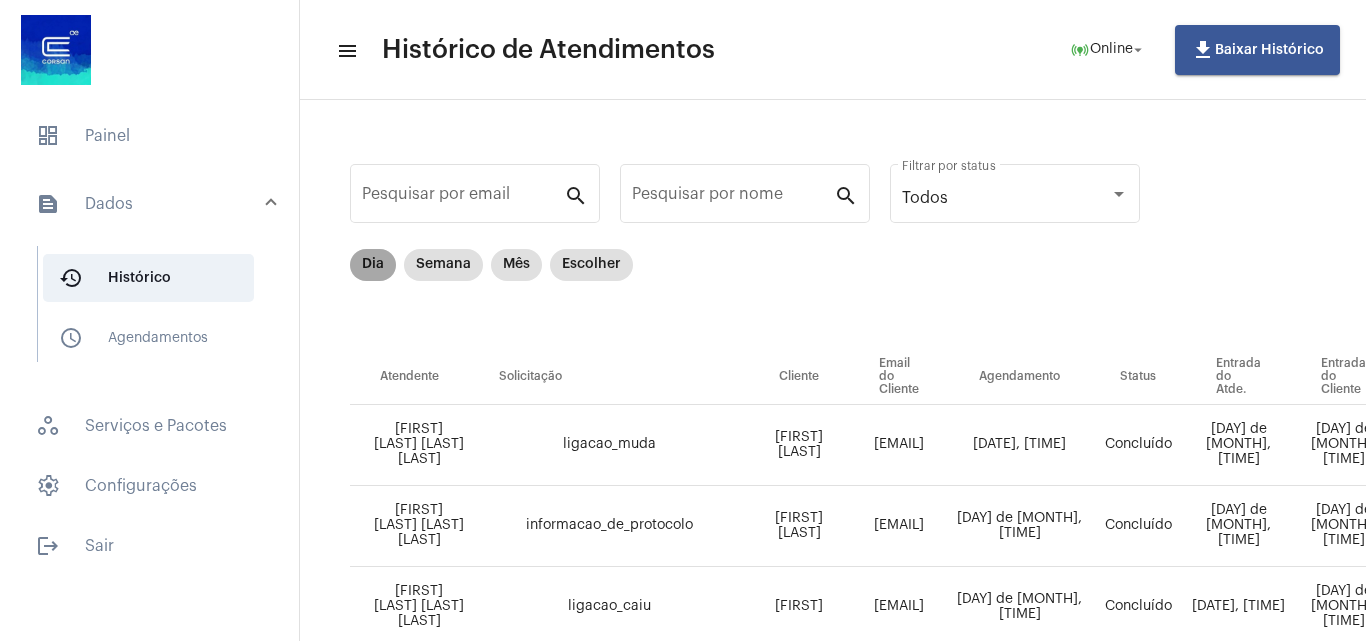 click on "Dia" at bounding box center (373, 265) 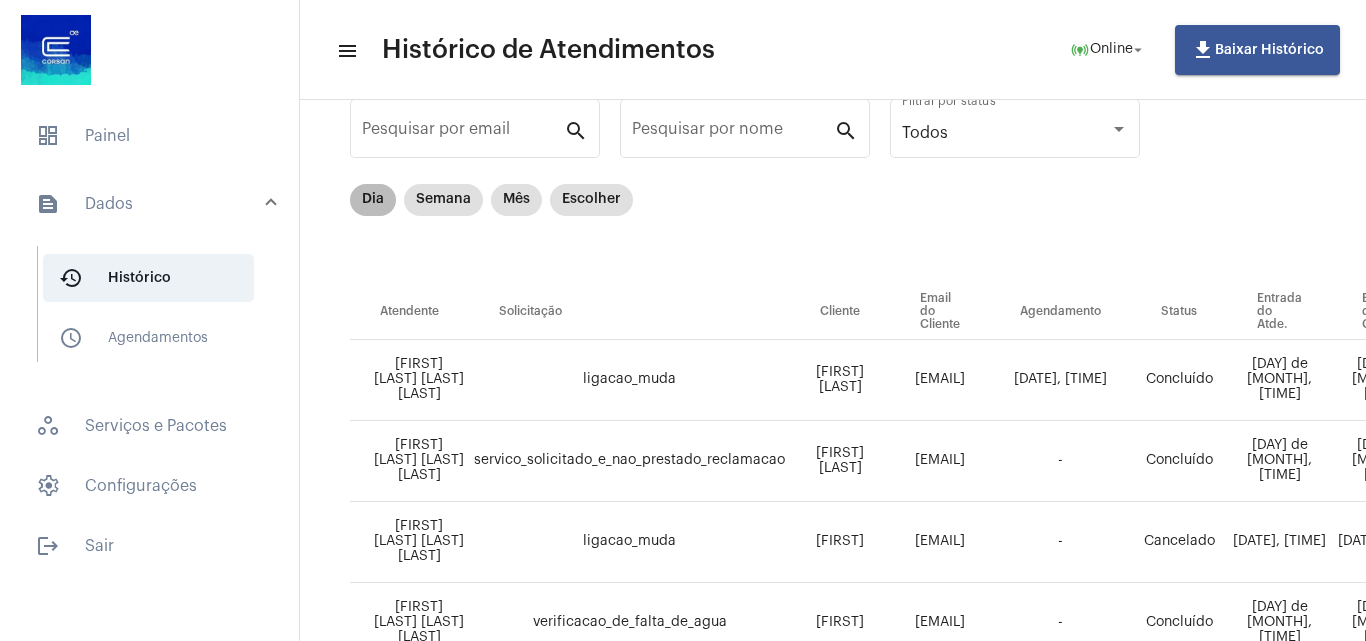 scroll, scrollTop: 100, scrollLeft: 0, axis: vertical 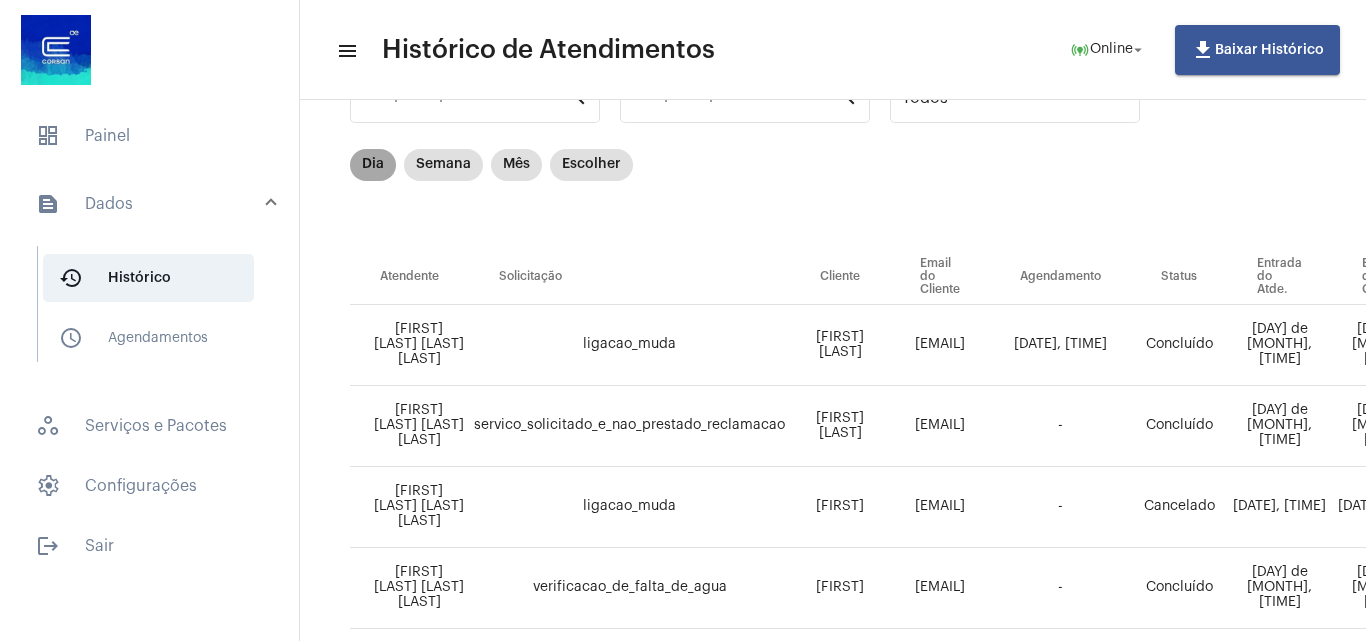 click on "Dia" at bounding box center [373, 165] 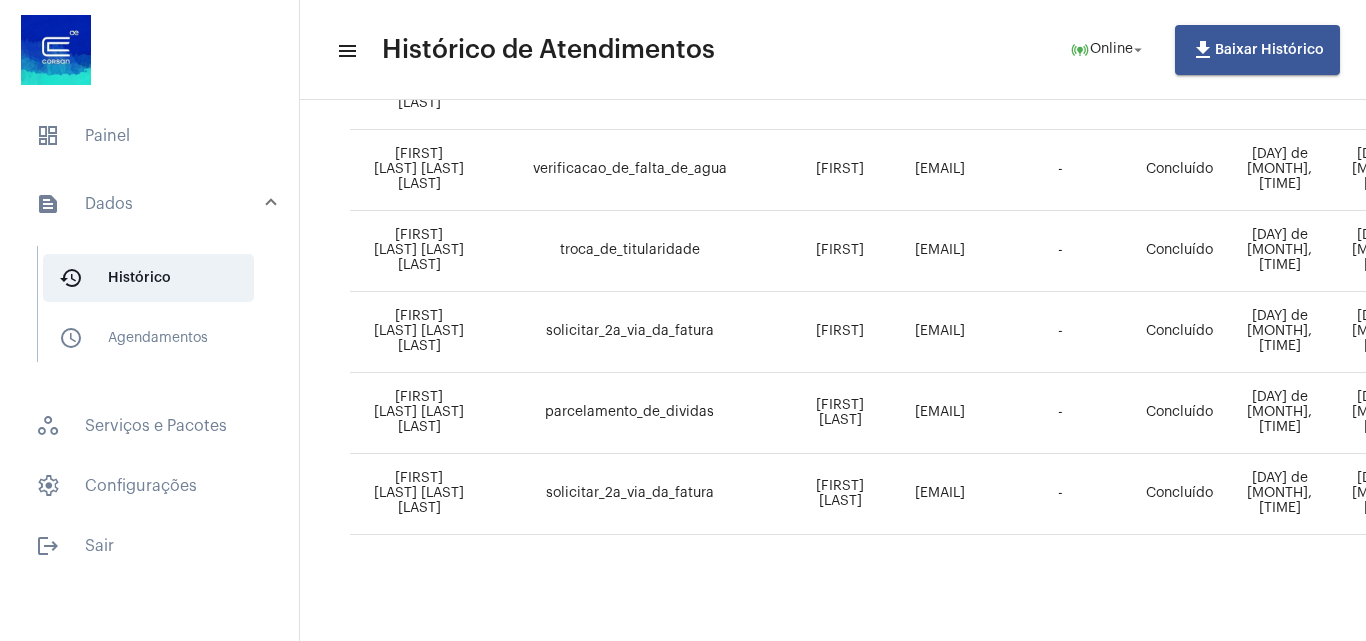scroll, scrollTop: 533, scrollLeft: 0, axis: vertical 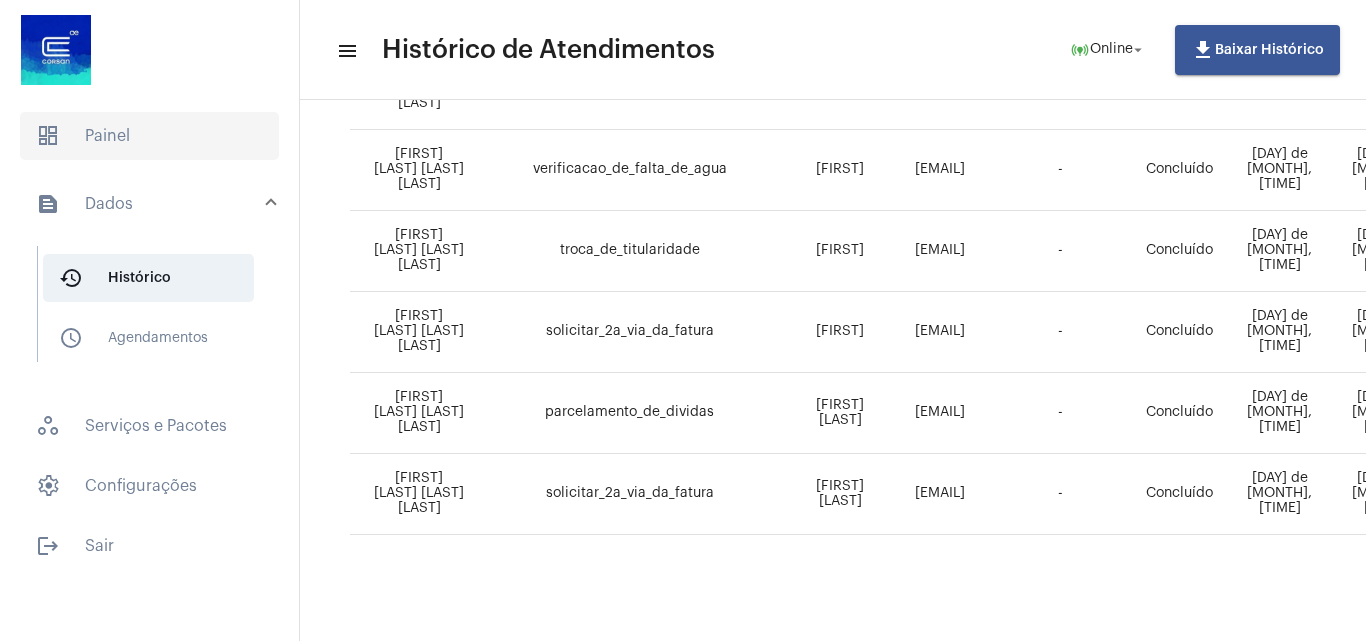 click on "dashboard   Painel" 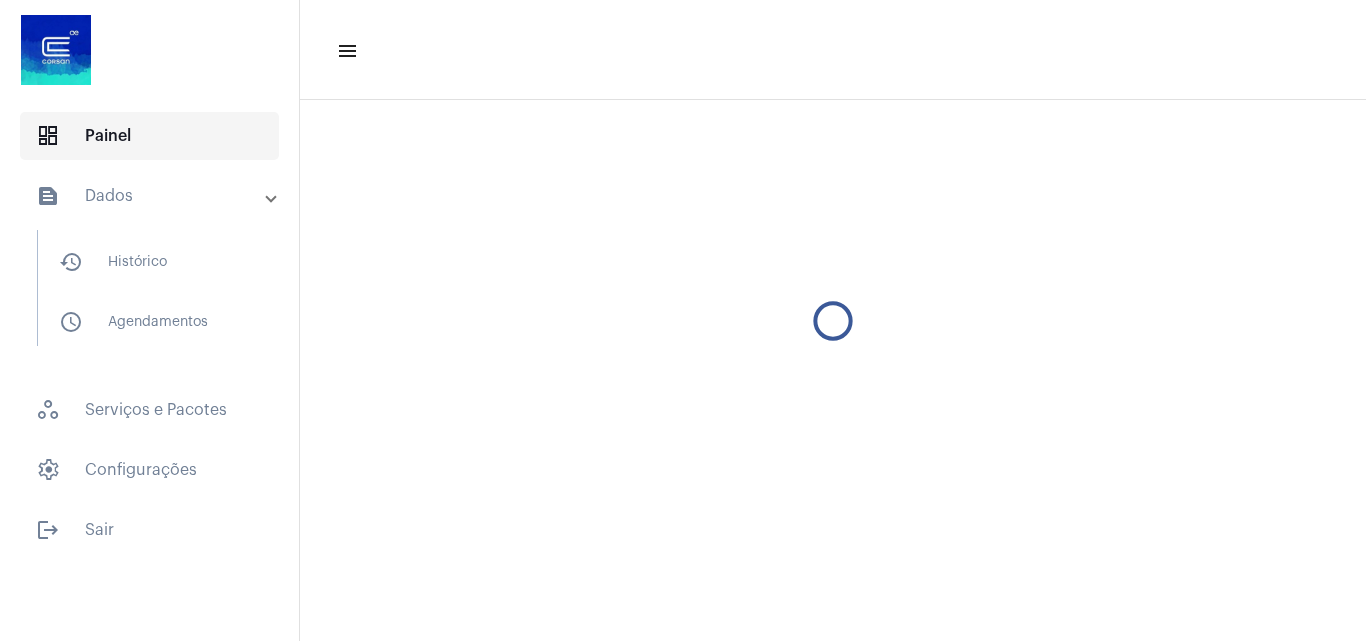 scroll, scrollTop: 0, scrollLeft: 0, axis: both 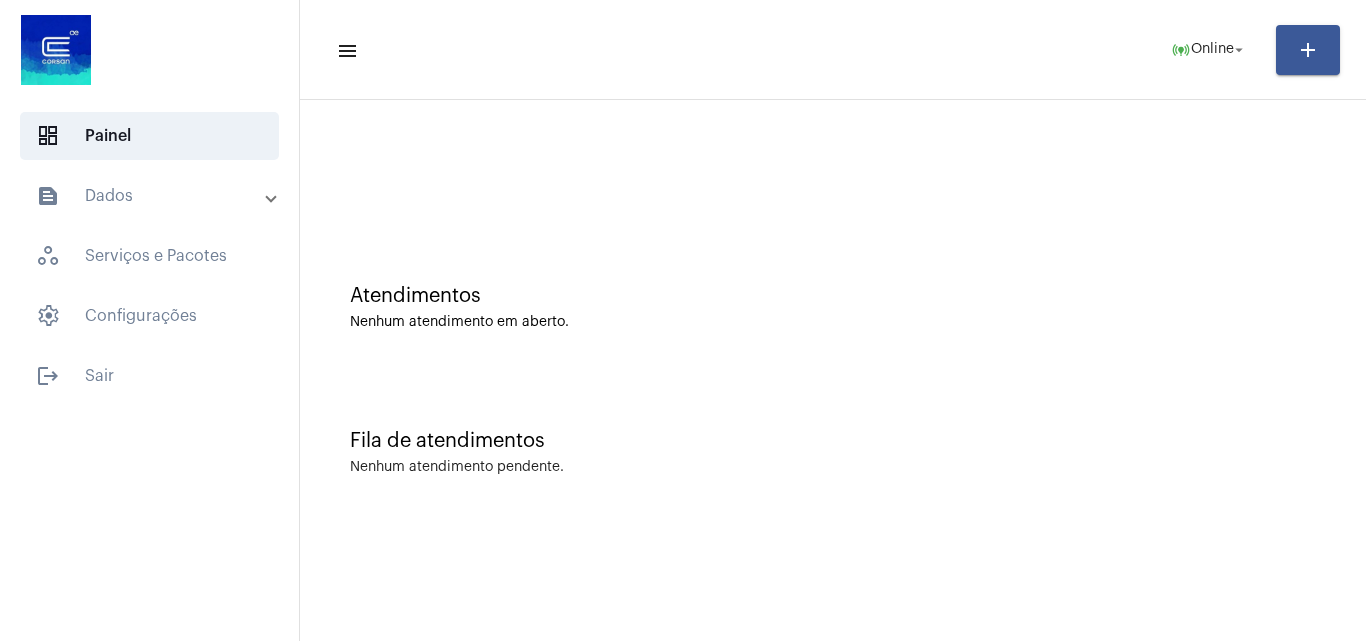 click on "Fila de atendimentos" 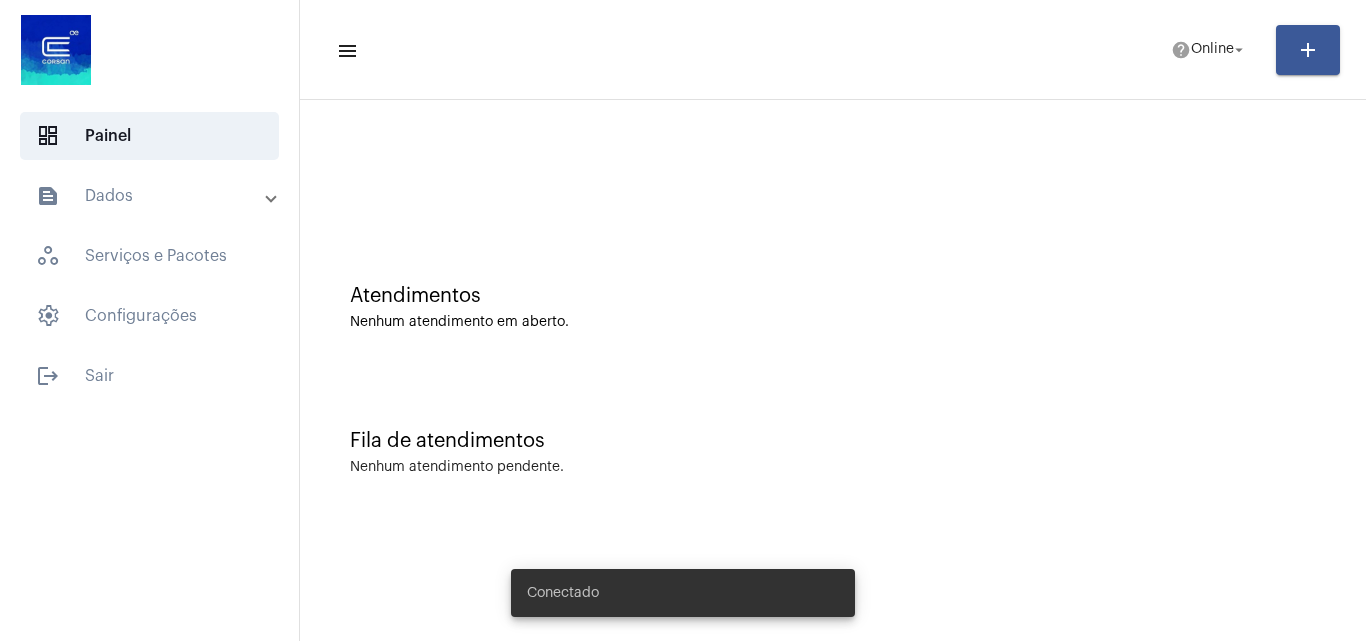scroll, scrollTop: 0, scrollLeft: 0, axis: both 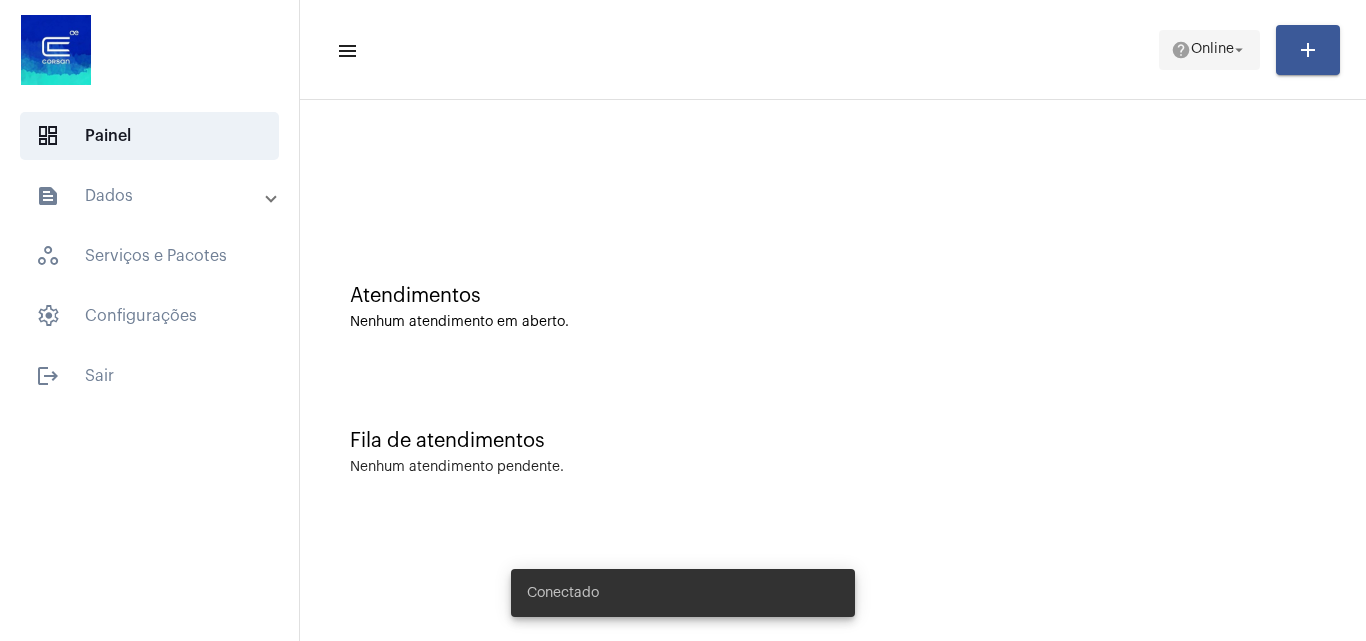 click on "arrow_drop_down" 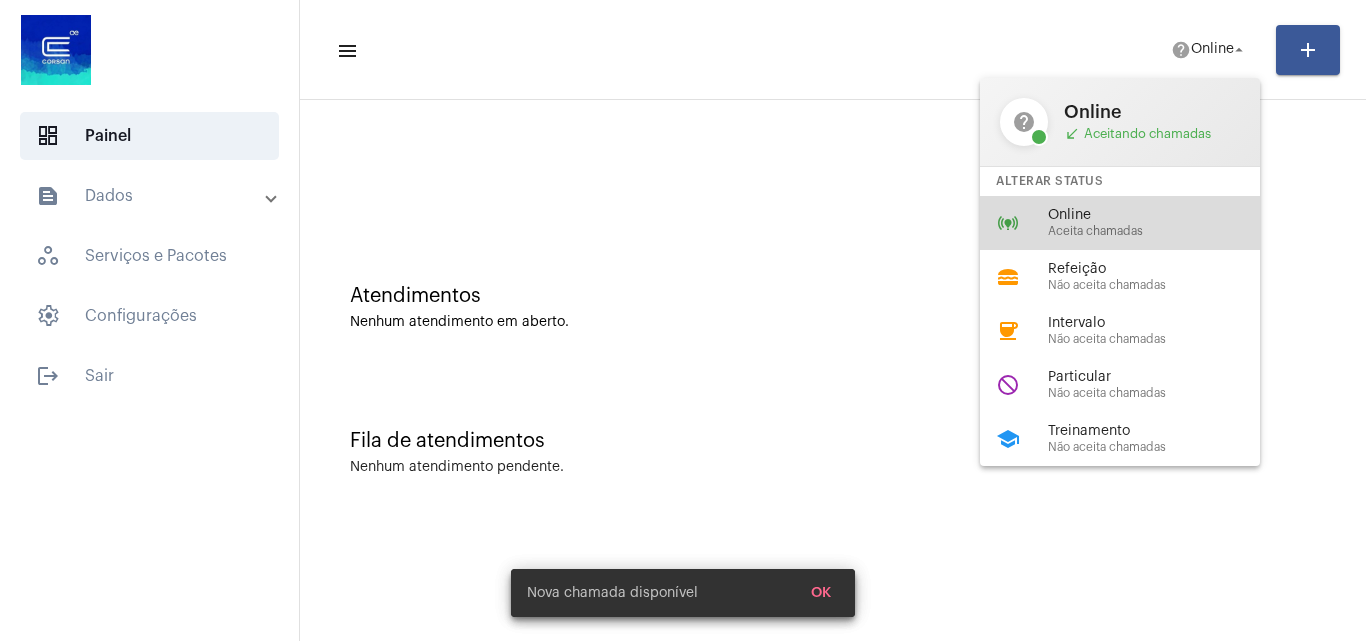 click on "Online" at bounding box center (1162, 215) 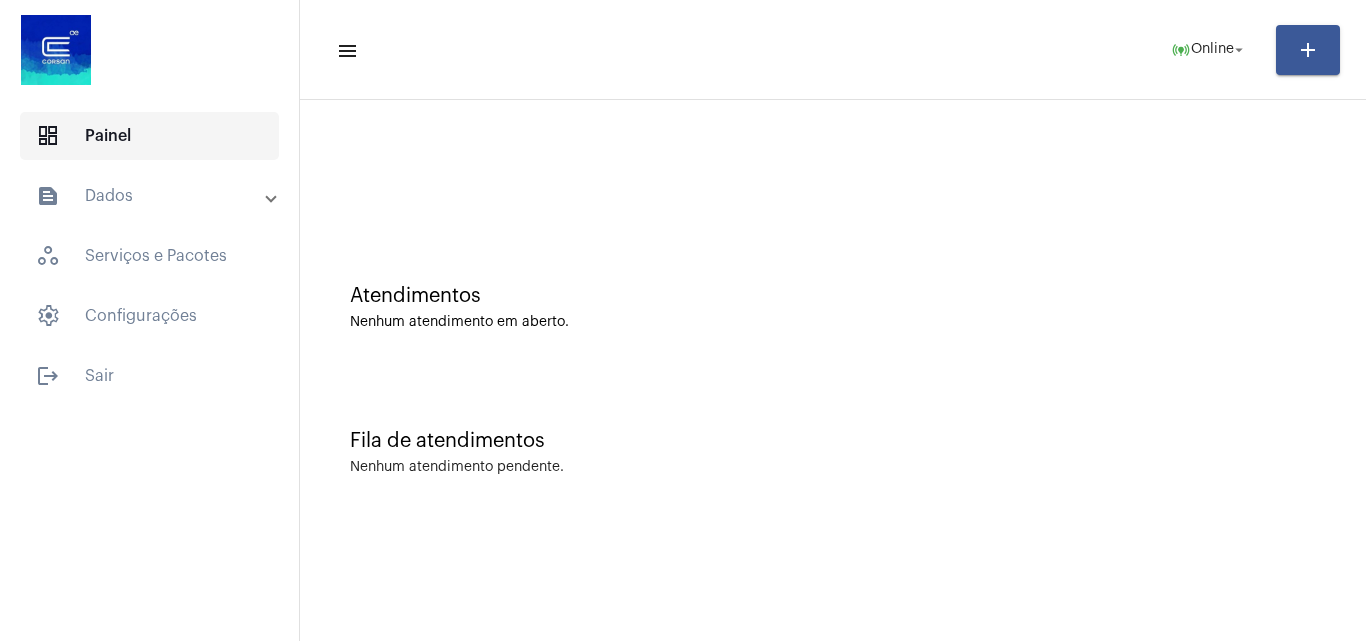 click on "dashboard   Painel" 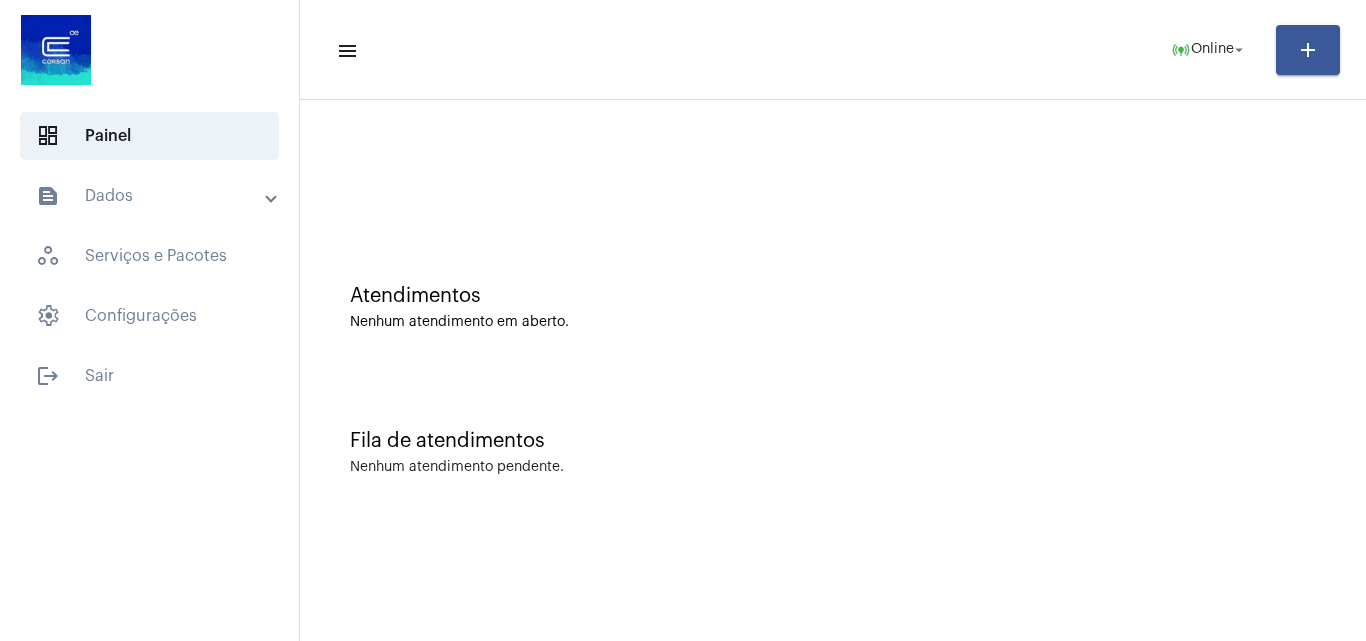 click on "text_snippet_outlined  Dados" at bounding box center [151, 196] 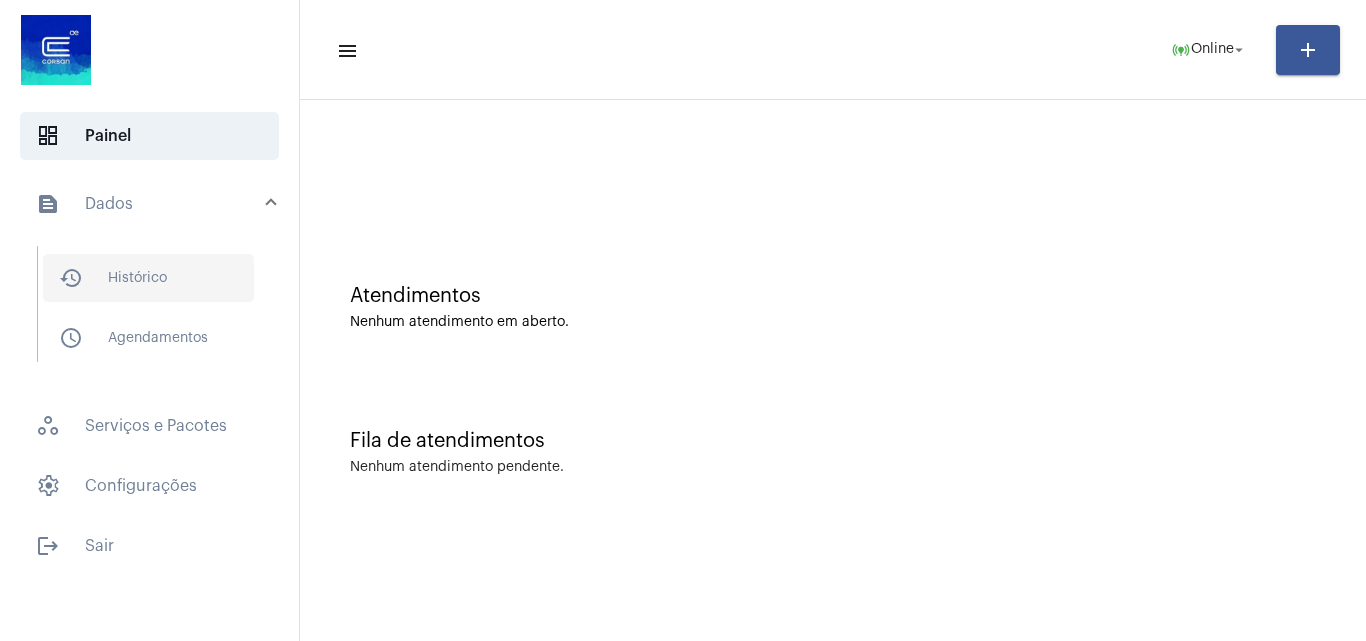 click on "history_outlined  Histórico" at bounding box center (148, 278) 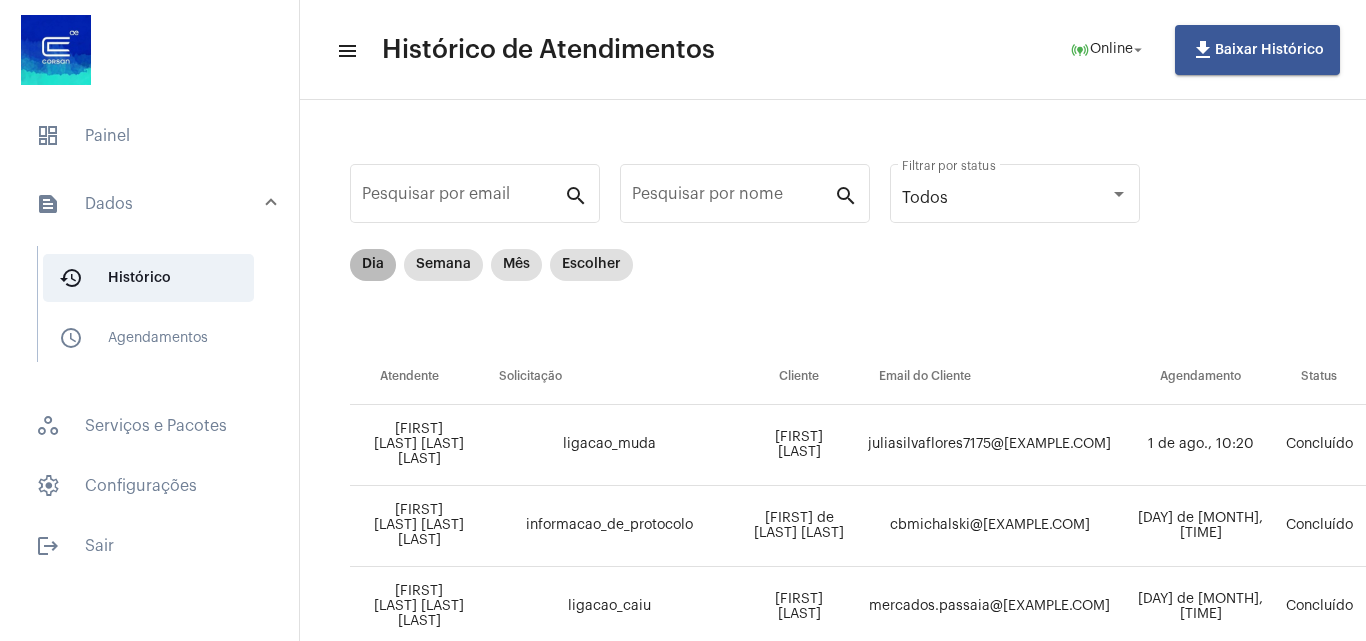 drag, startPoint x: 399, startPoint y: 268, endPoint x: 380, endPoint y: 265, distance: 19.235384 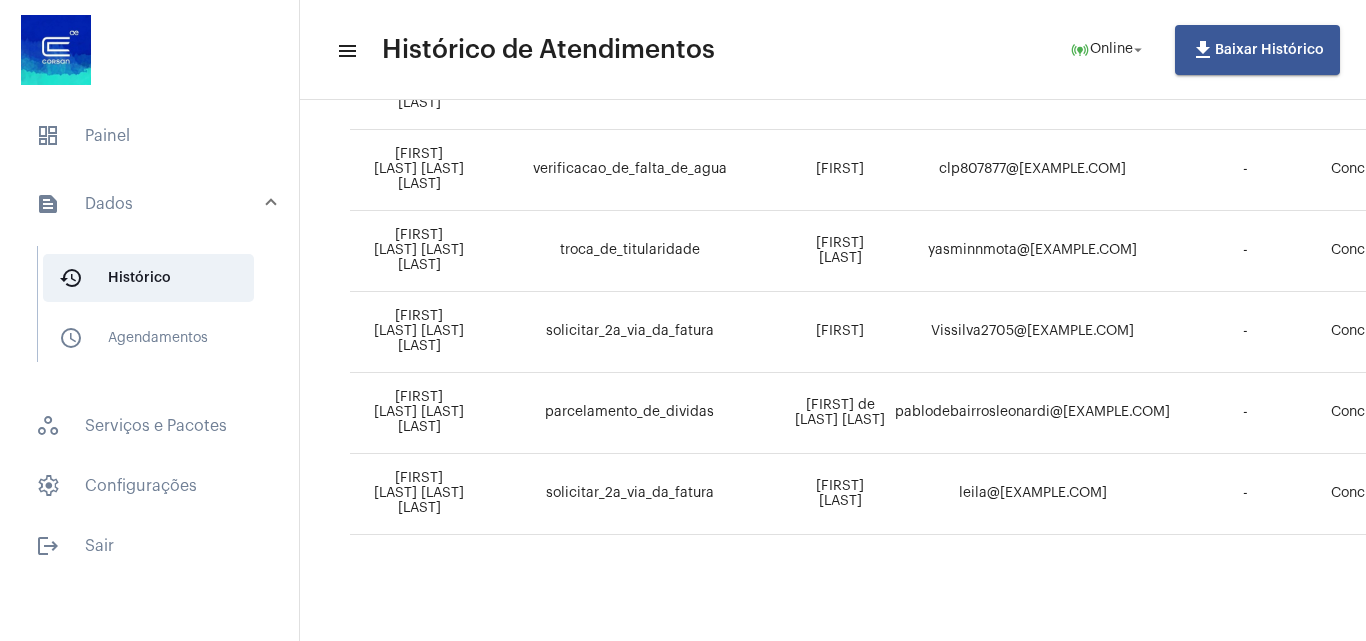 scroll, scrollTop: 533, scrollLeft: 0, axis: vertical 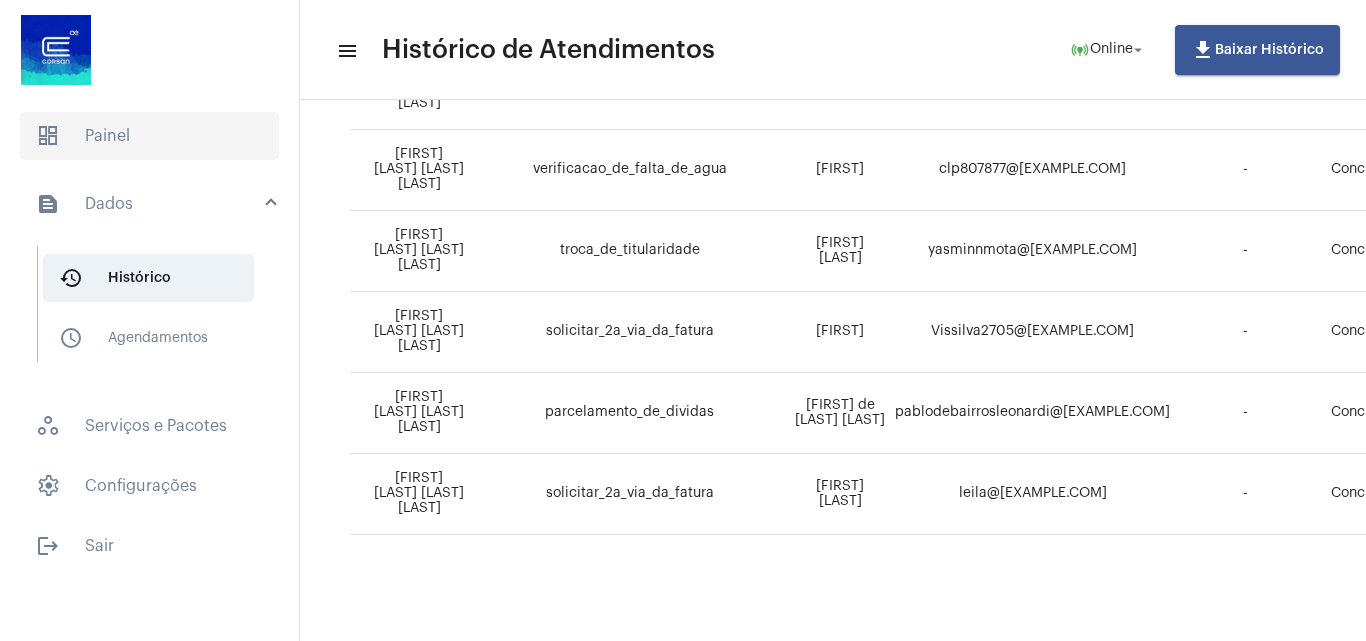 click on "dashboard   Painel" 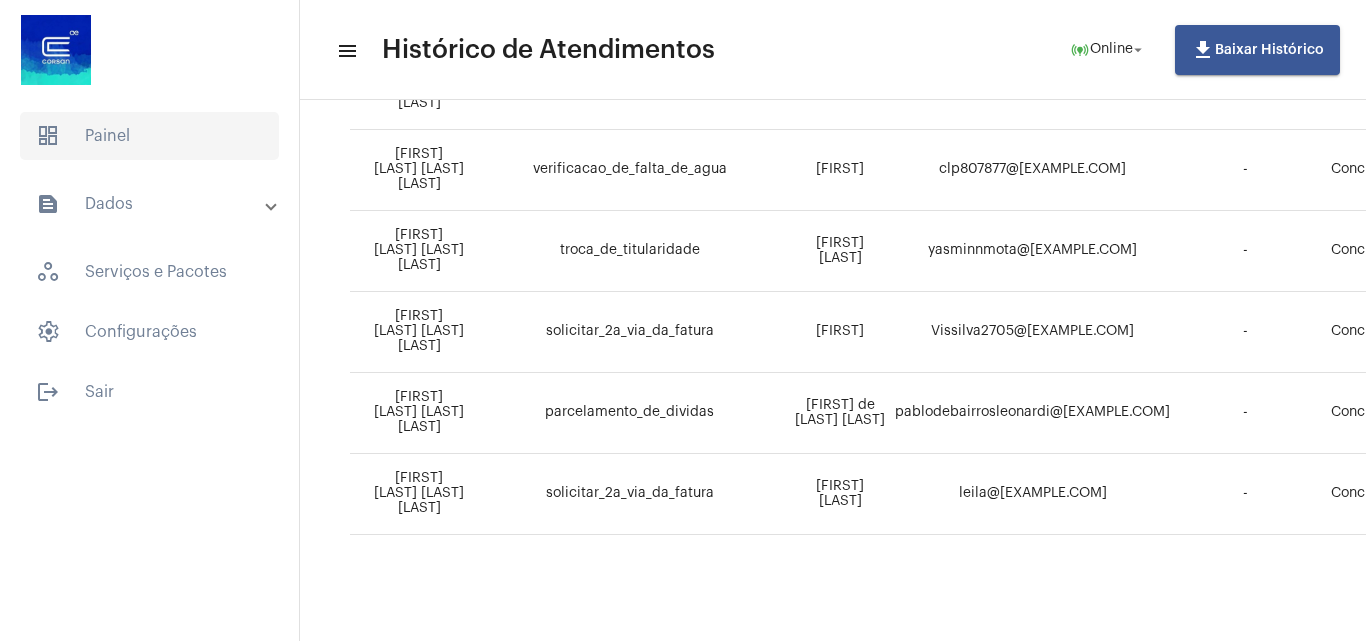 scroll, scrollTop: 0, scrollLeft: 0, axis: both 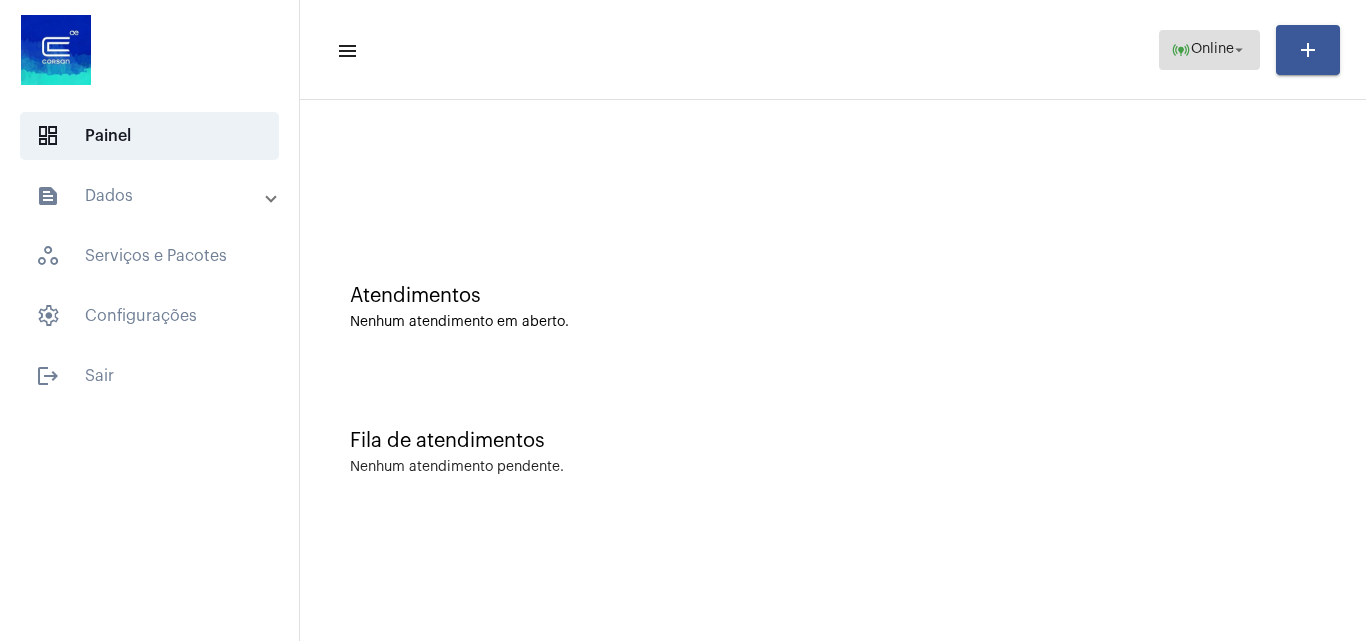 click on "Online" 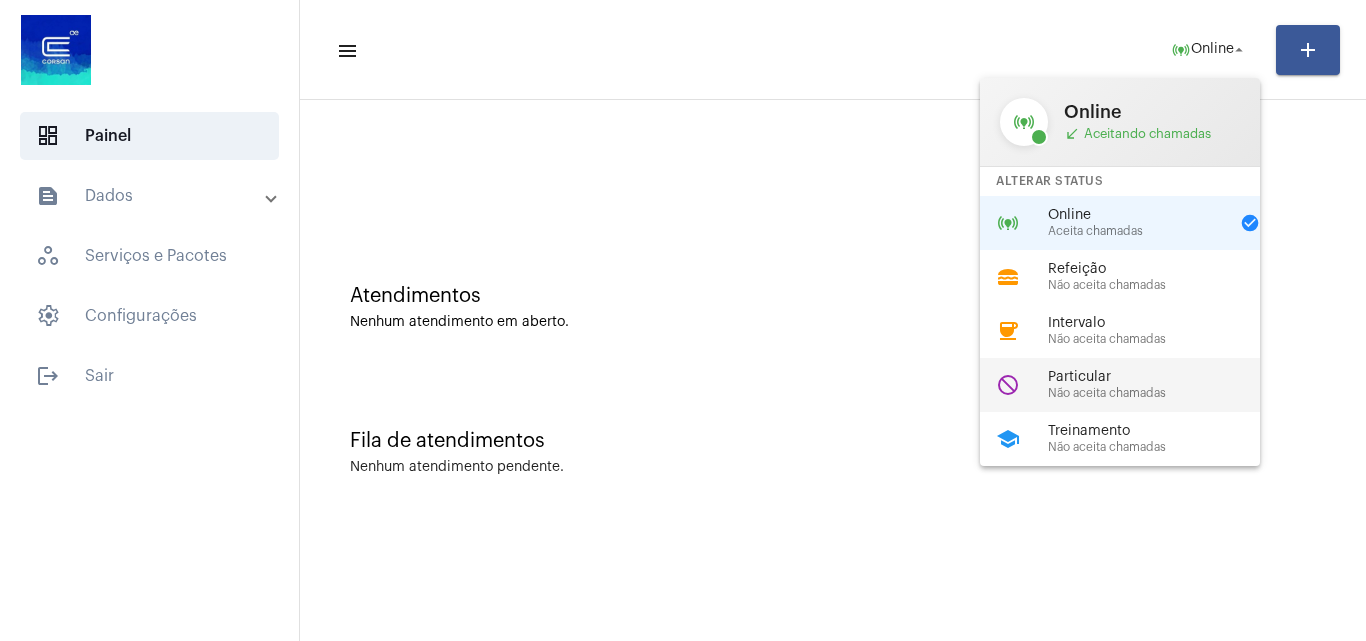click on "Particular" at bounding box center (1162, 377) 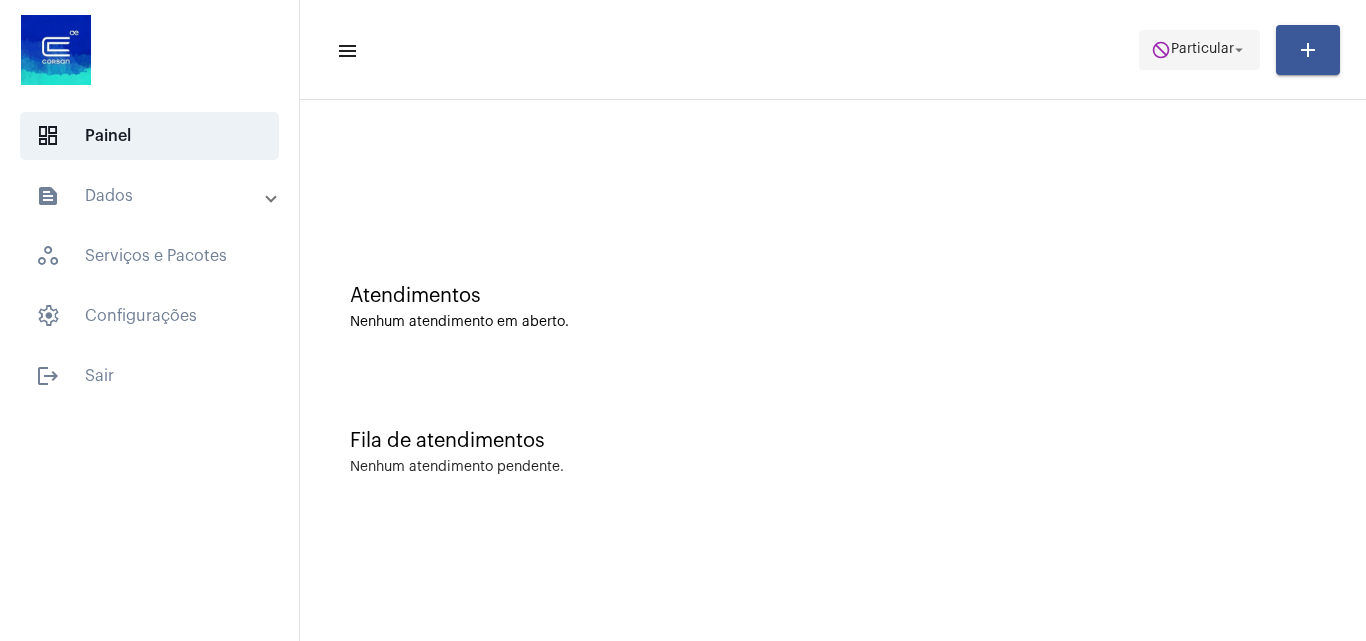click on "do_not_disturb  Particular arrow_drop_down" 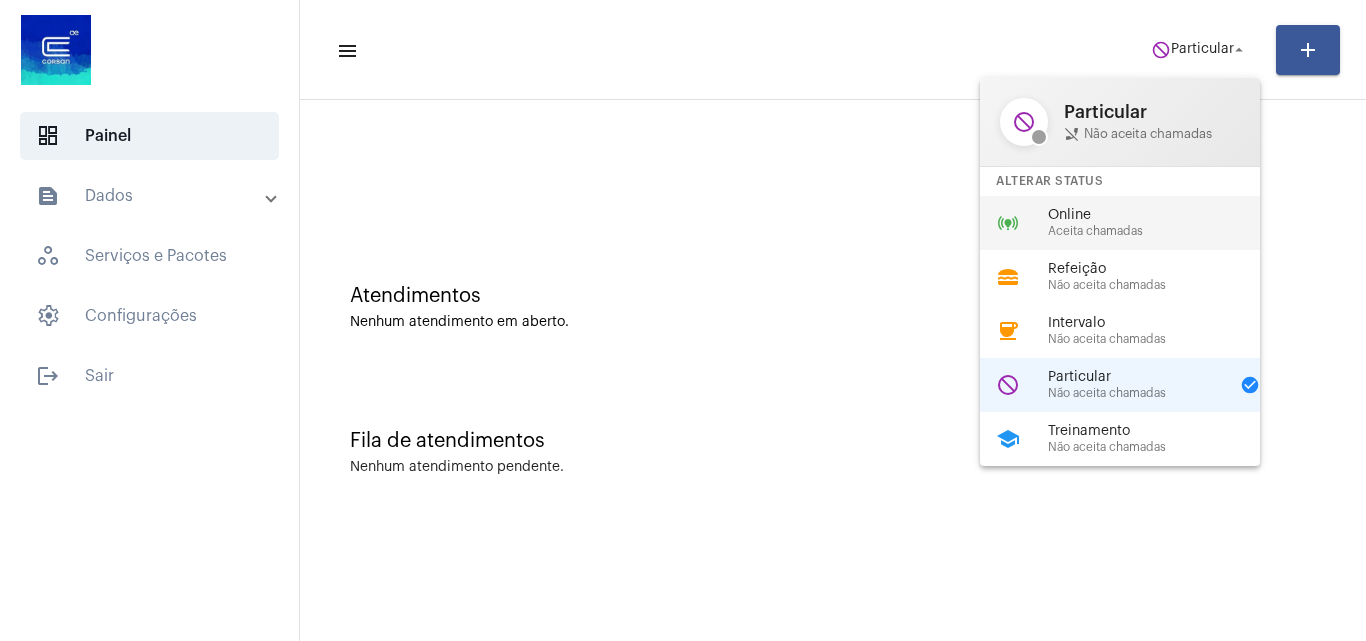 click on "Online" at bounding box center (1162, 215) 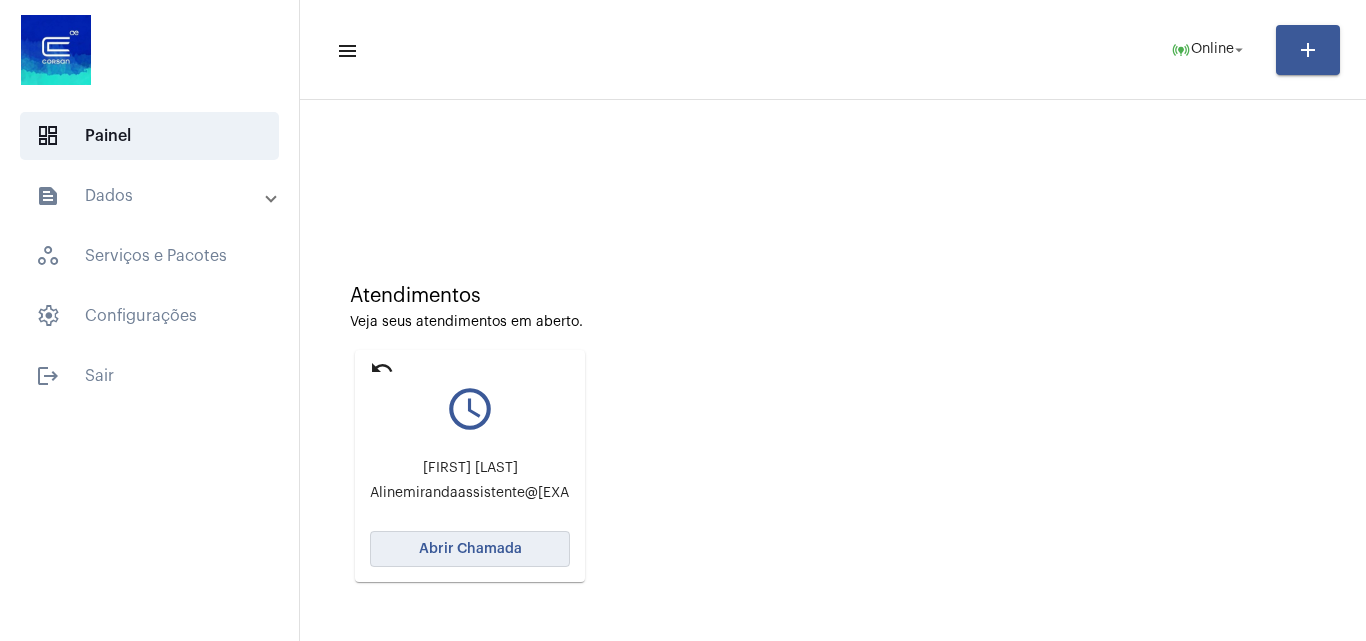 click on "Abrir Chamada" 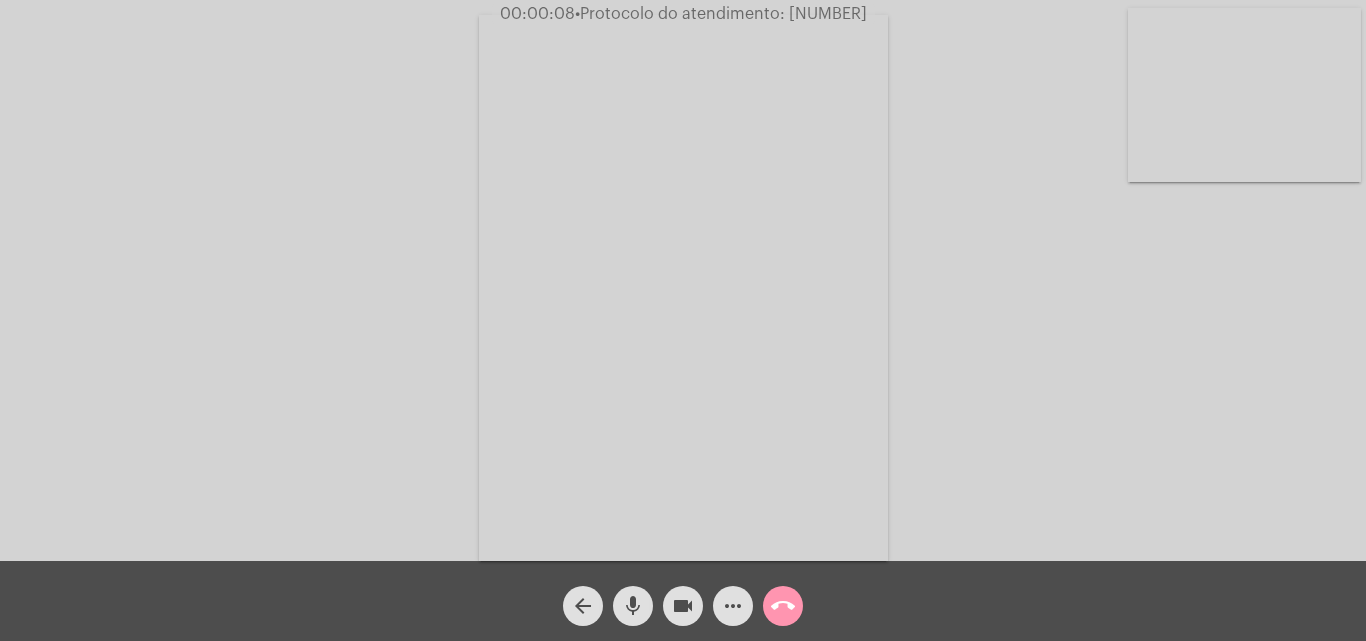click on "mic" 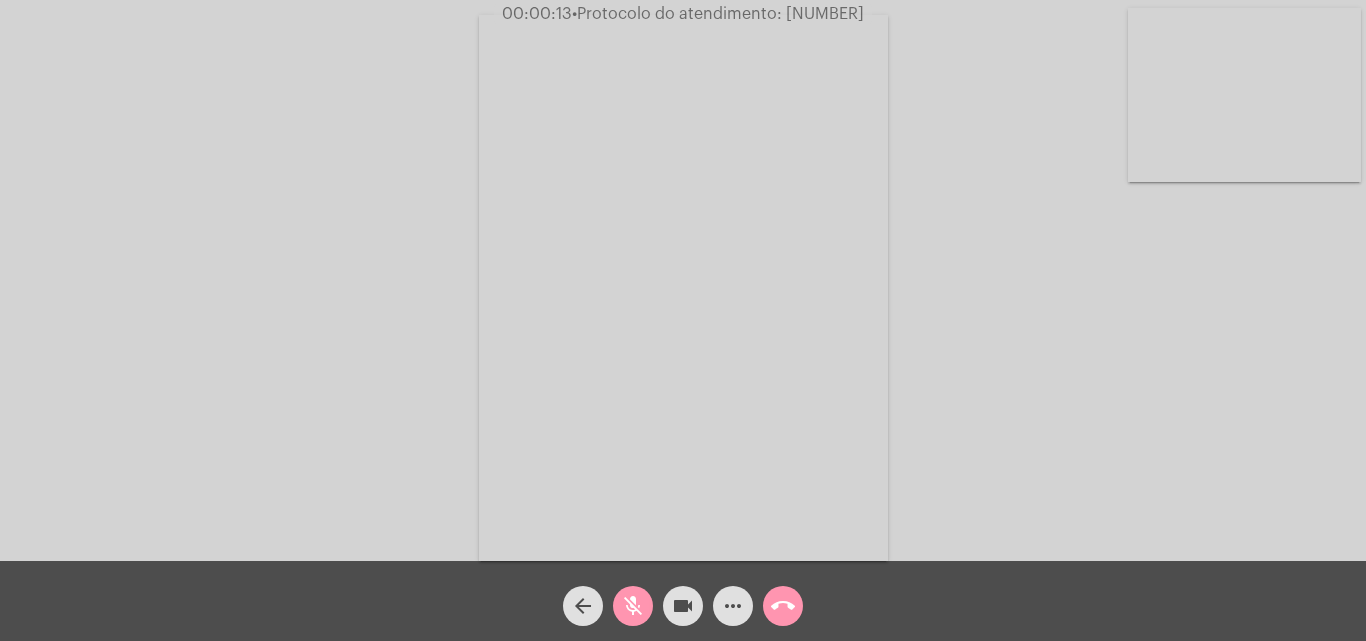 click on "Acessando Câmera e Microfone..." 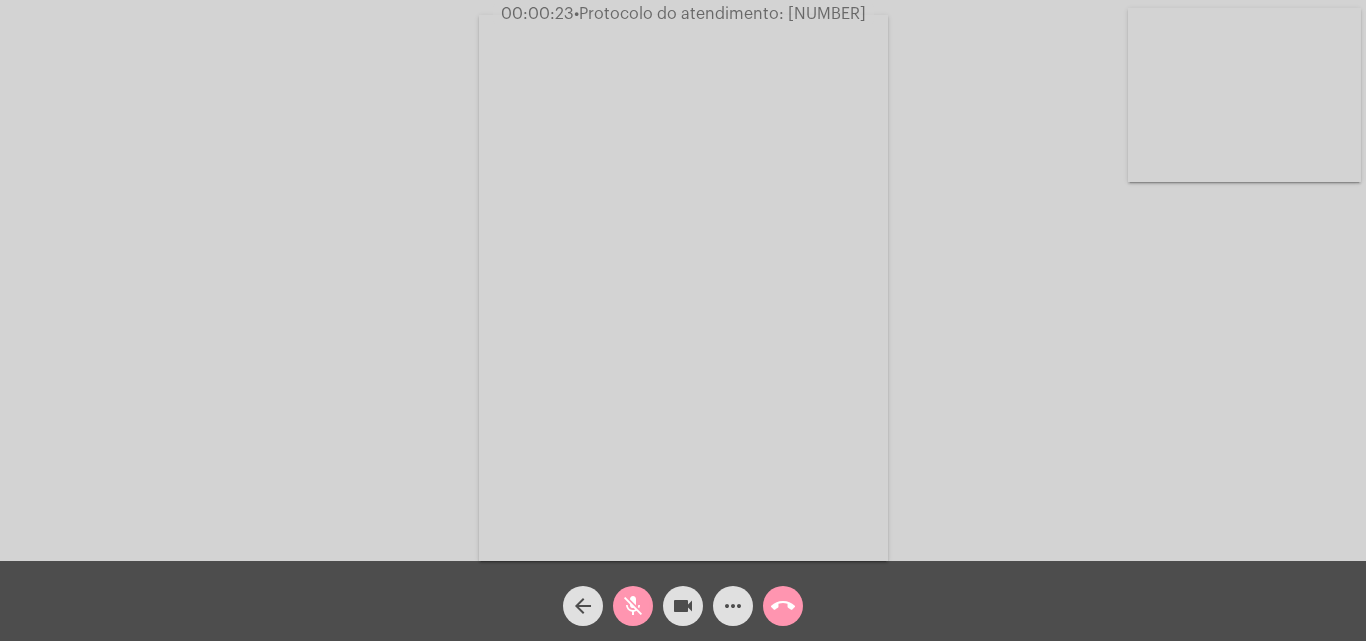 click on "Acessando Câmera e Microfone..." 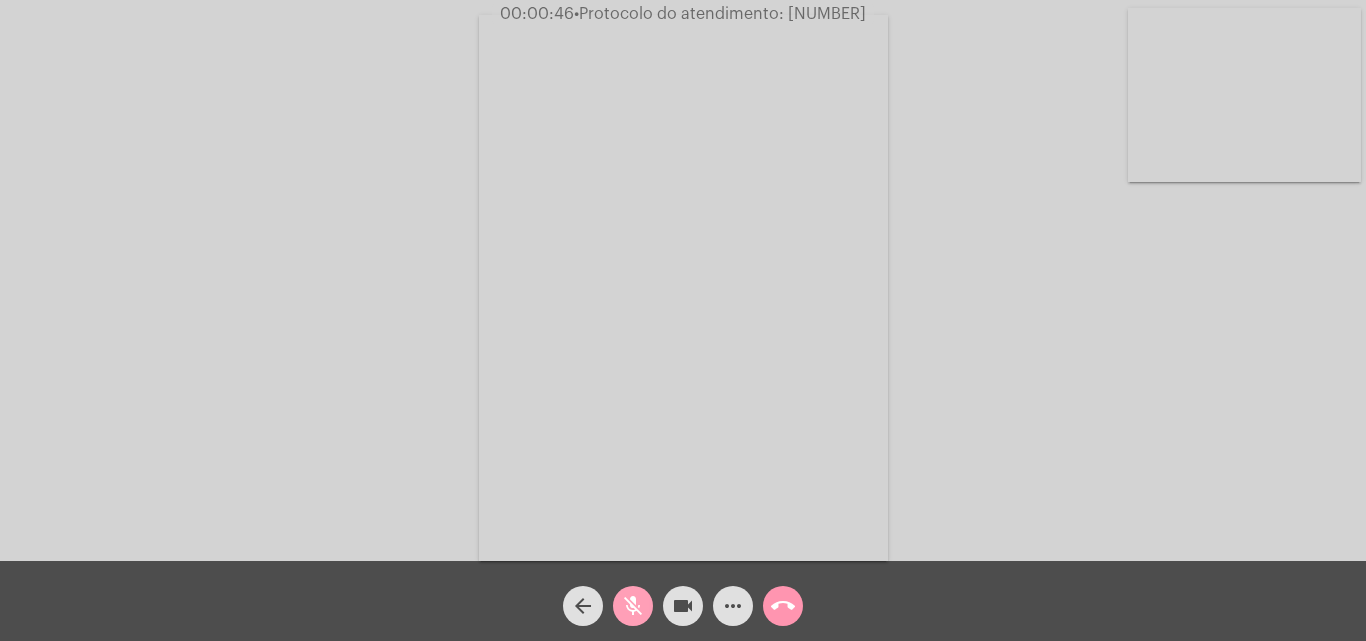 click on "mic_off" 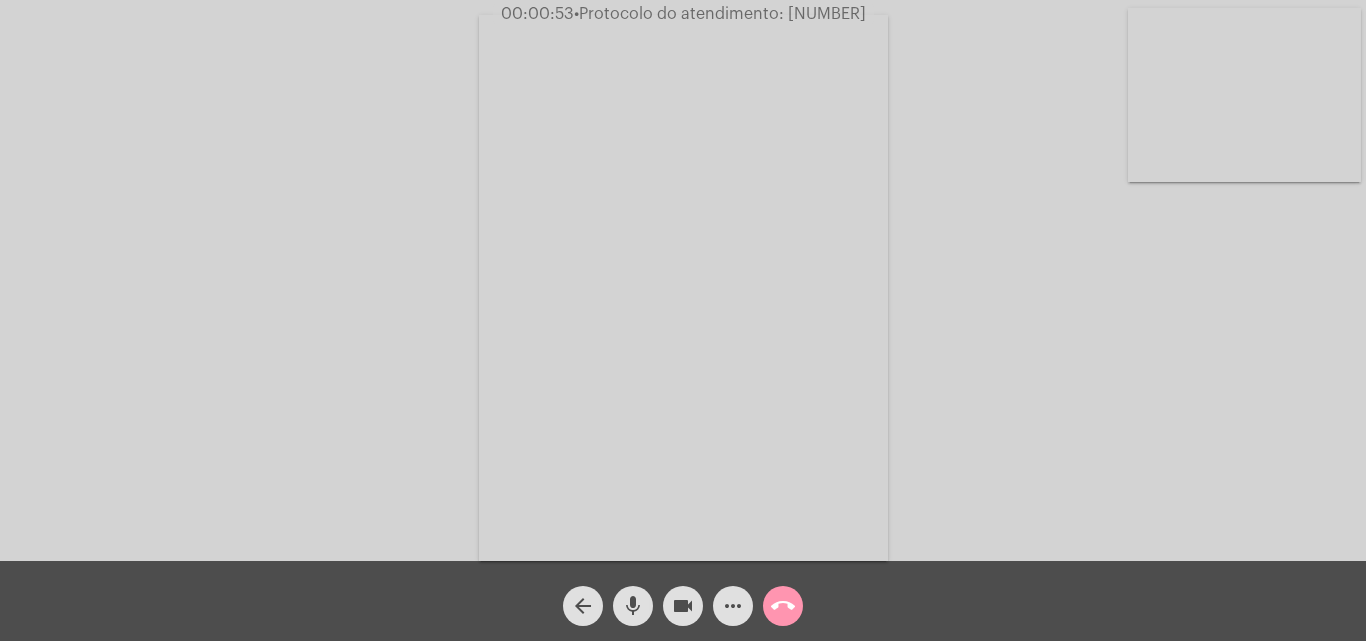 click on "more_horiz" 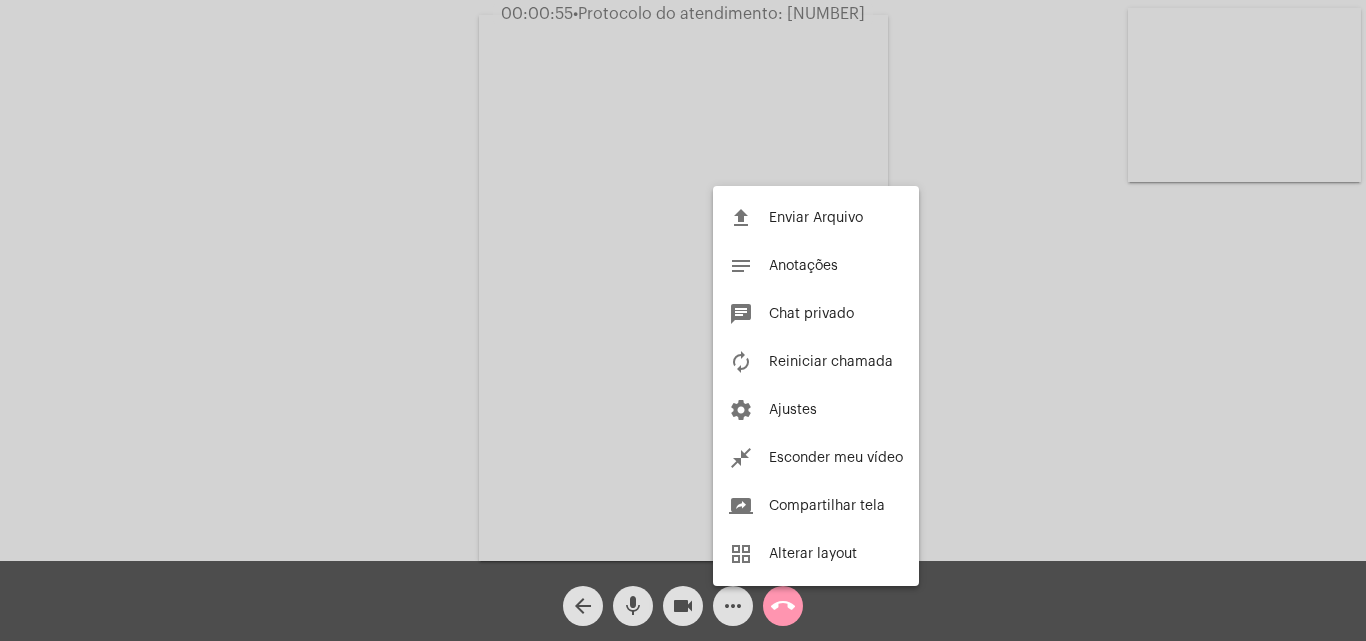click at bounding box center [683, 320] 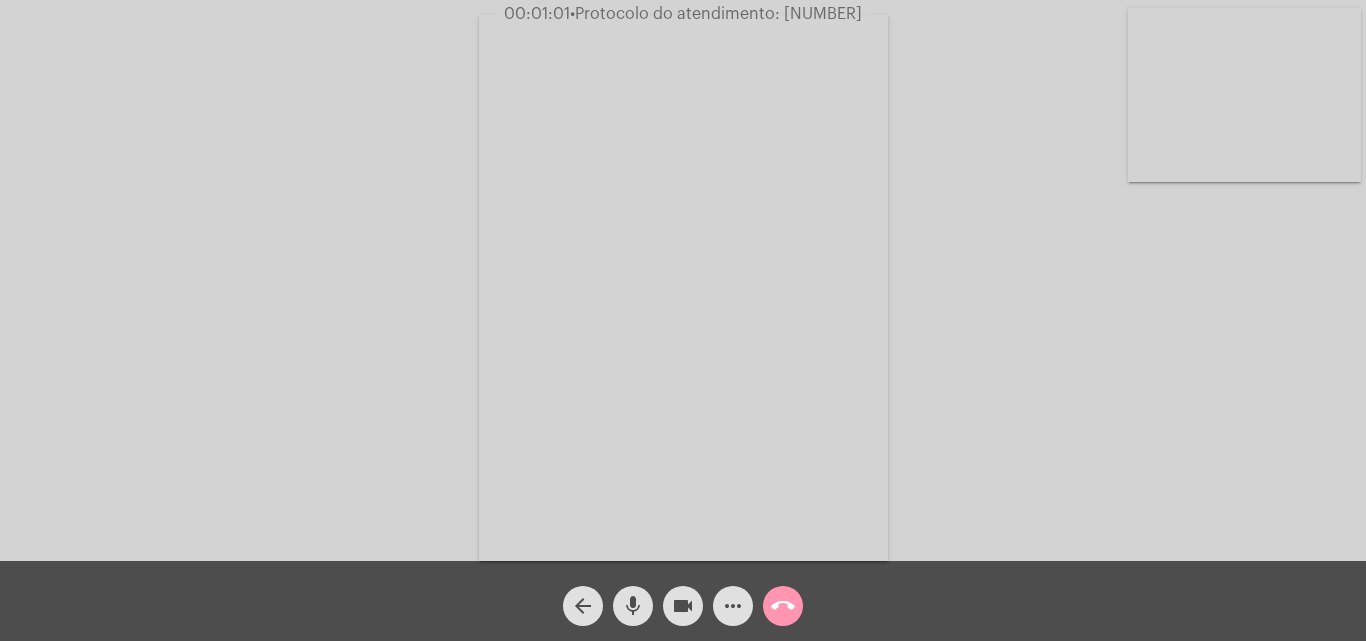 click on "mic" 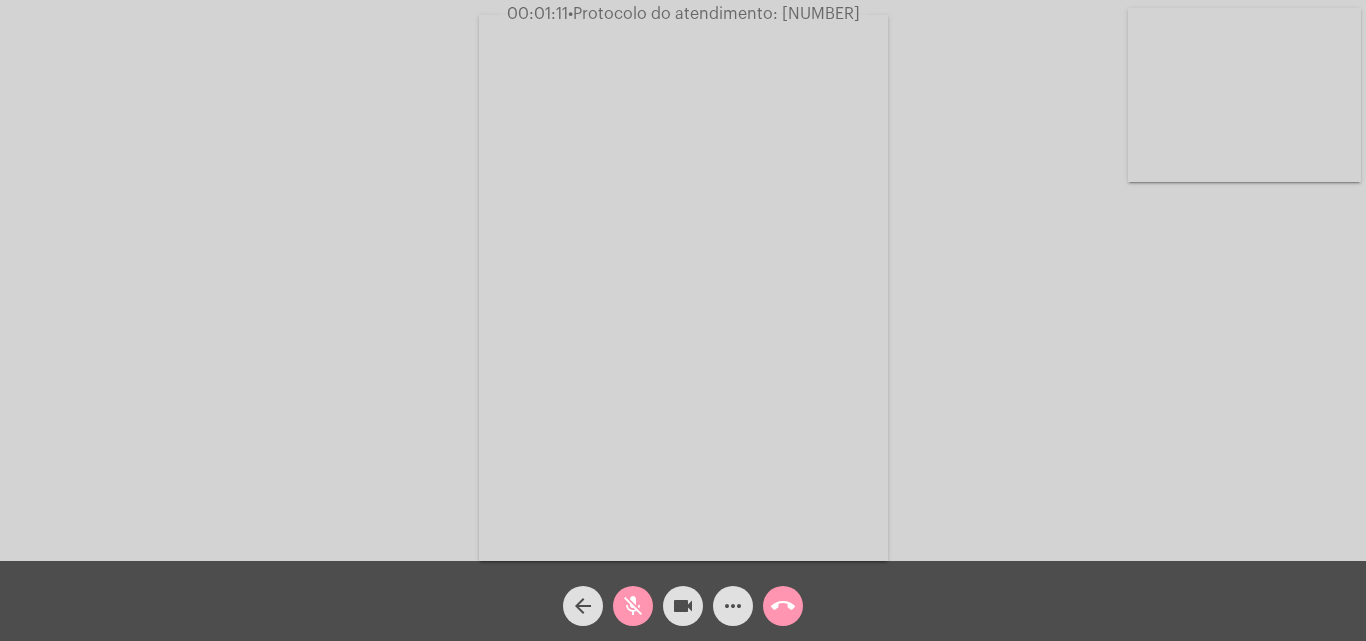 click on "mic_off" 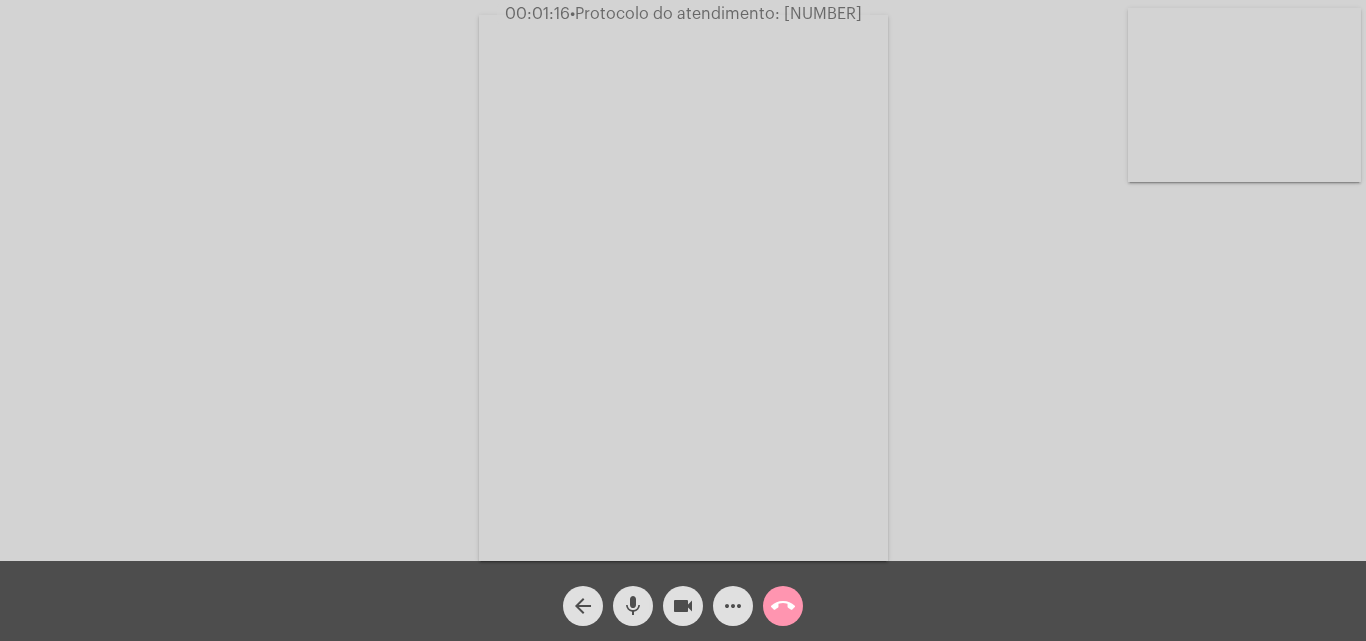 click on "mic" 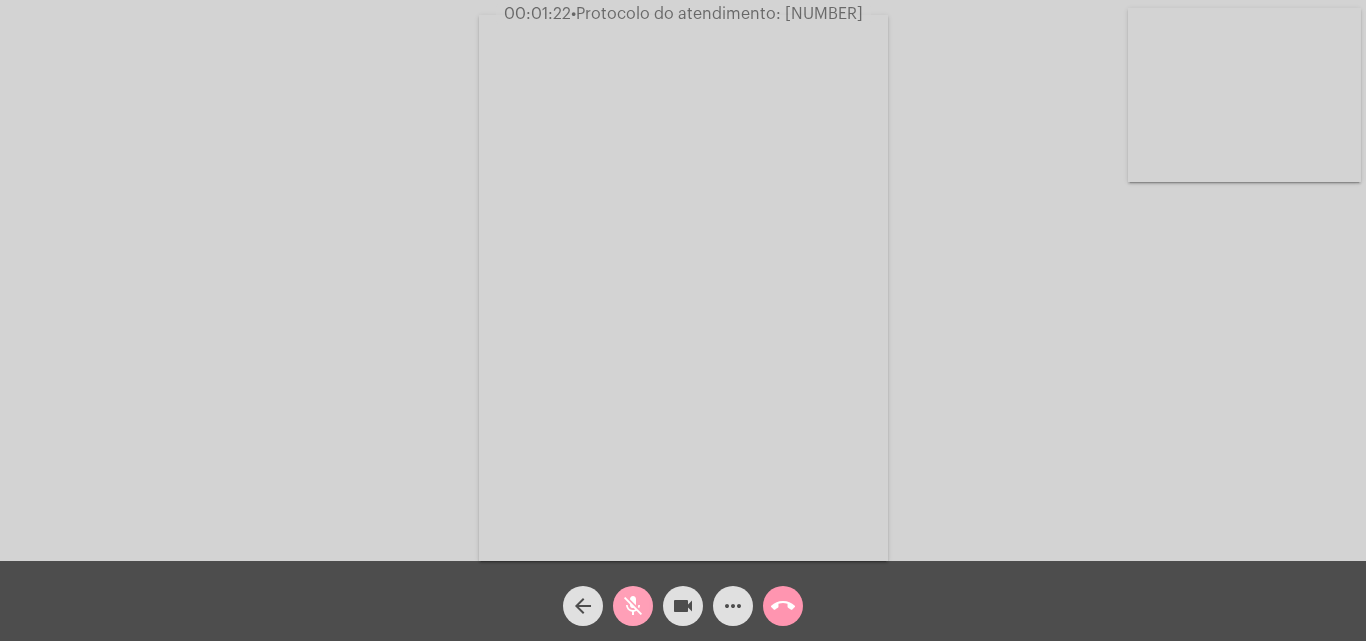 click on "mic_off" 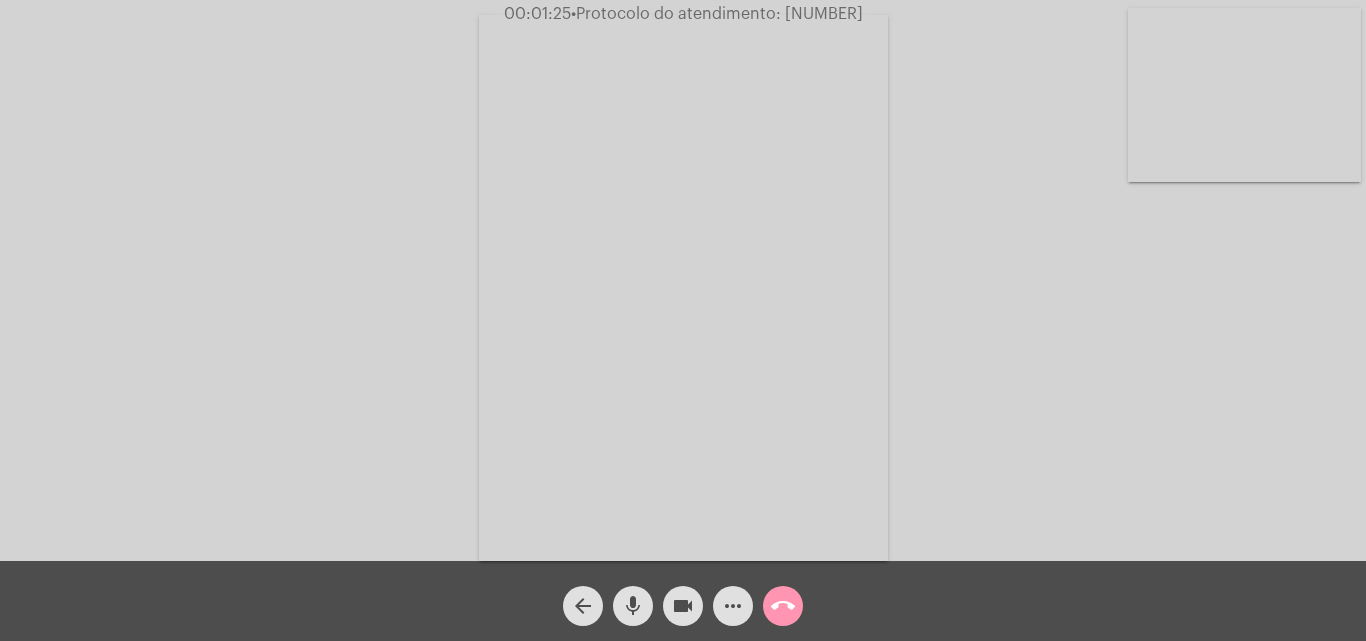 click on "mic" 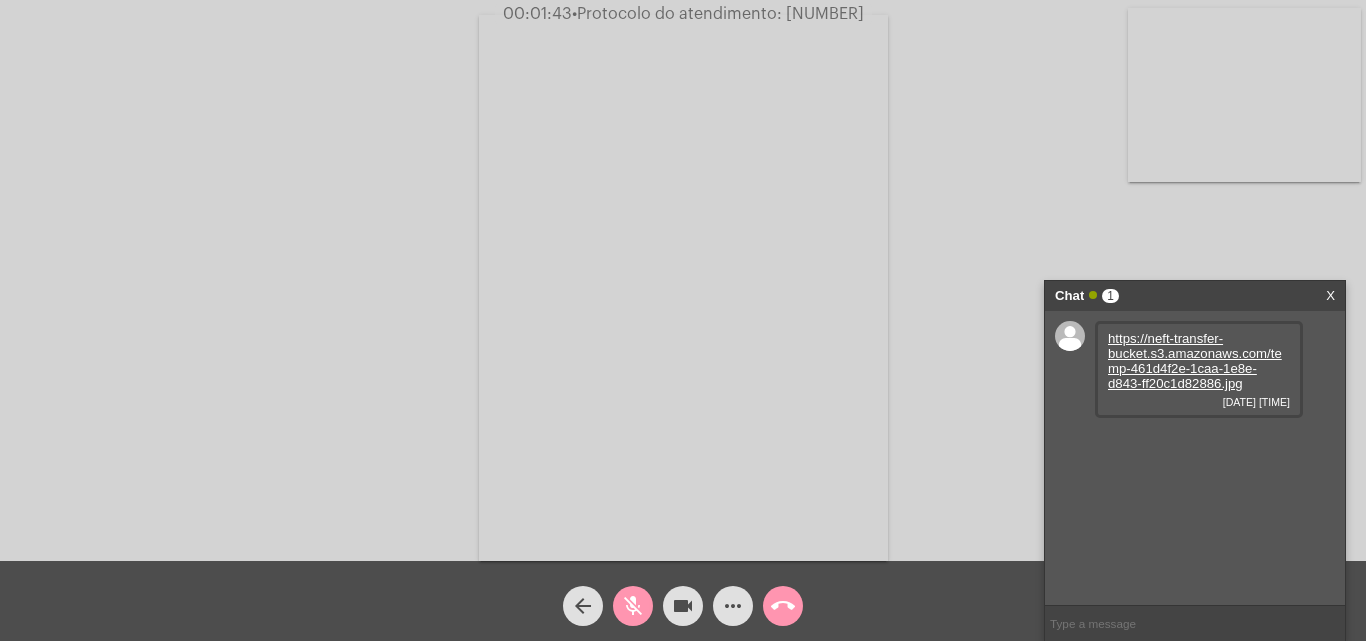 click on "https://neft-transfer-bucket.s3.amazonaws.com/temp-461d4f2e-1caa-1e8e-d843-ff20c1d82886.jpg" at bounding box center [1195, 361] 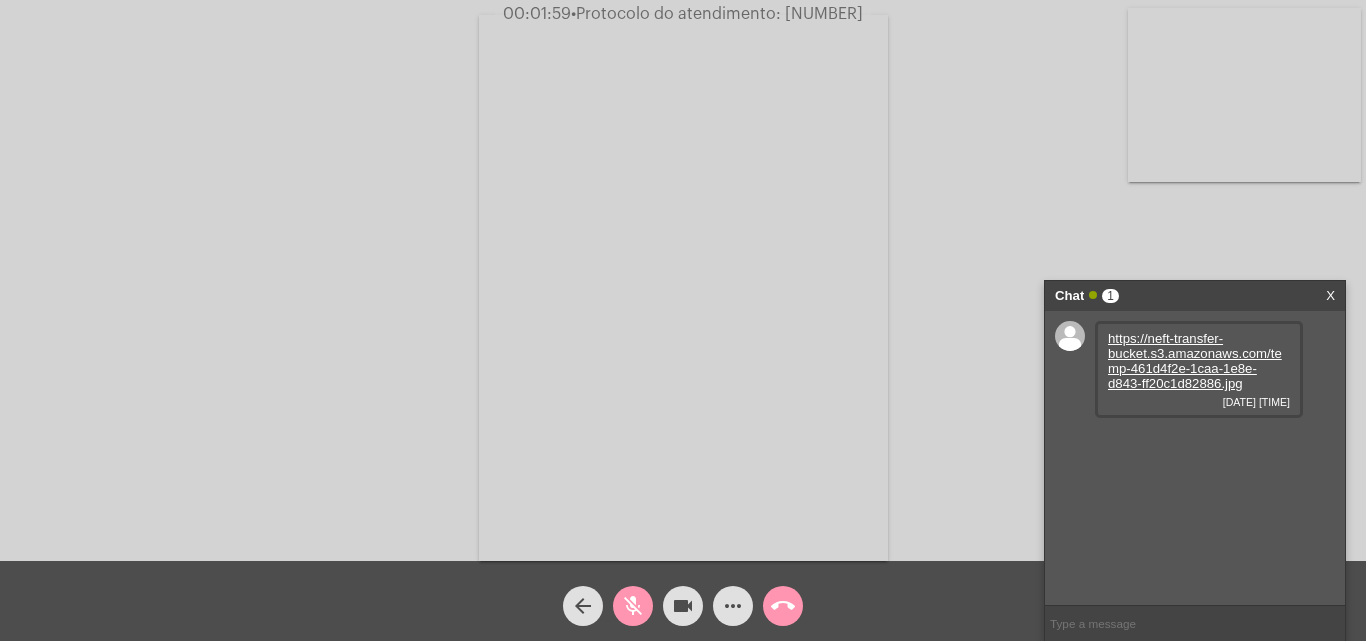 drag, startPoint x: 1068, startPoint y: 177, endPoint x: 733, endPoint y: 433, distance: 421.61713 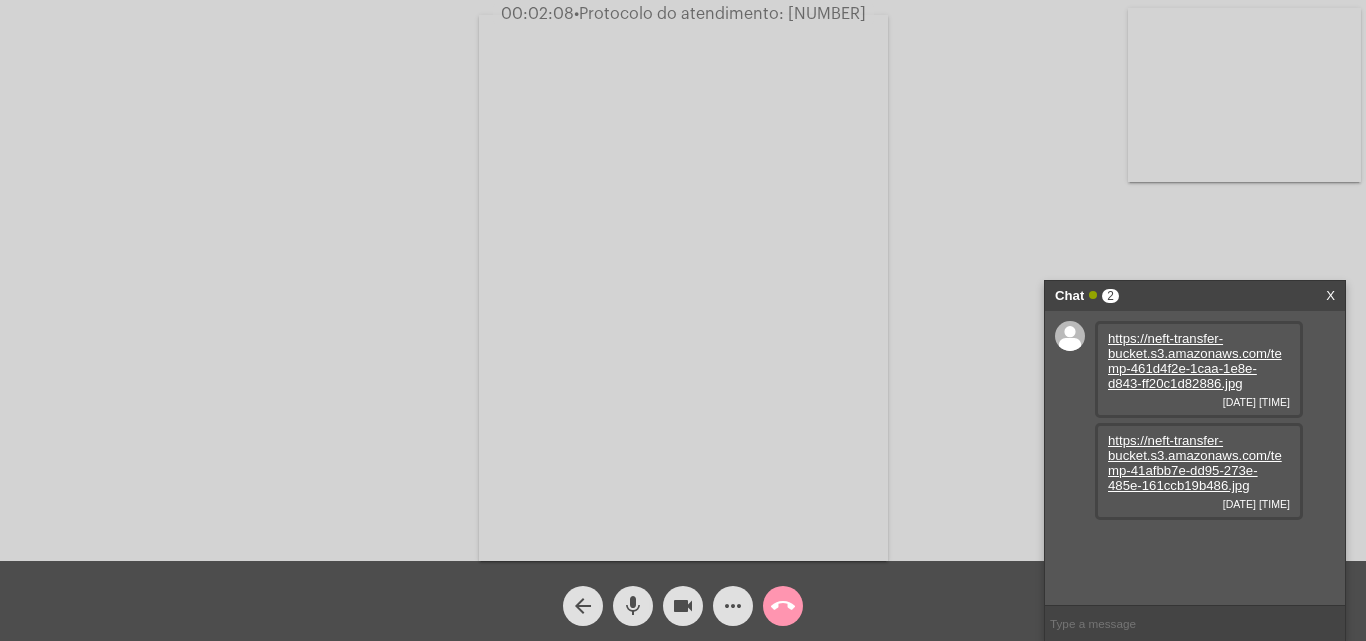 click on "mic" 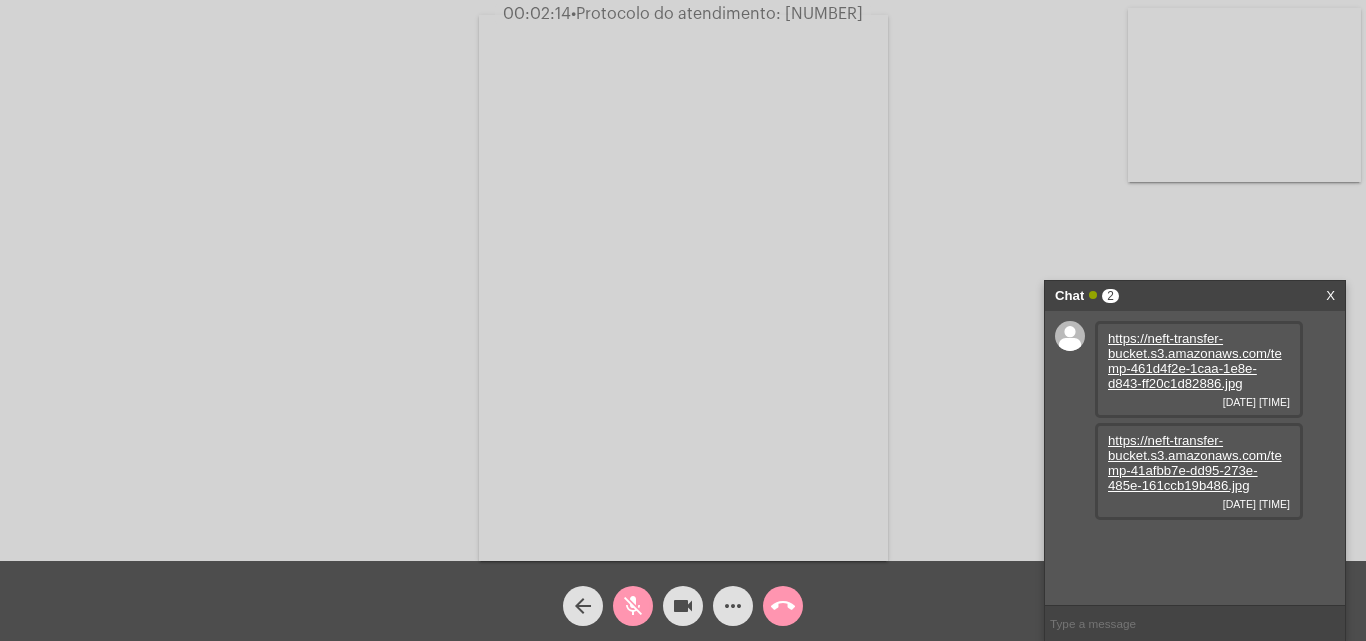 click on "mic_off" 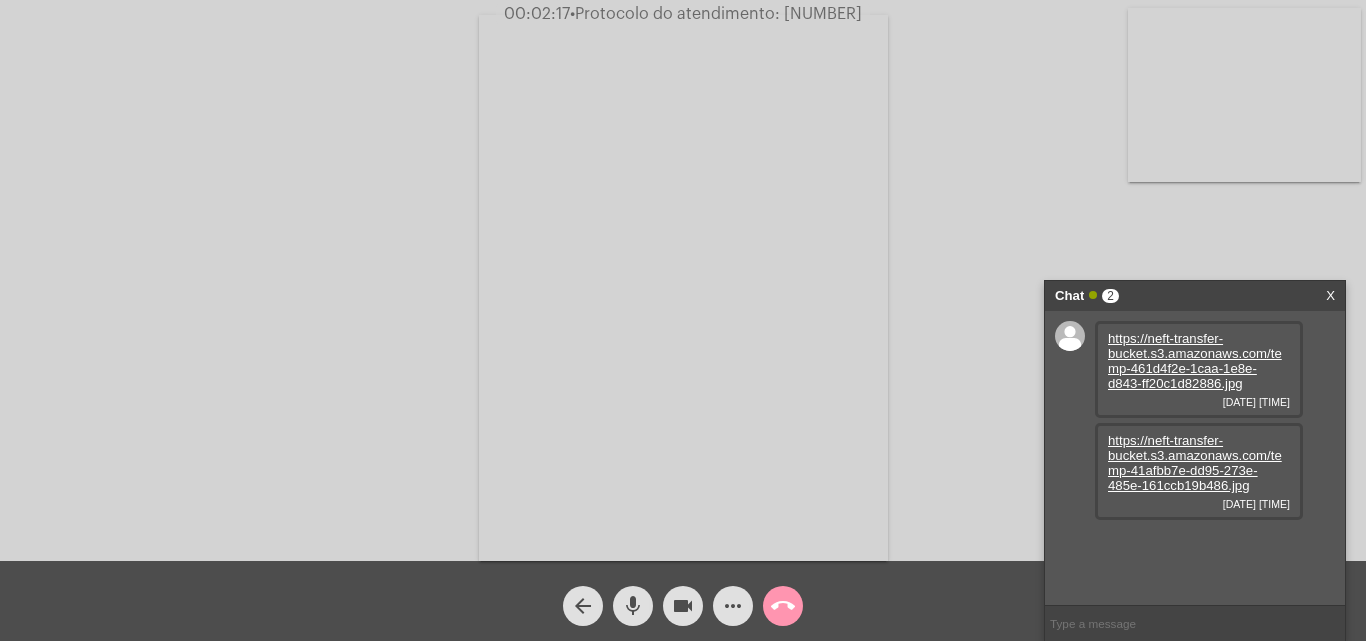 click on "mic" 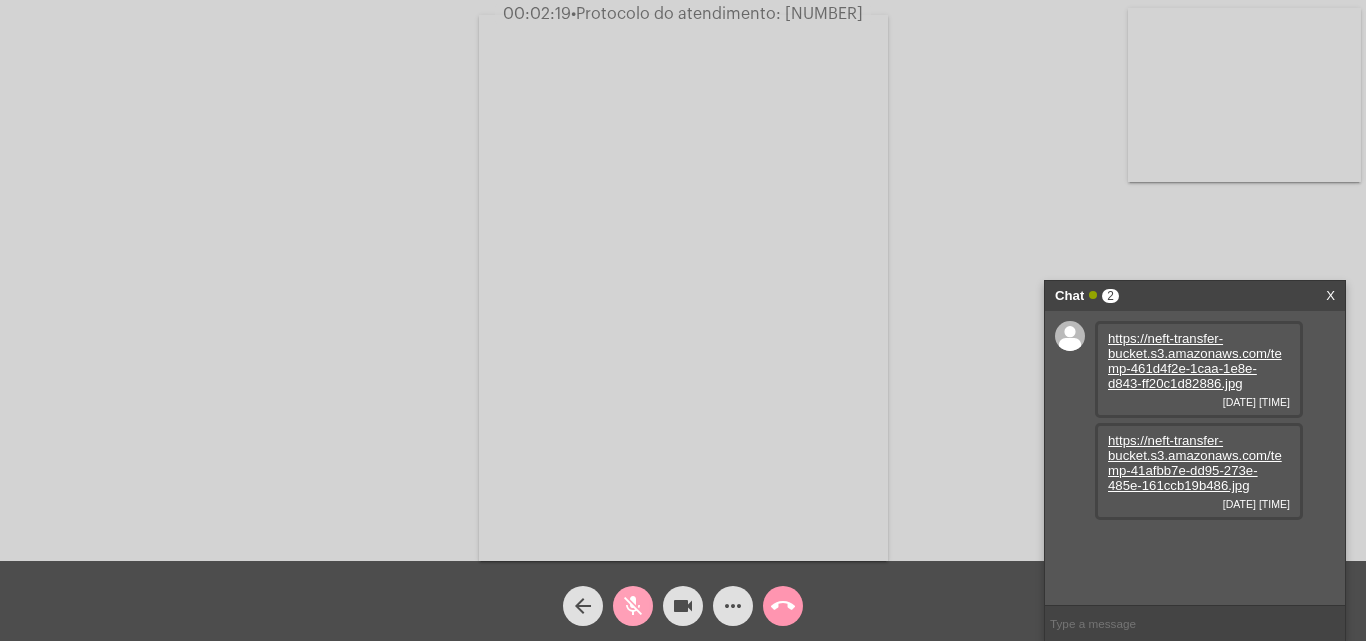 click on "mic_off" 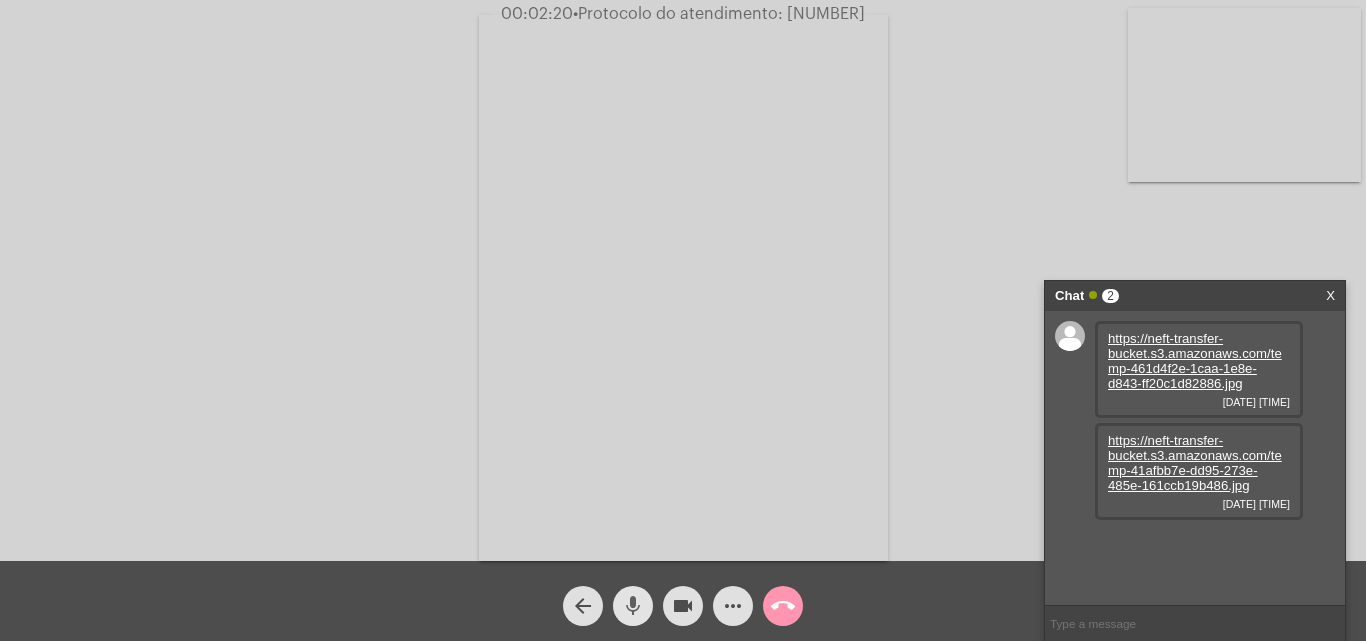 click on "mic" 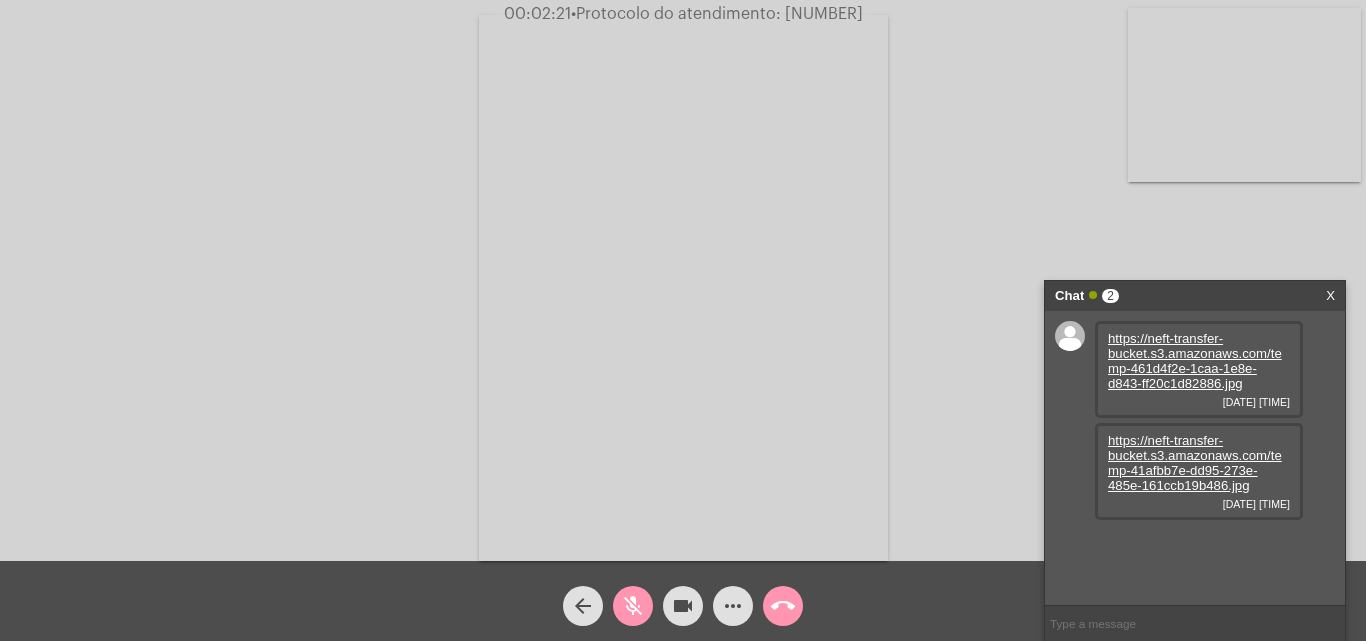 click on "mic_off" 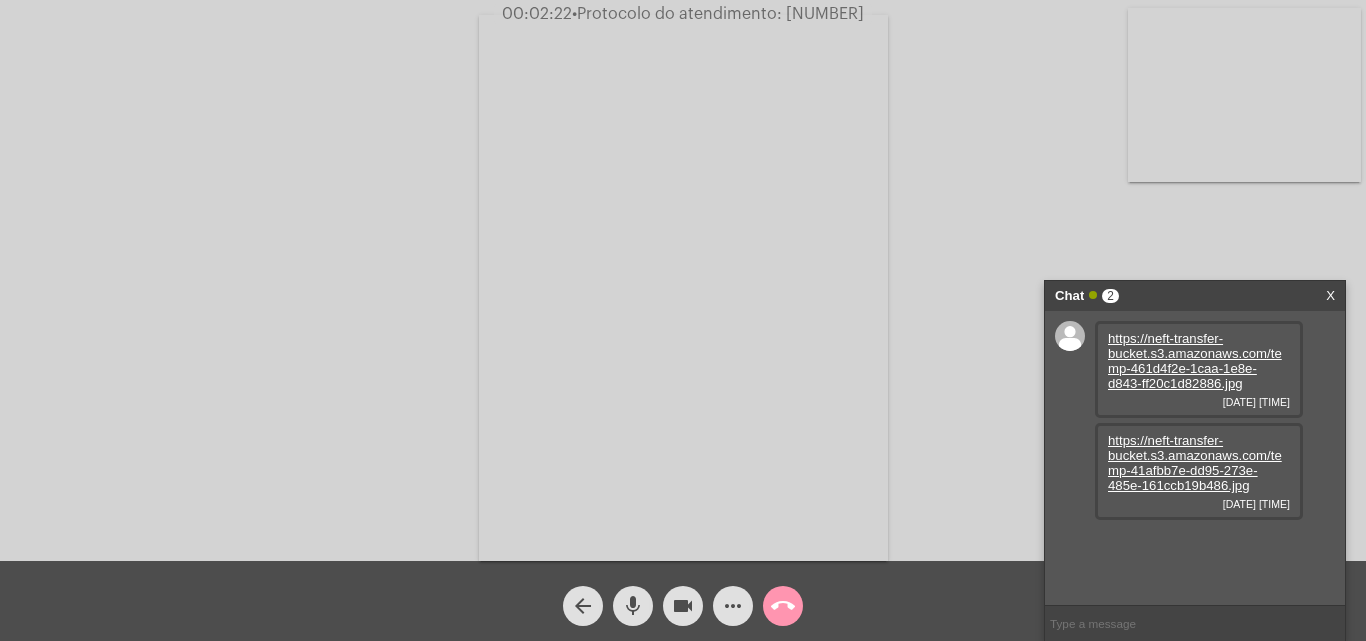 click on "mic" 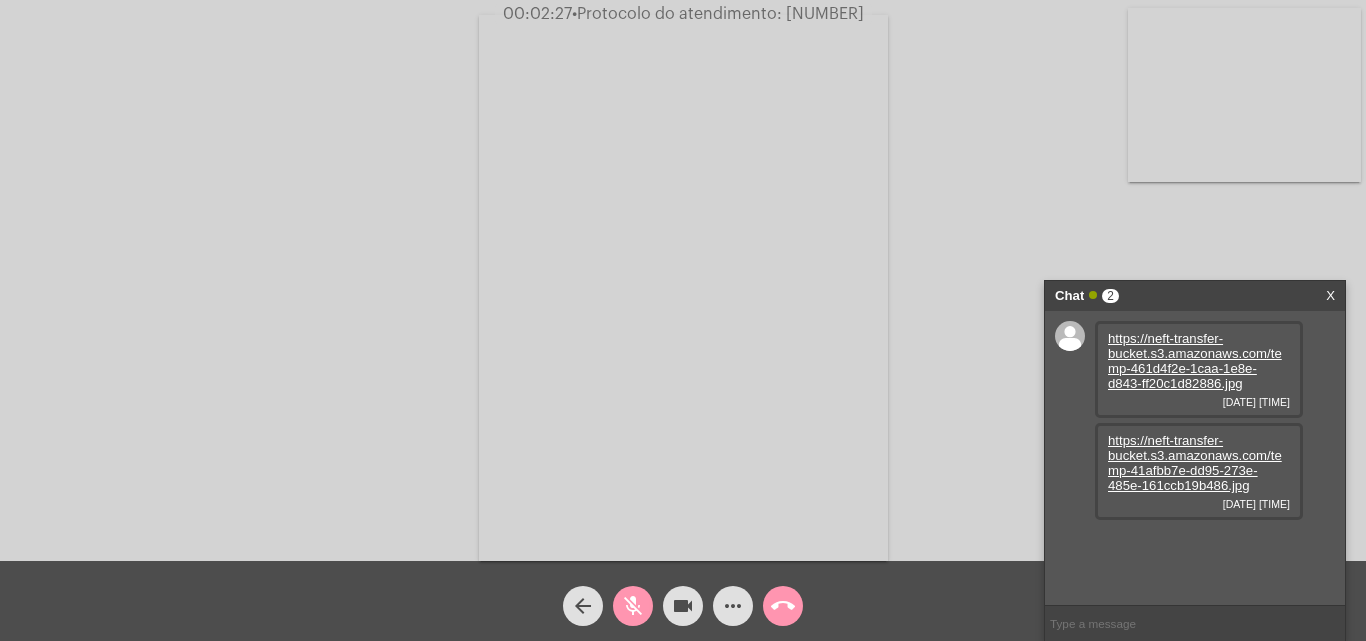 click on "https://neft-transfer-bucket.s3.amazonaws.com/temp-41afbb7e-dd95-273e-485e-161ccb19b486.jpg" at bounding box center (1195, 463) 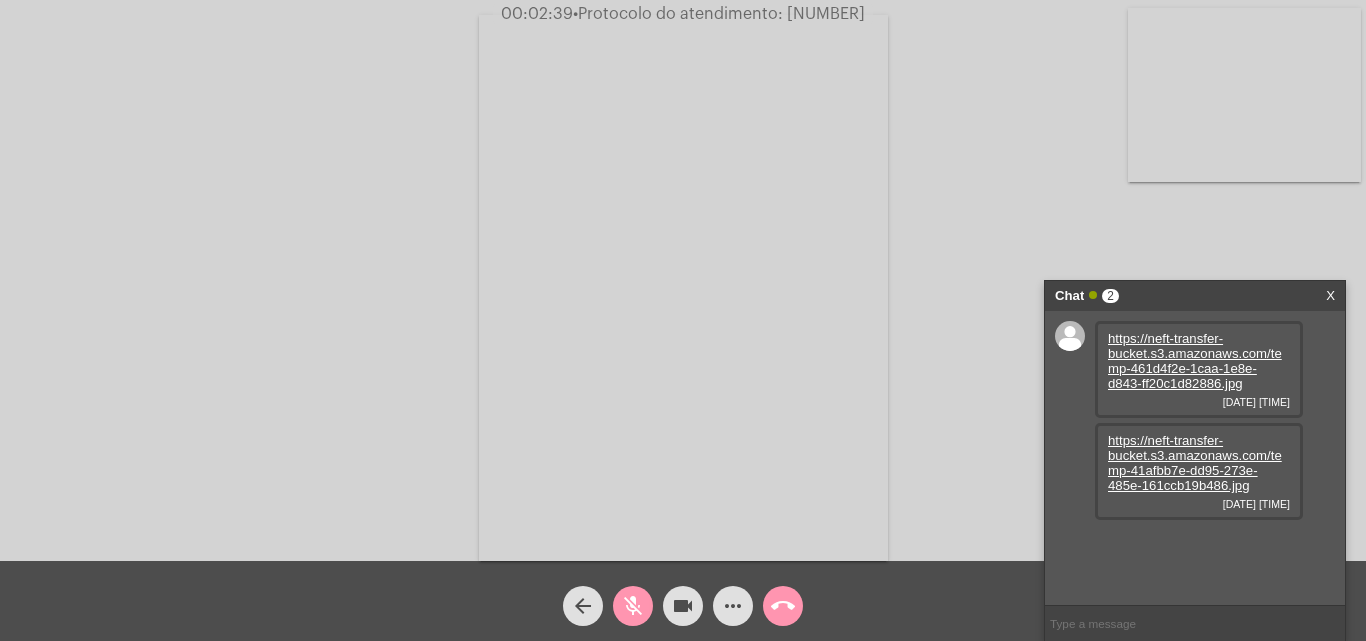 click on "mic_off" 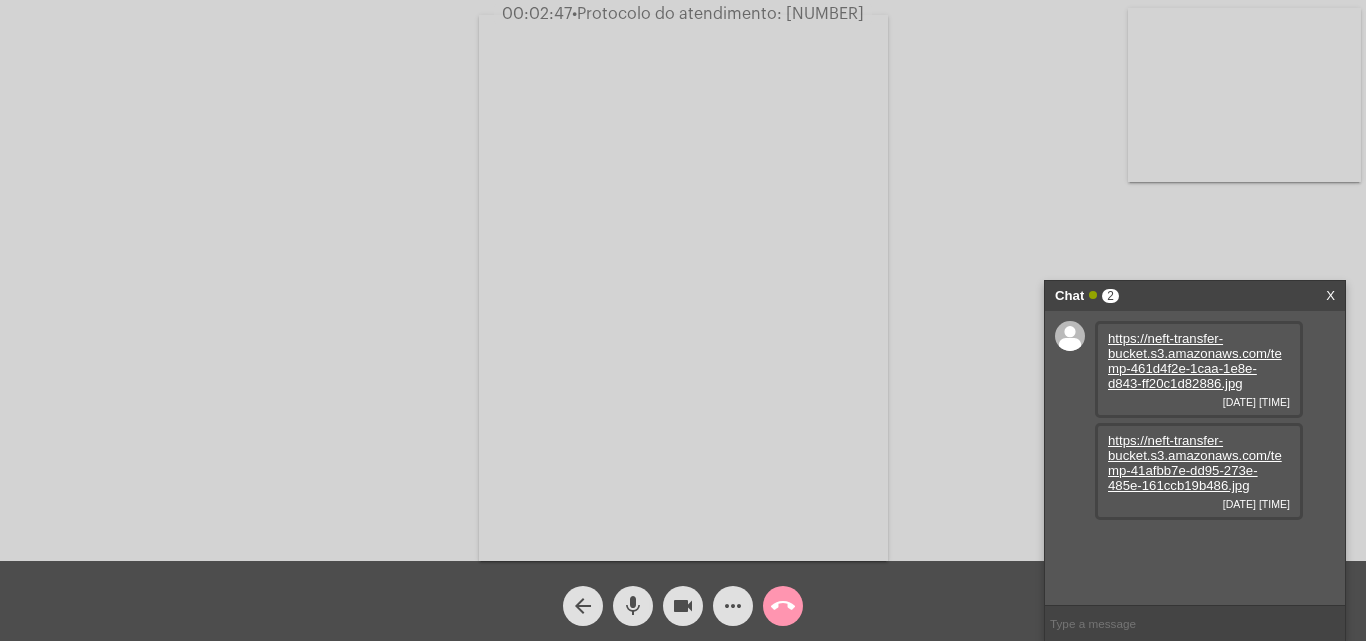 click on "mic" 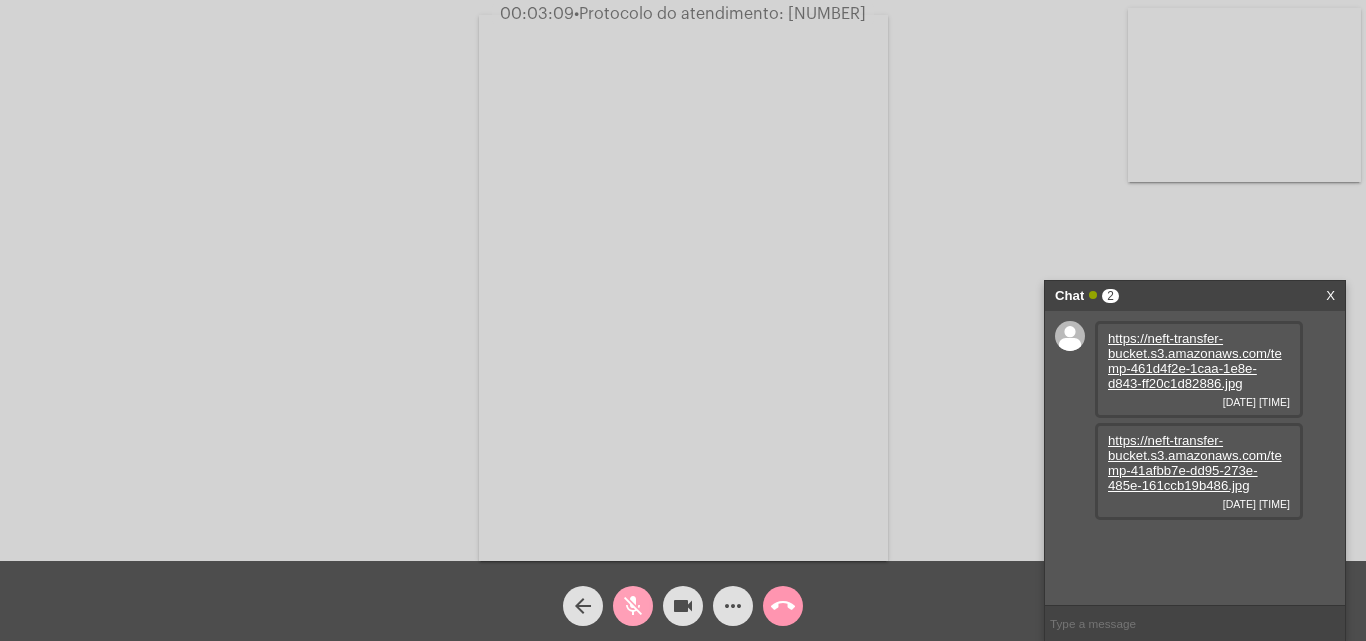 click on "mic_off" 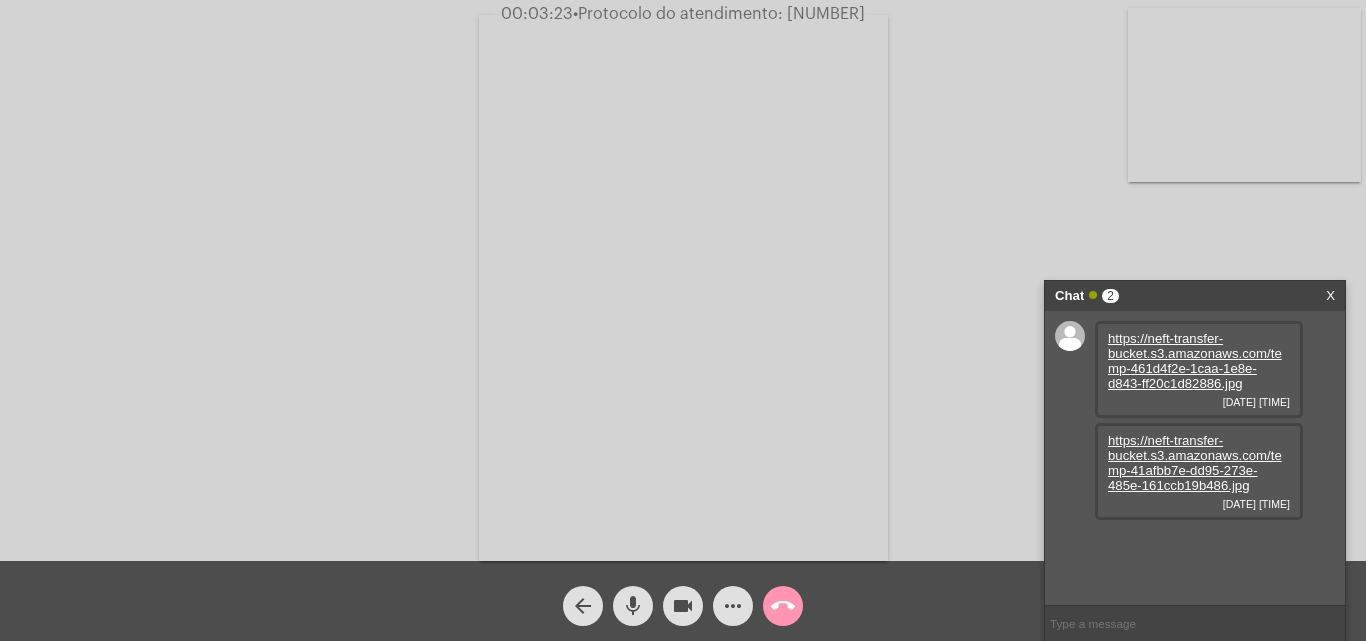 click on "mic" 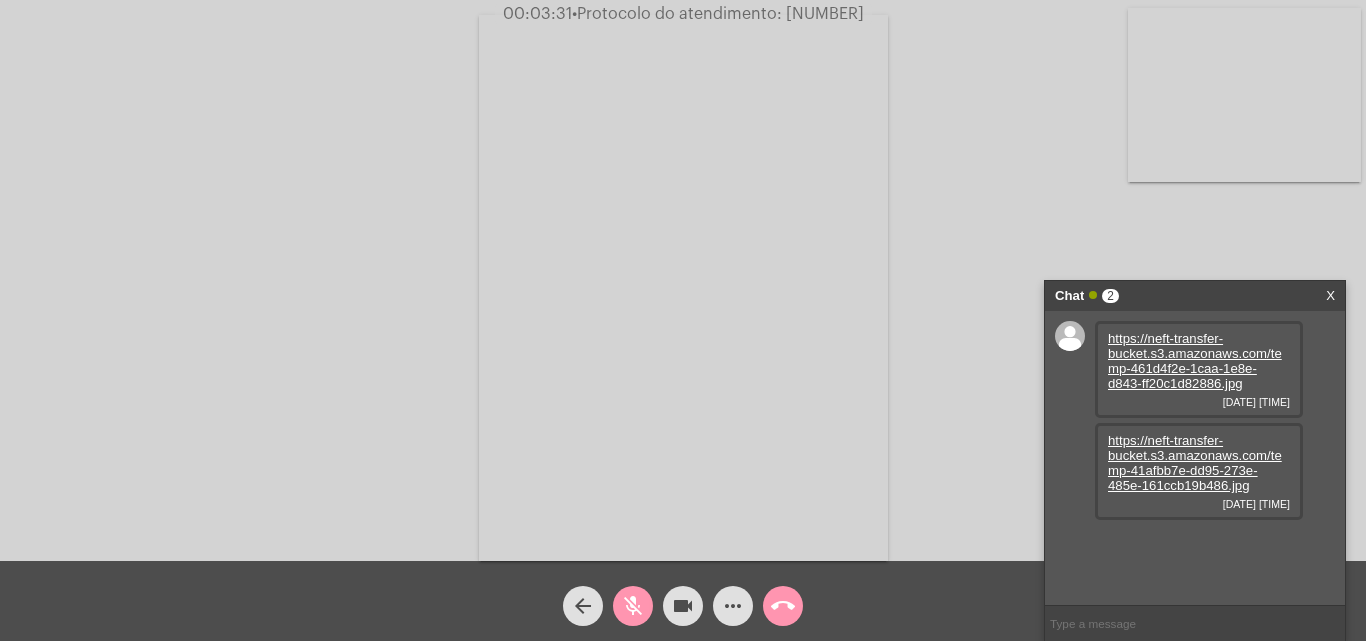 click at bounding box center (683, 288) 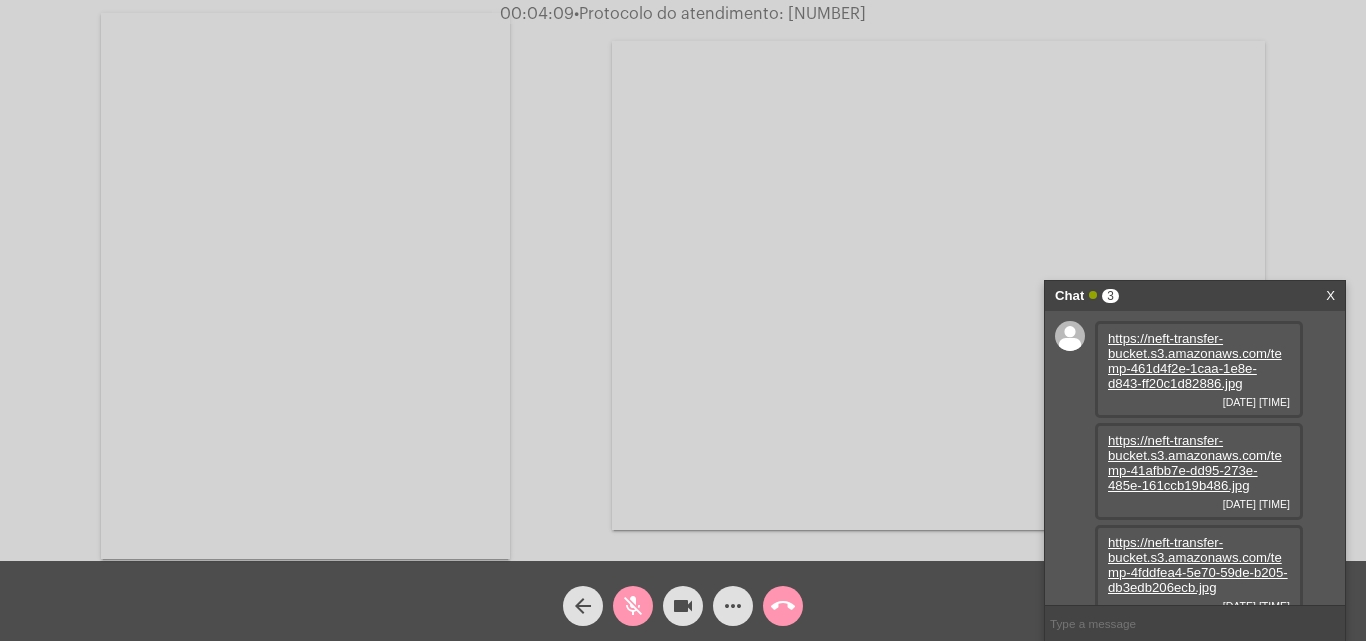 click at bounding box center (938, 285) 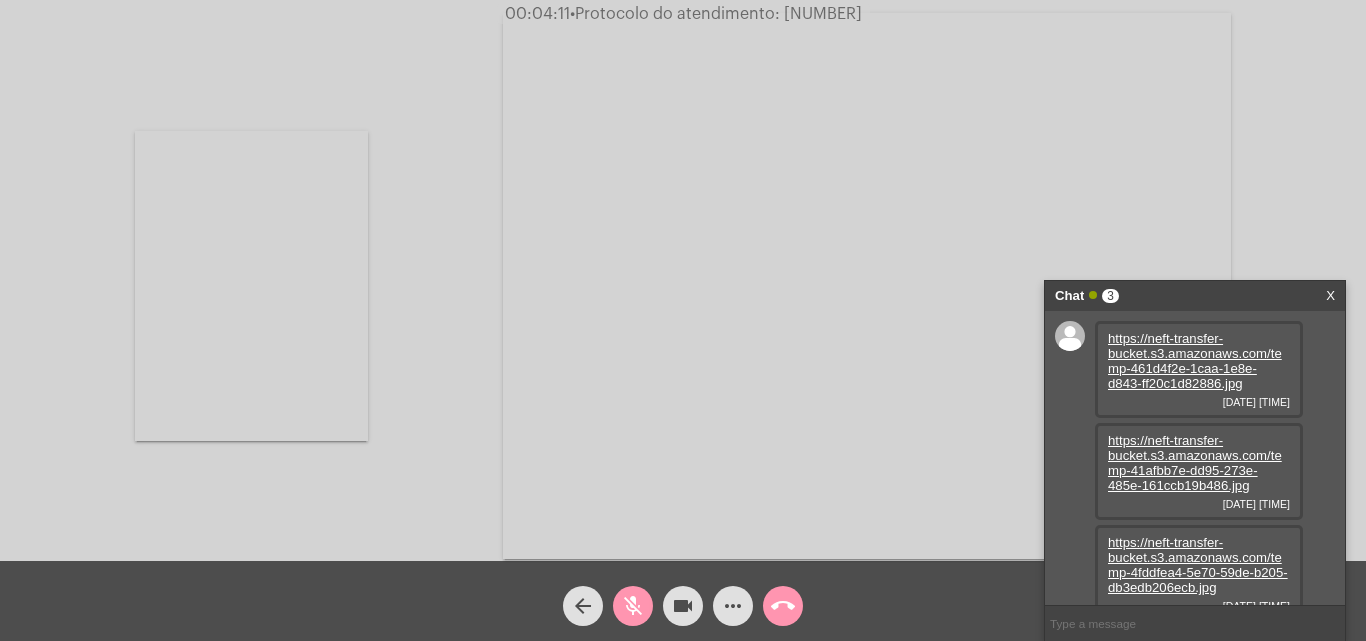 scroll, scrollTop: 17, scrollLeft: 0, axis: vertical 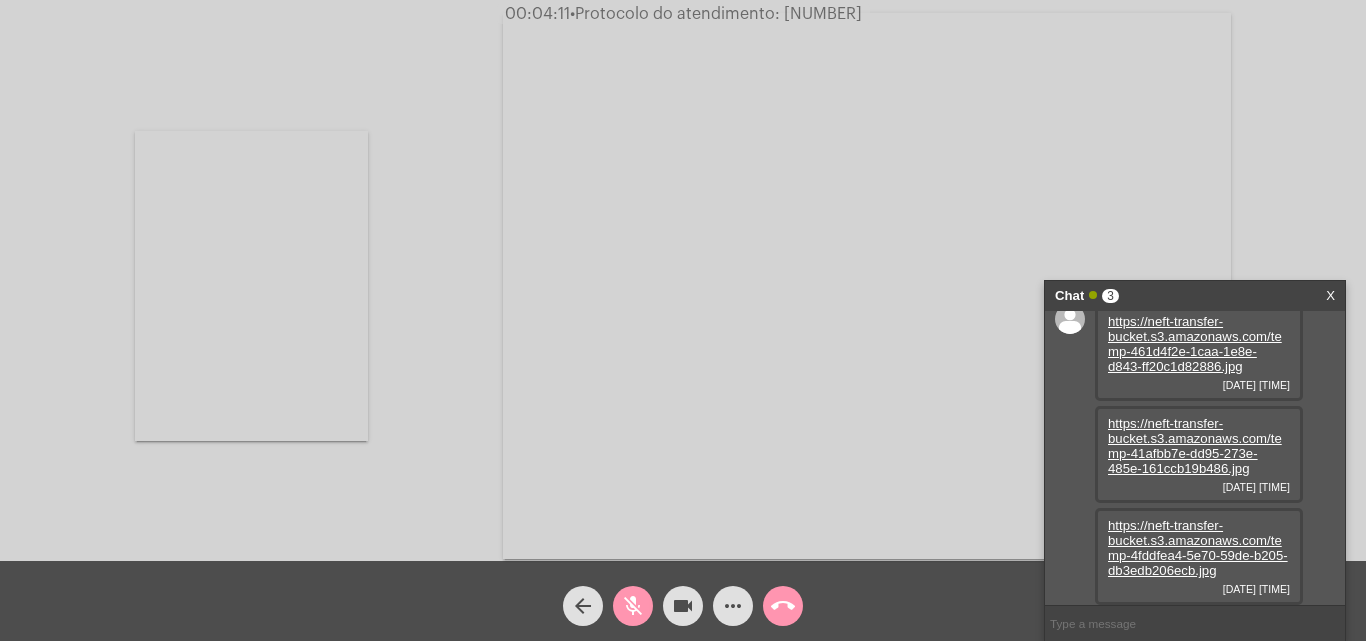 click on "https://neft-transfer-bucket.s3.amazonaws.com/temp-4fddfea4-5e70-59de-b205-db3edb206ecb.jpg" at bounding box center [1198, 548] 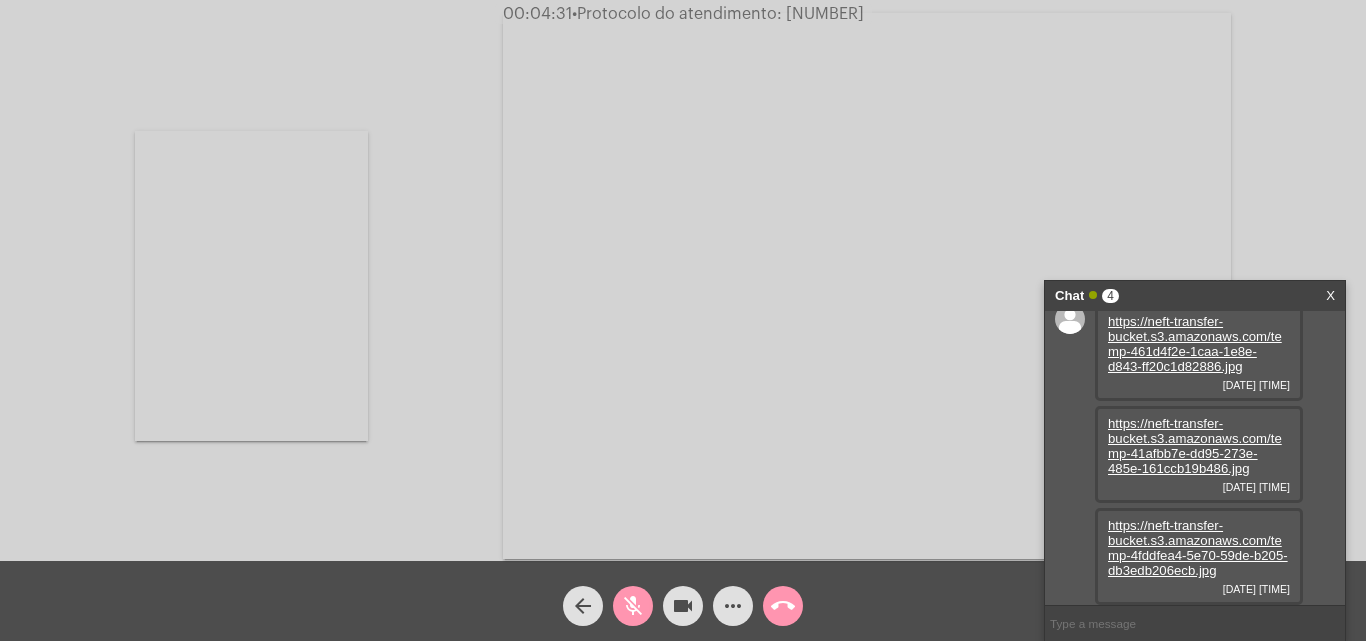 click at bounding box center (867, 286) 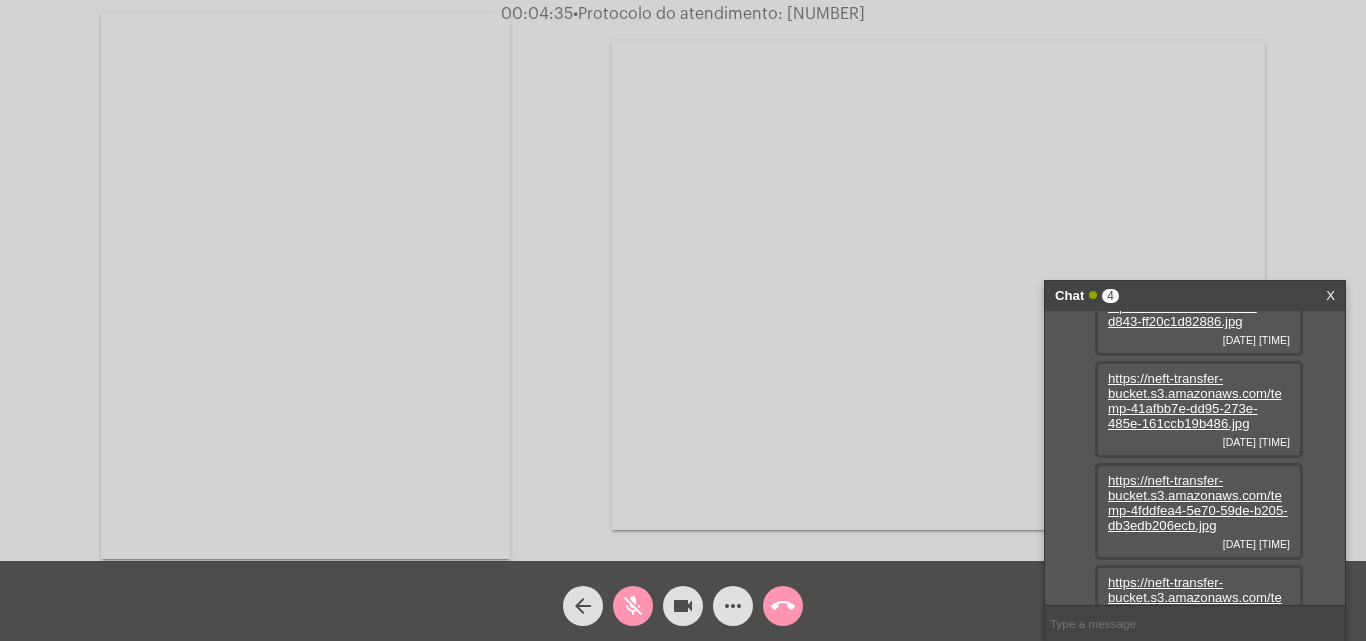 scroll, scrollTop: 119, scrollLeft: 0, axis: vertical 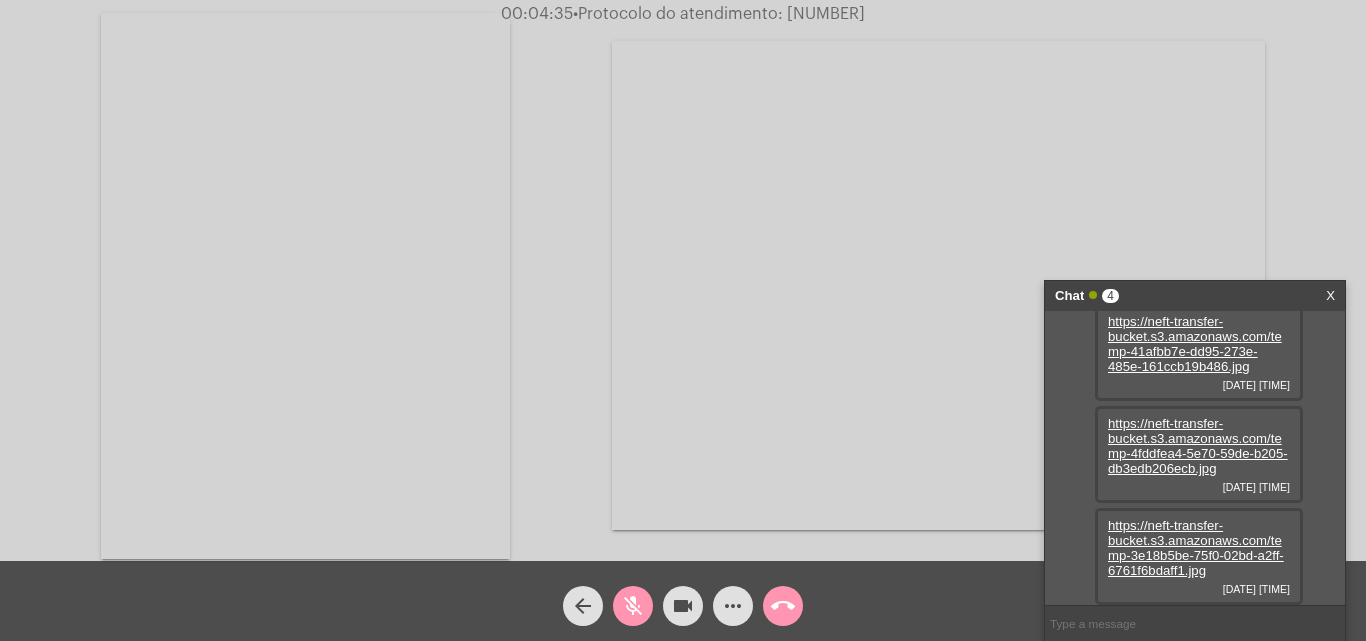 click on "https://neft-transfer-bucket.s3.amazonaws.com/temp-3e18b5be-75f0-02bd-a2ff-6761f6bdaff1.jpg" at bounding box center [1196, 548] 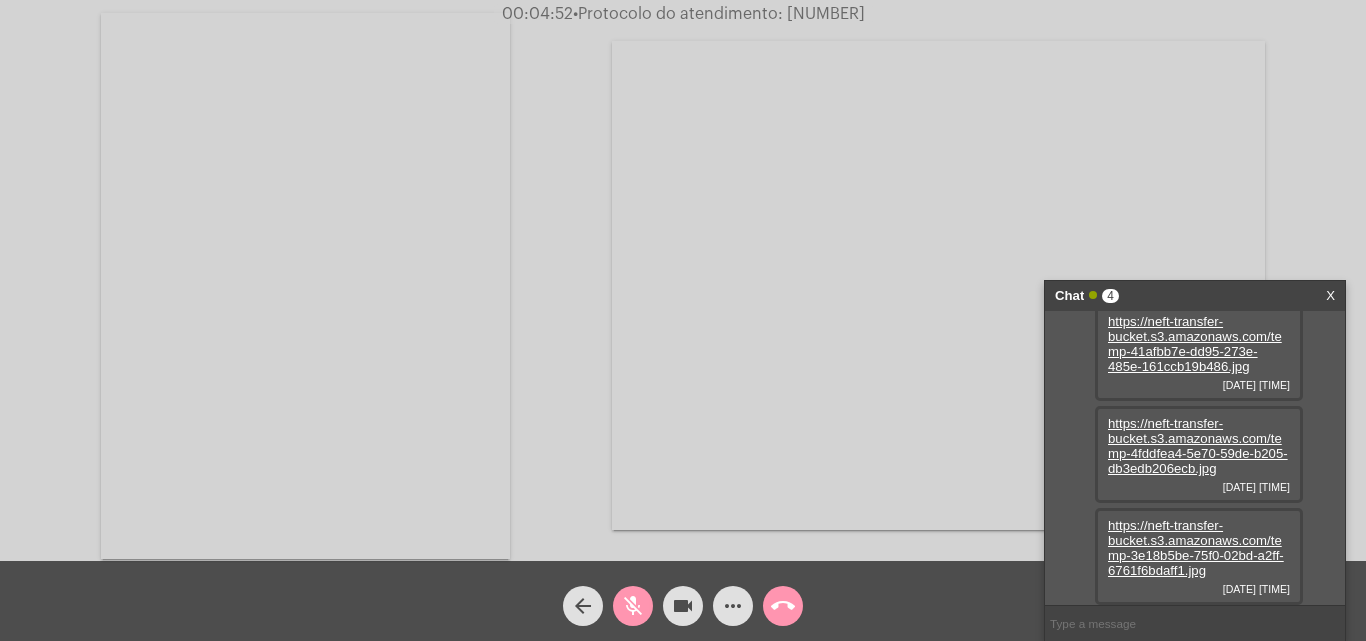 click on "Acessando Câmera e Microfone..." 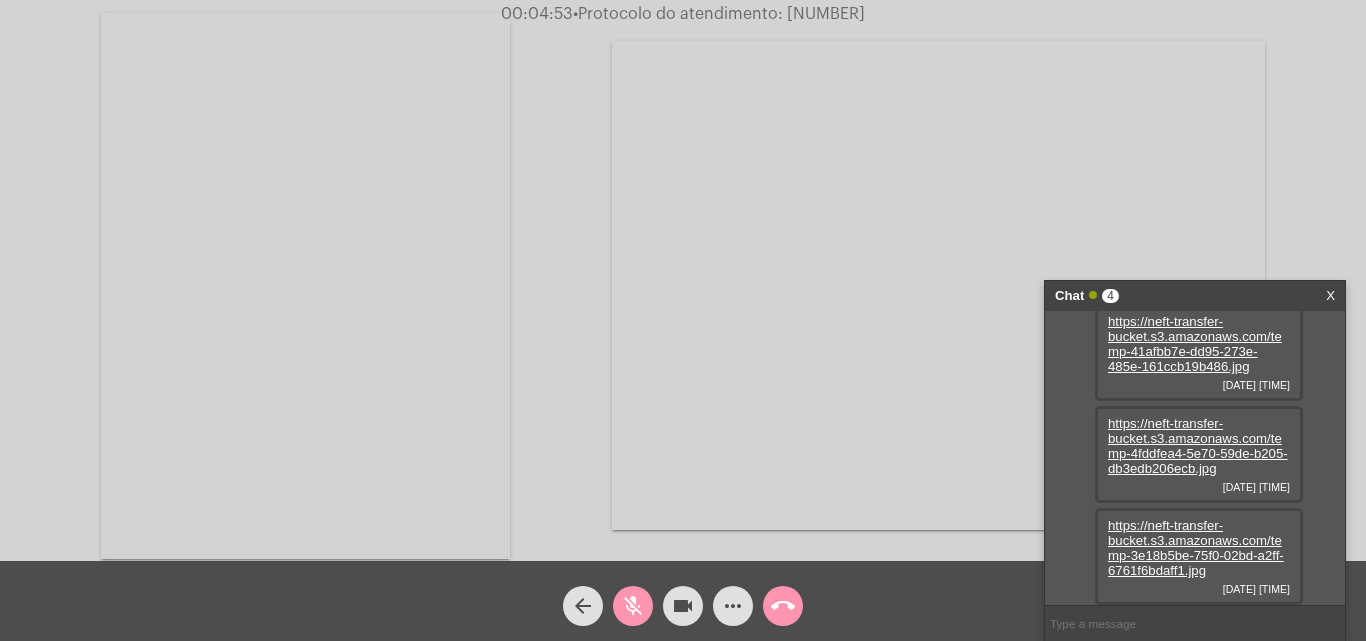 click on "mic_off" 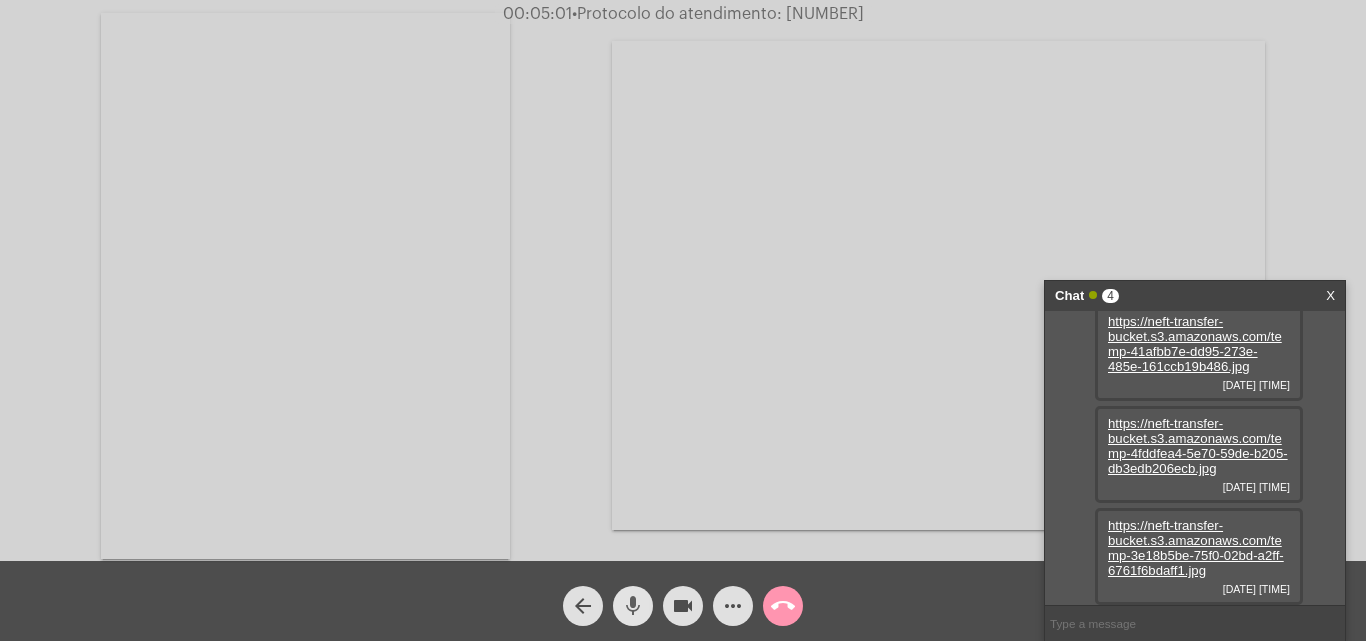 click on "mic" 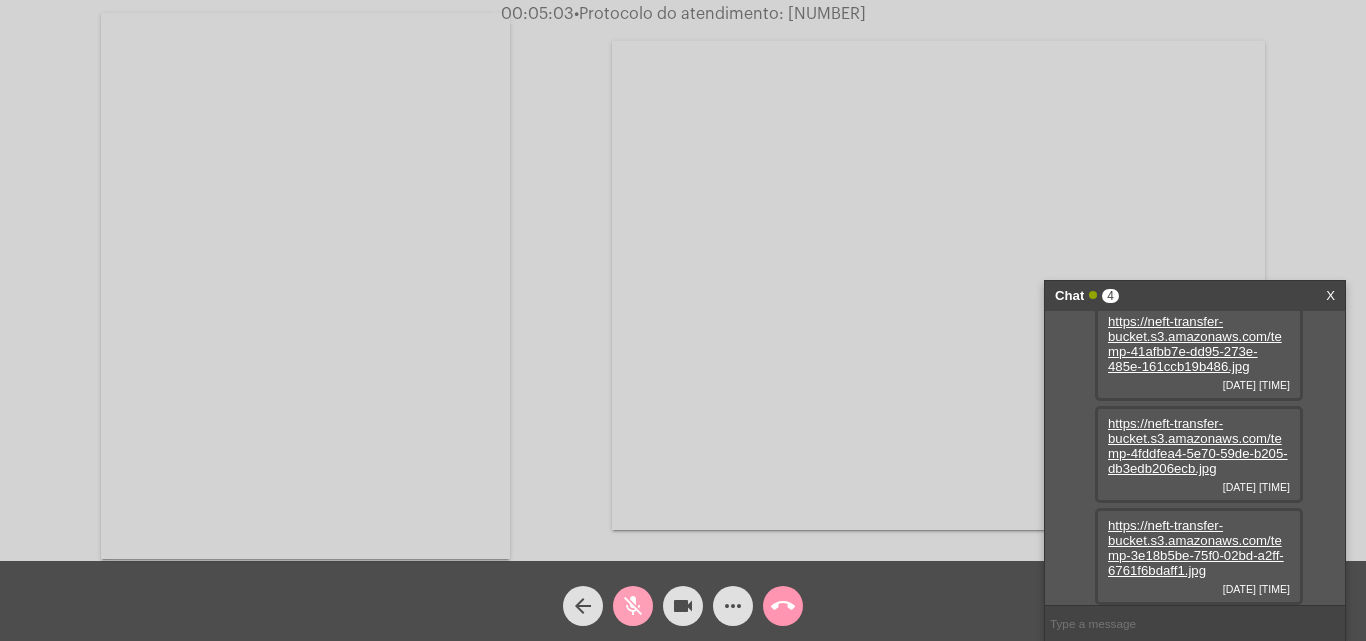 click on "mic_off" 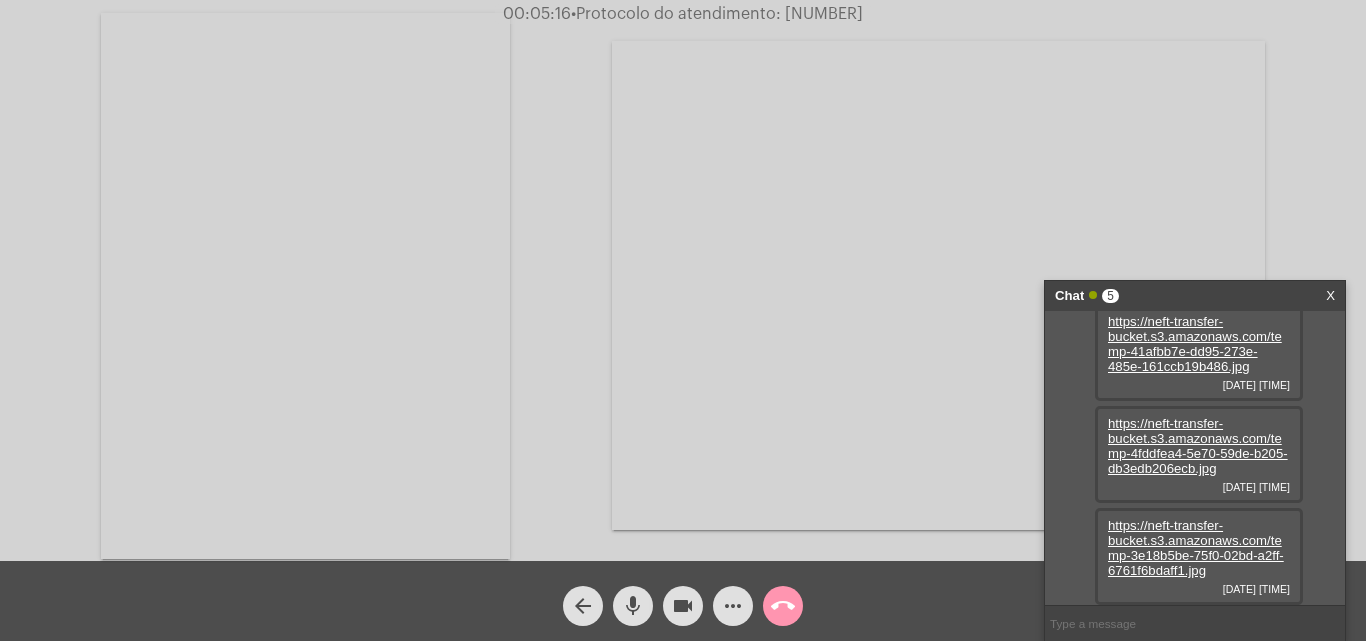 click on "mic" 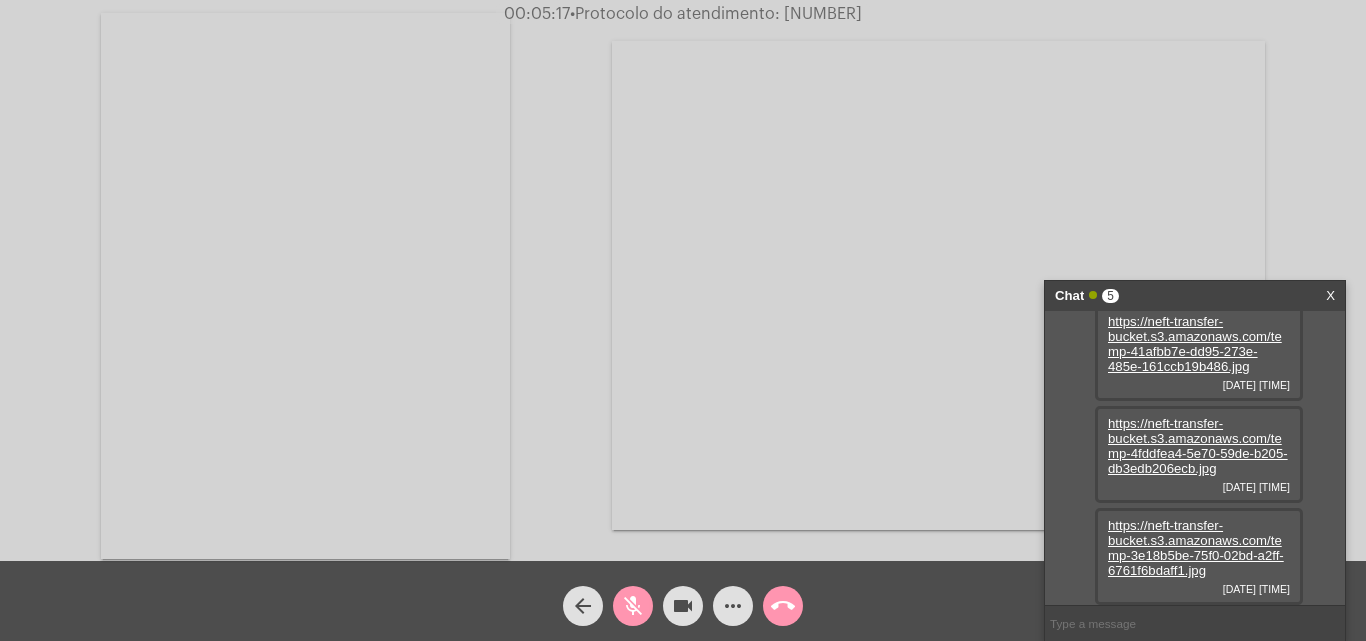scroll, scrollTop: 221, scrollLeft: 0, axis: vertical 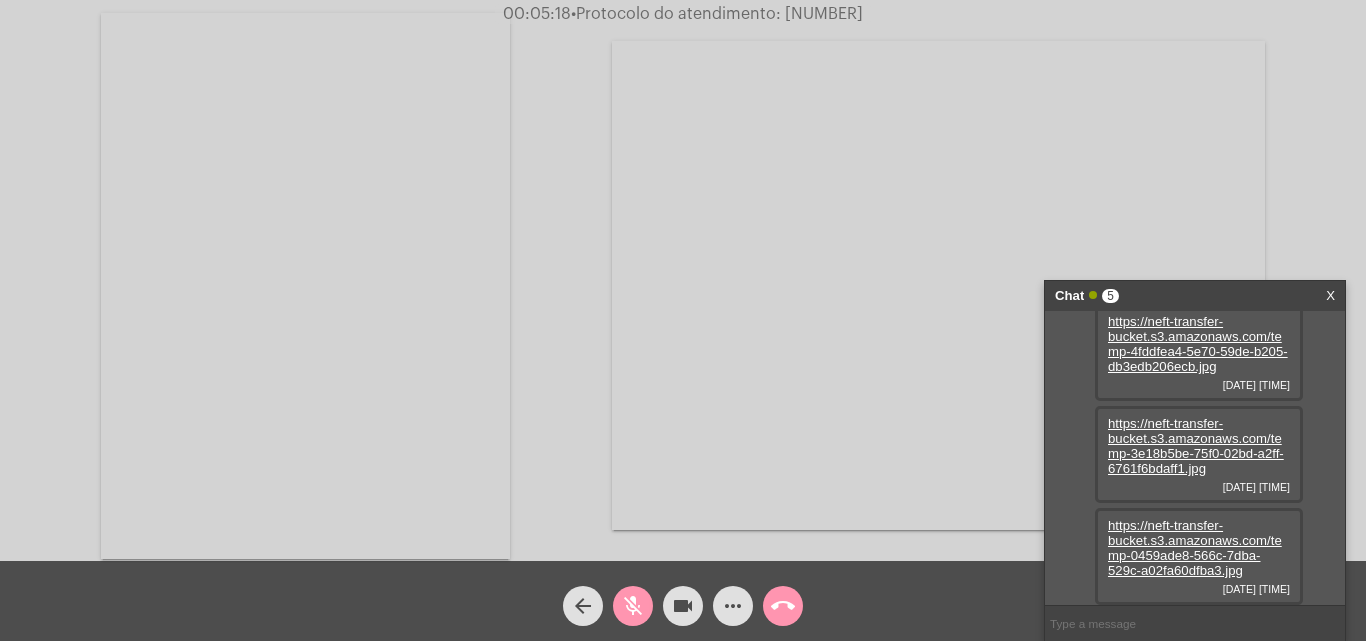 click on "https://neft-transfer-bucket.s3.amazonaws.com/temp-0459ade8-566c-7dba-529c-a02fa60dfba3.jpg" at bounding box center [1195, 548] 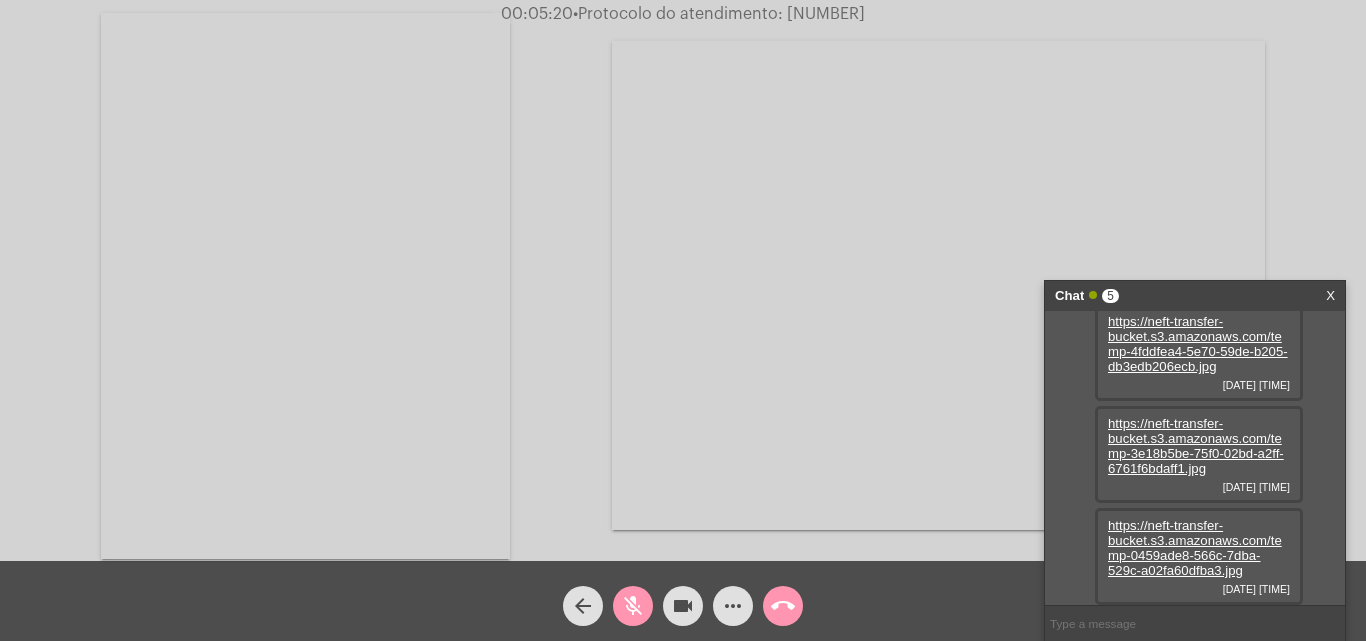 click on "mic_off" 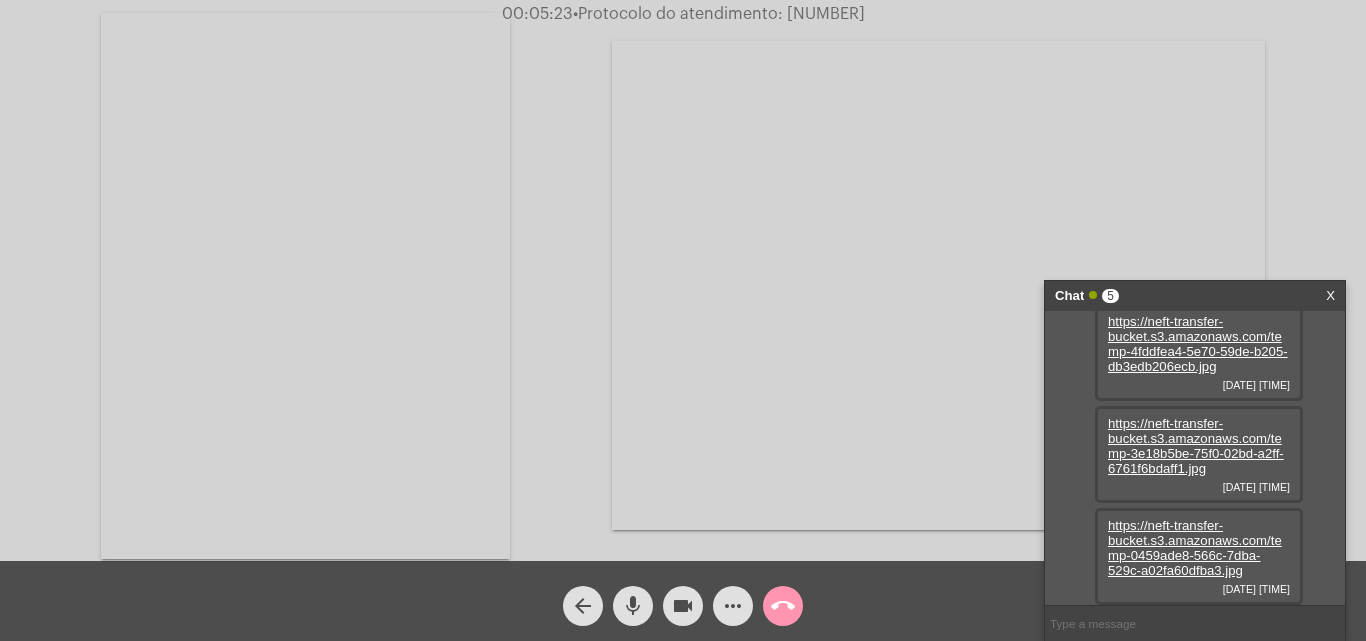 click on "mic" 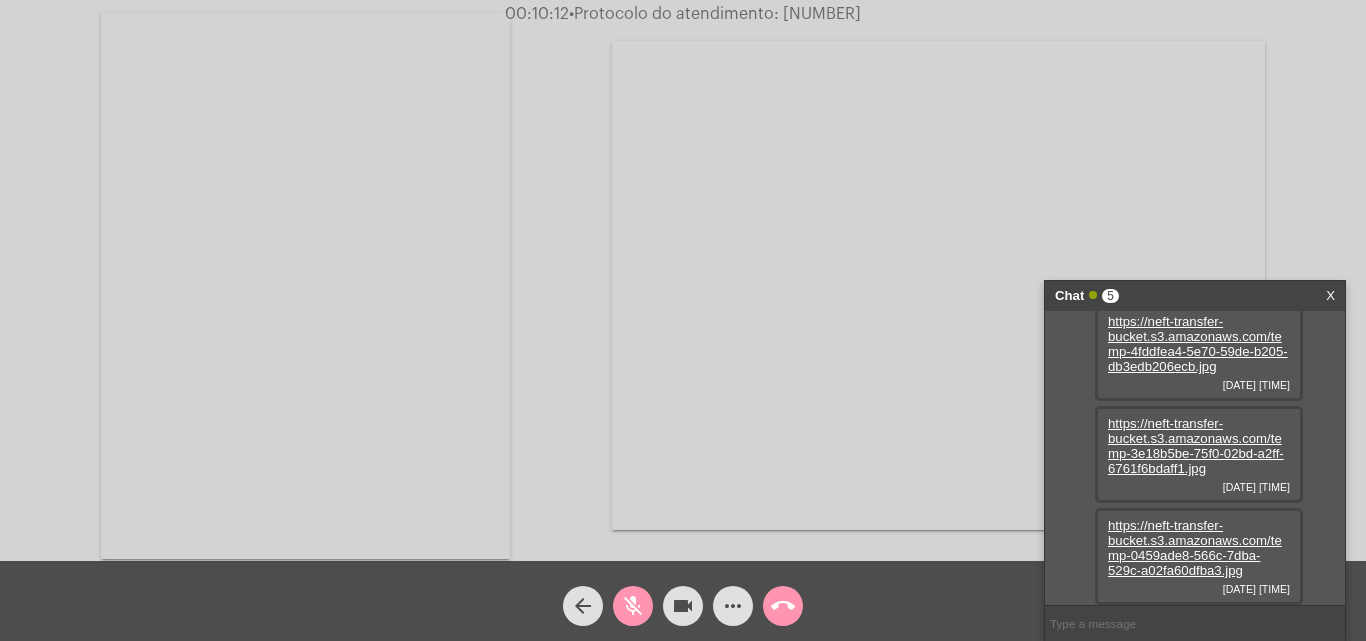 click on "mic_off" 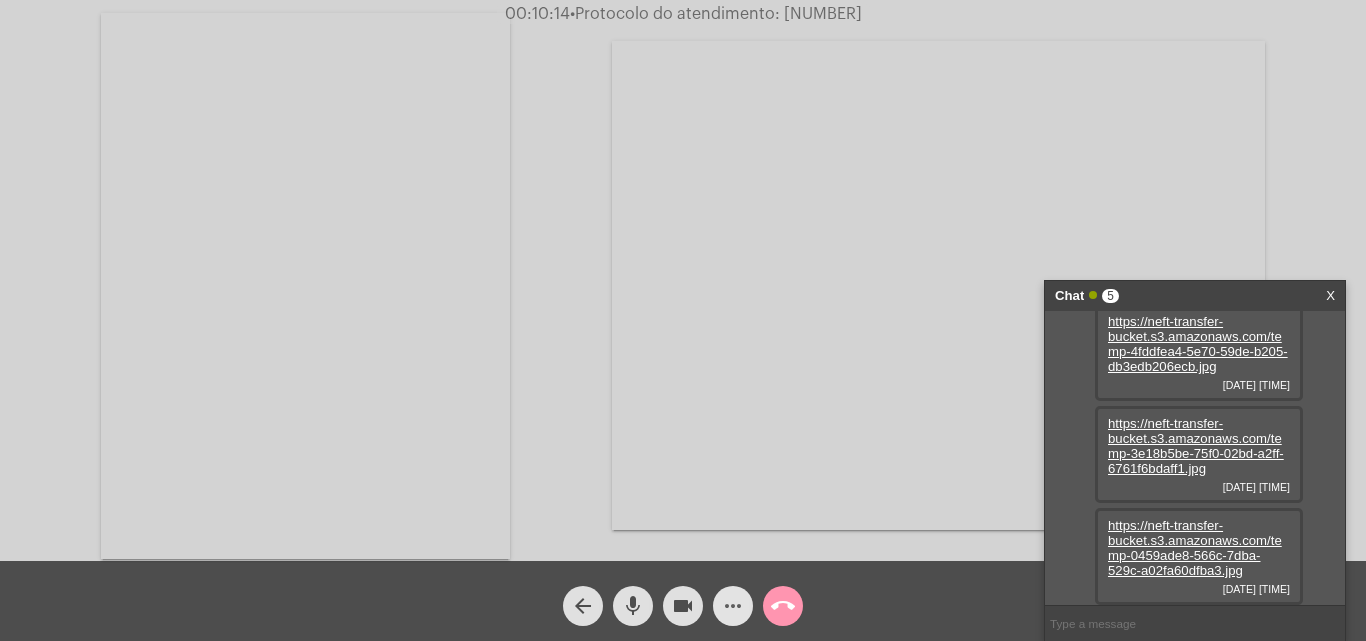 click on "more_horiz" 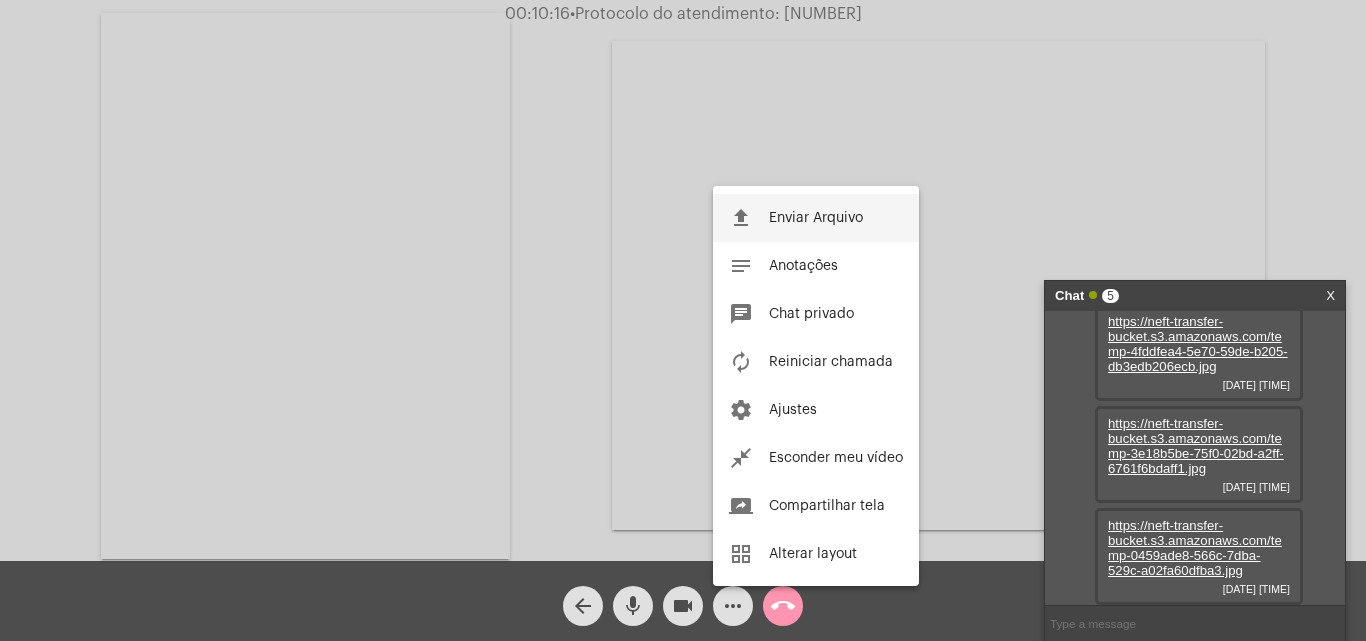click on "Enviar Arquivo" at bounding box center [816, 218] 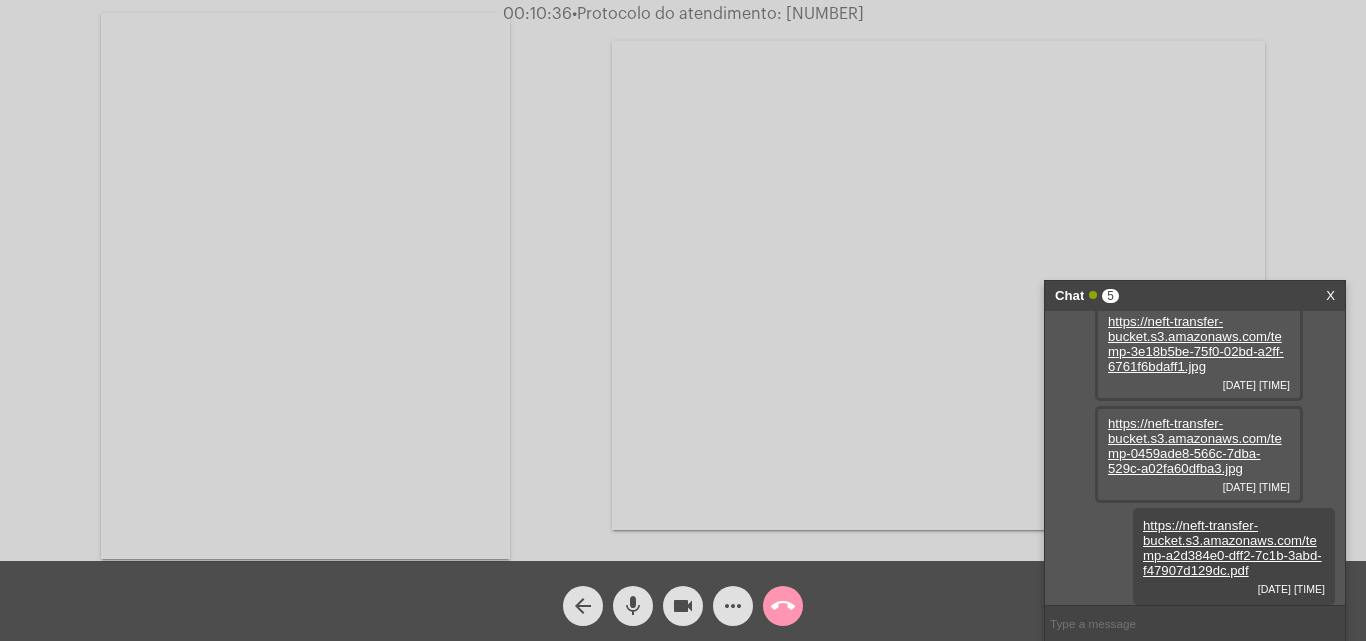 scroll, scrollTop: 323, scrollLeft: 0, axis: vertical 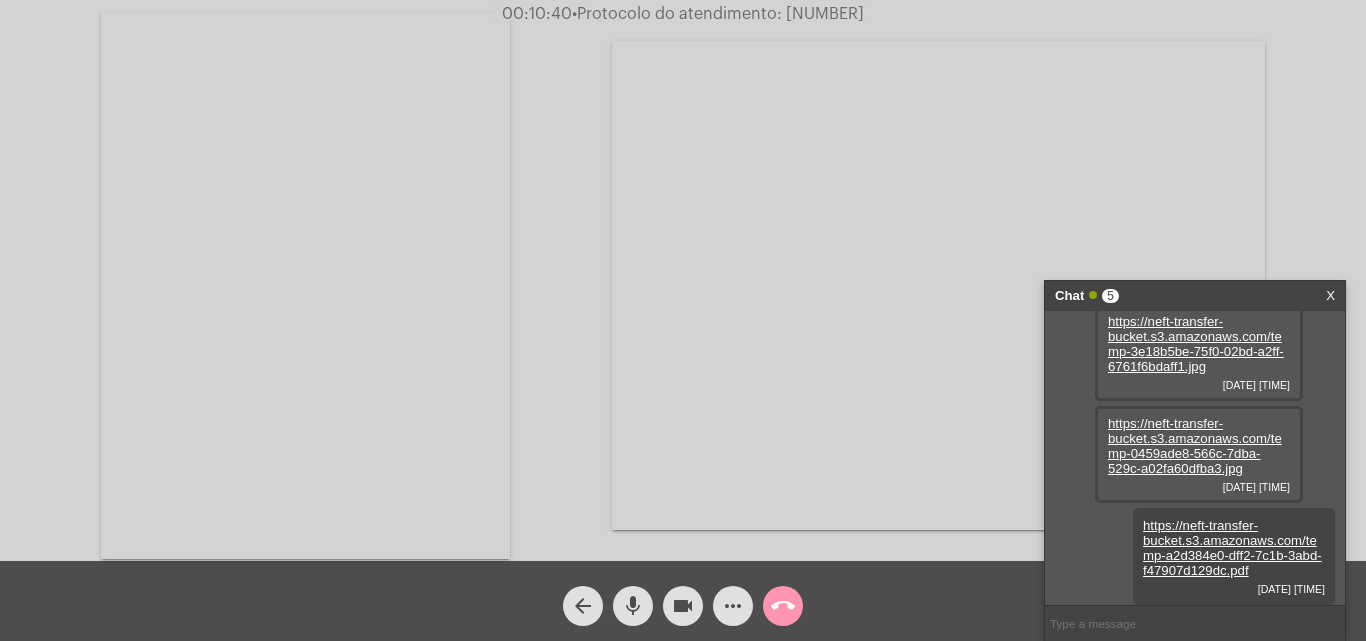 click on "mic" 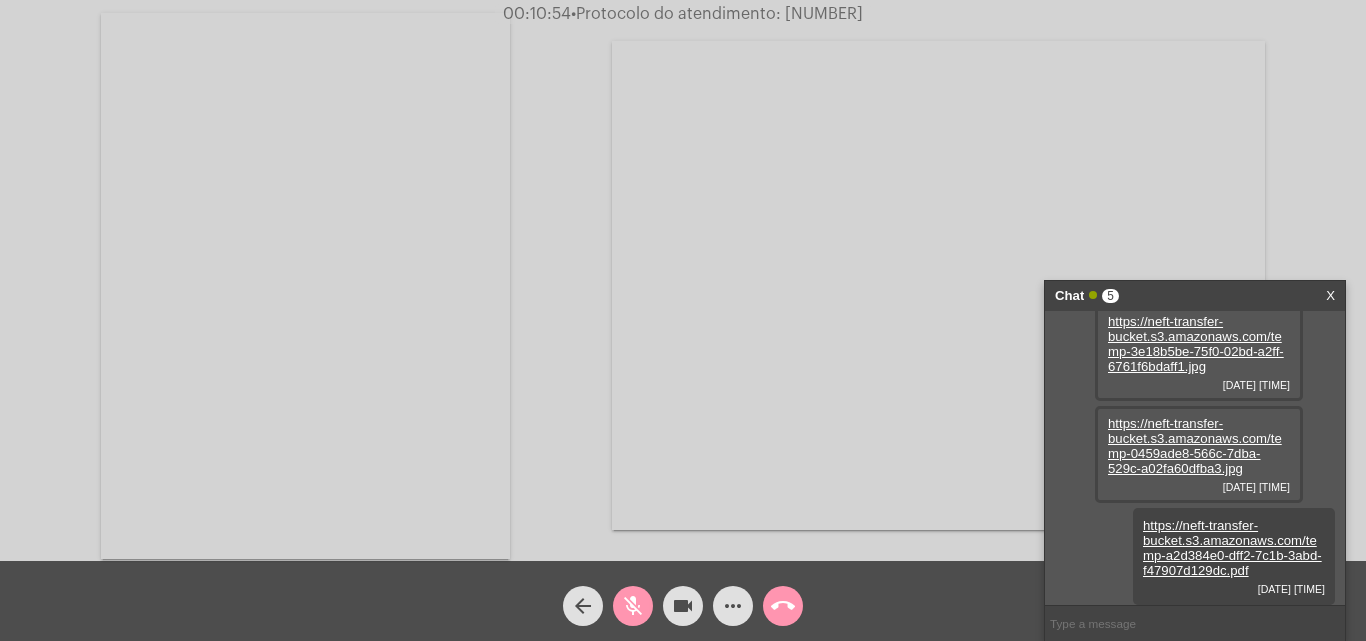 click on "mic_off" 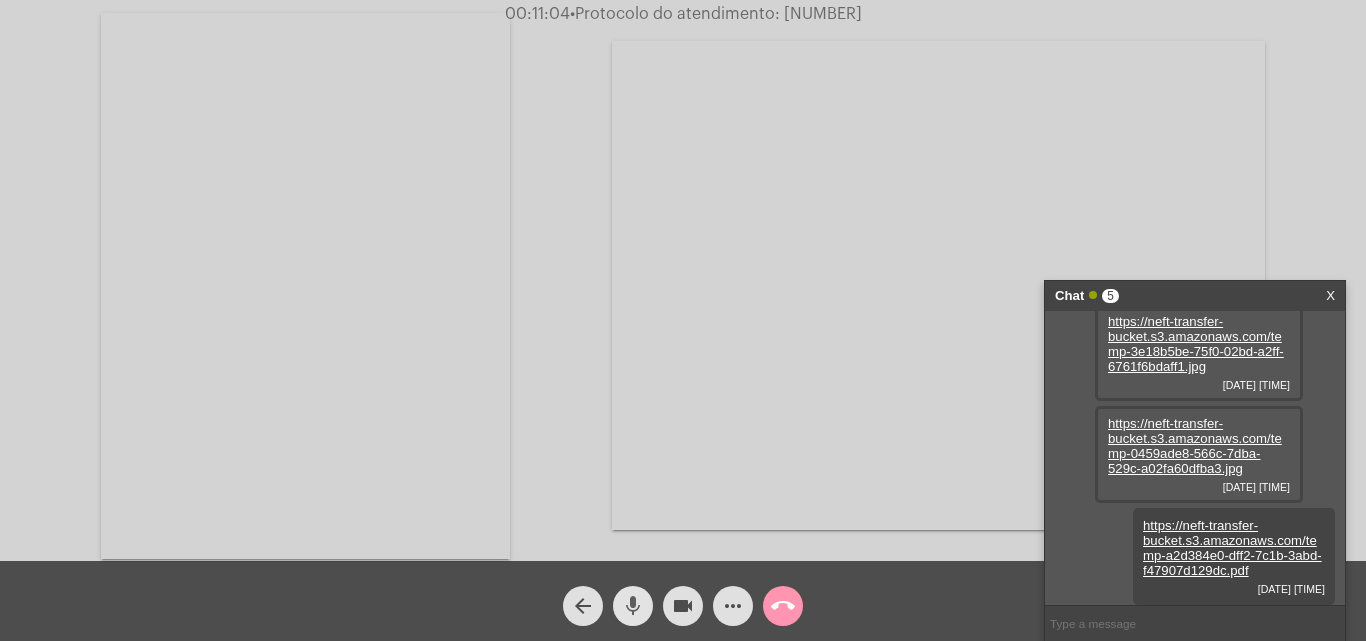 click on "mic" 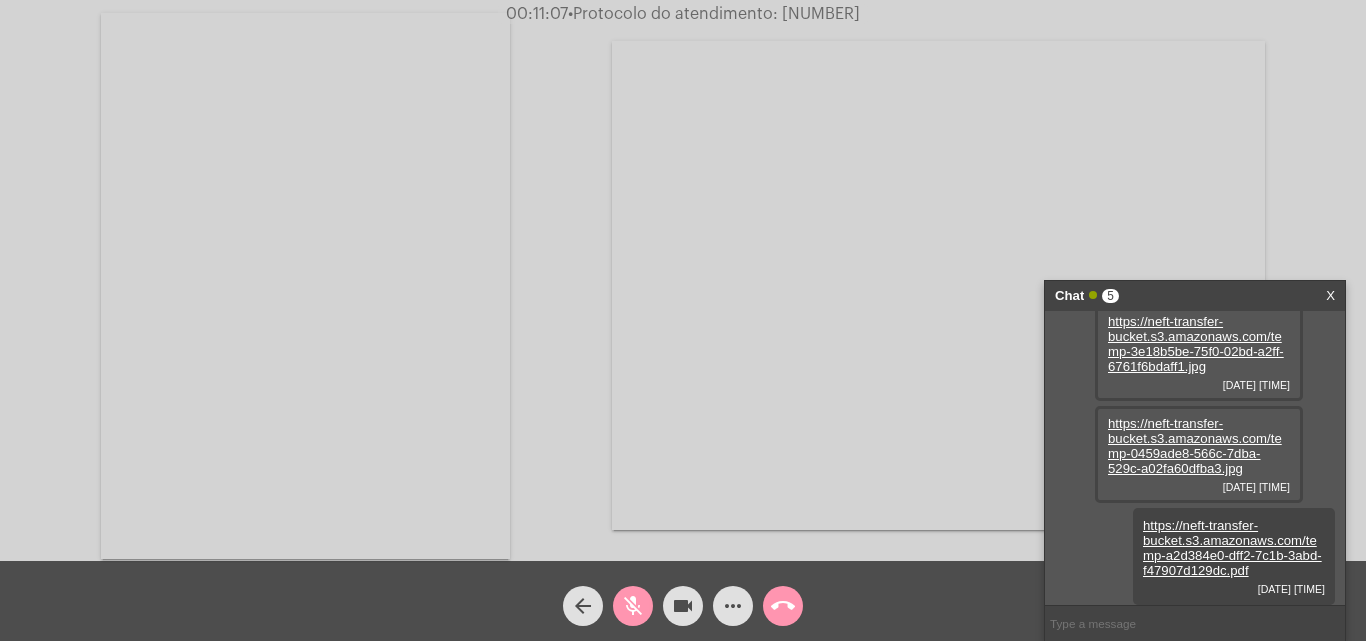 click on "mic_off" 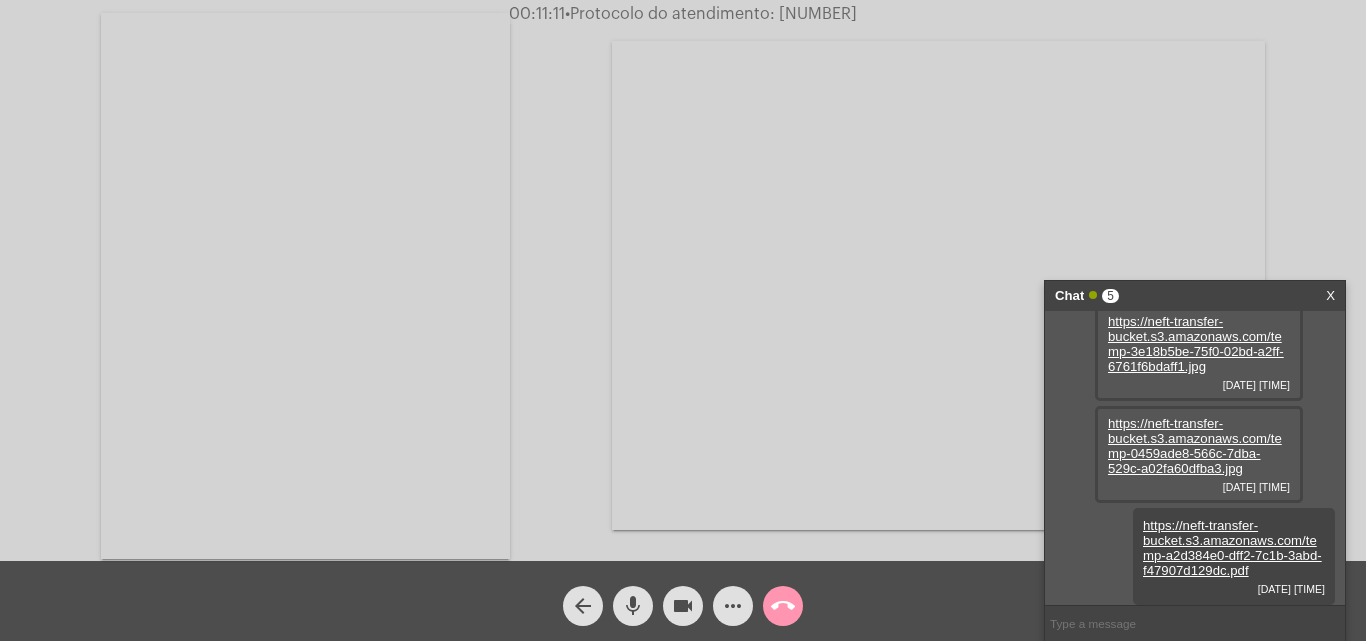 click on "mic" 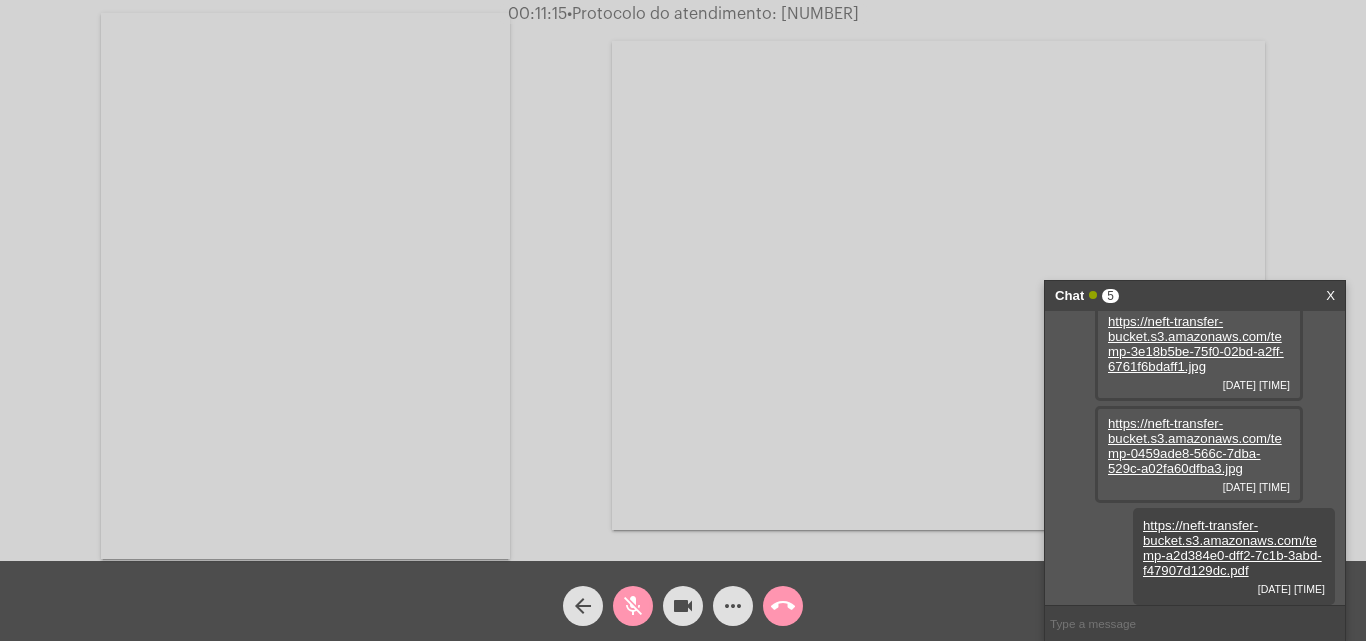 click on "mic_off" 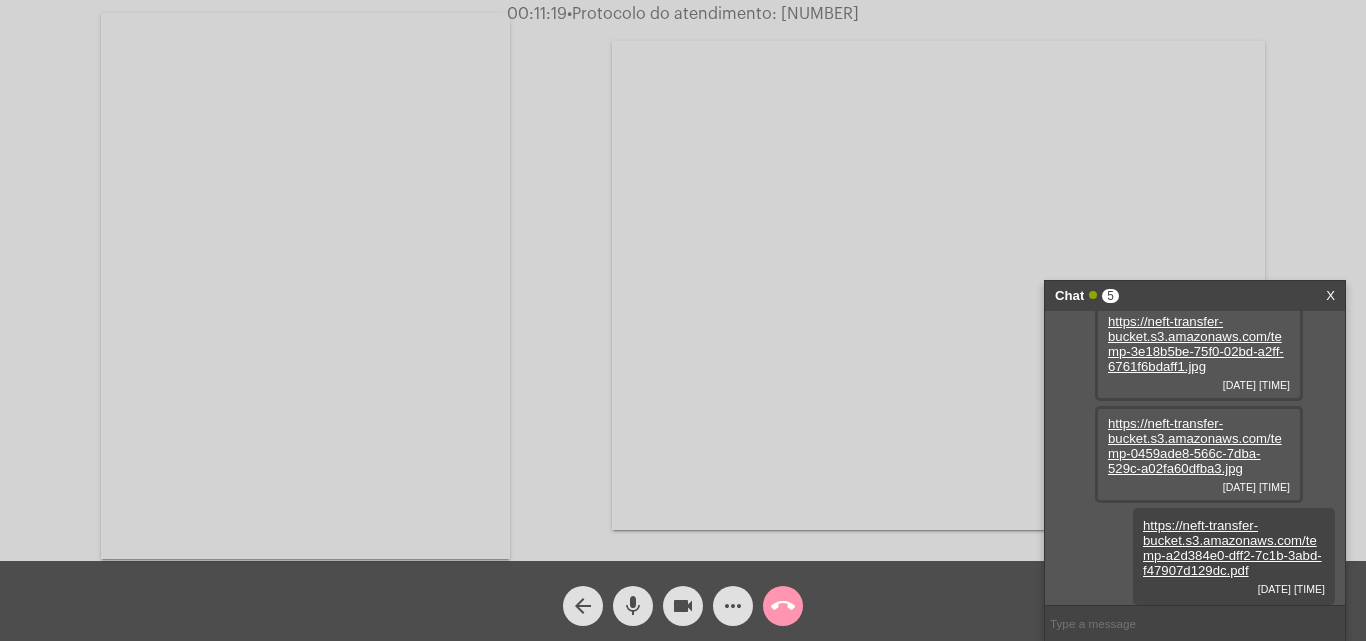 click on "•  Protocolo do atendimento: 20250801049682" 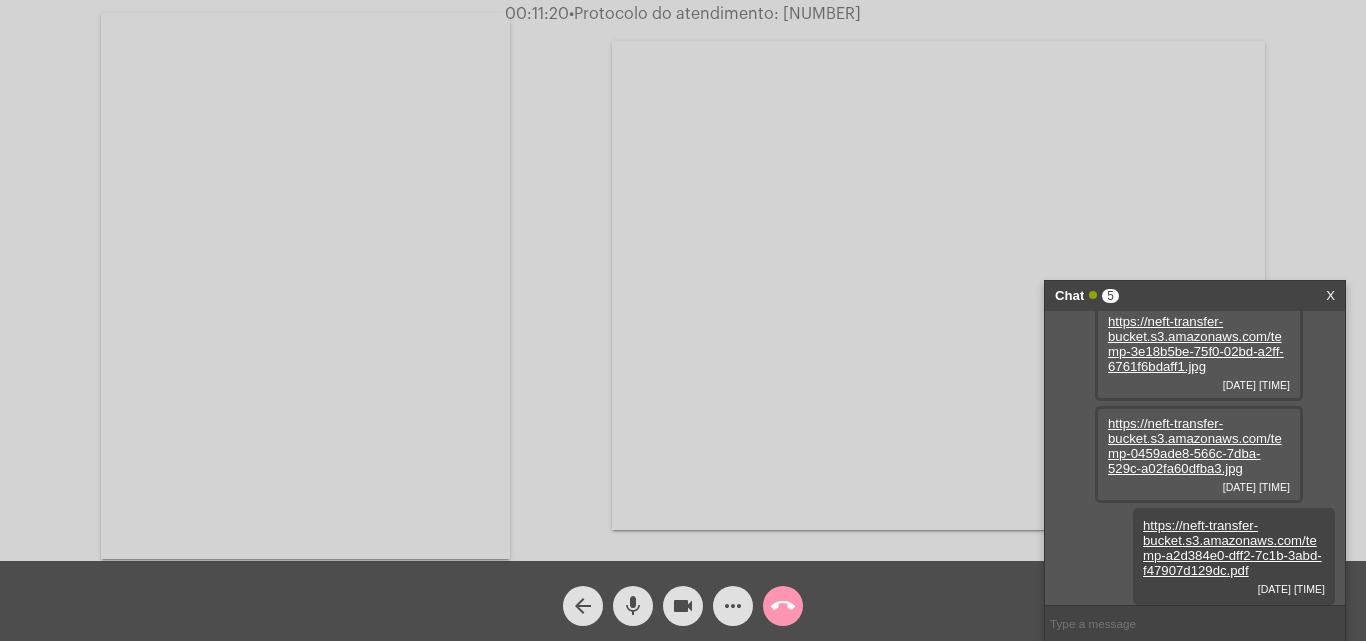 click on "•  Protocolo do atendimento: 20250801049682" 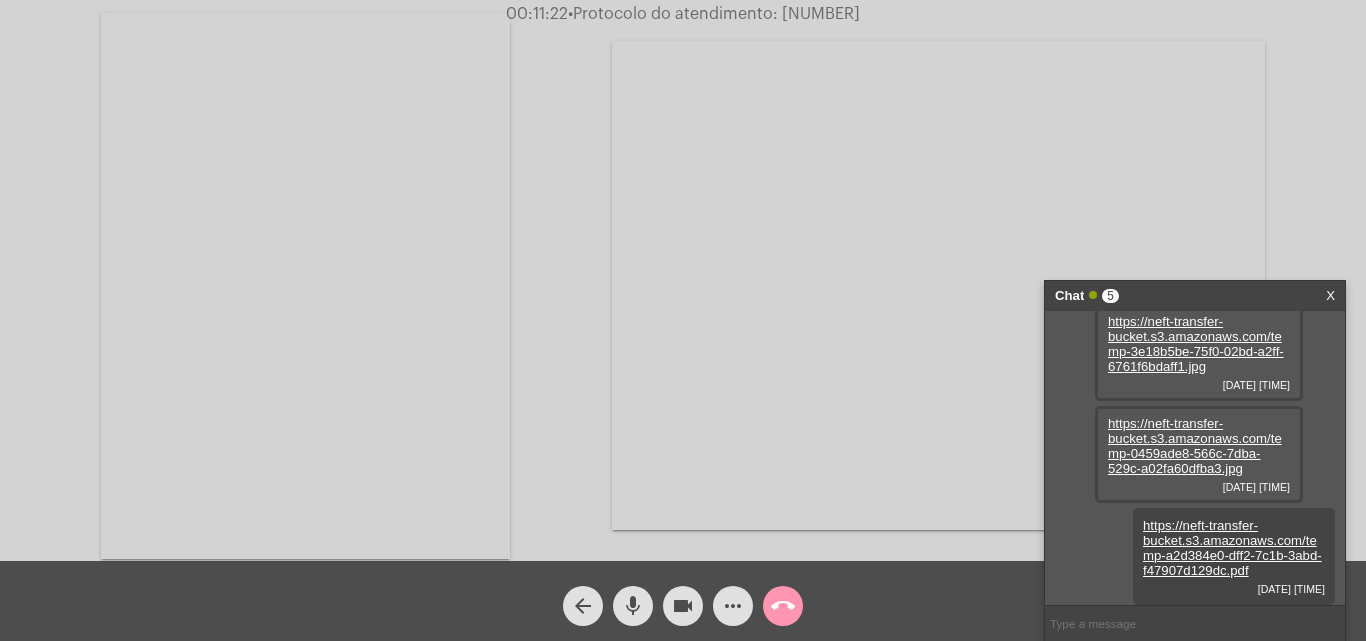 drag, startPoint x: 788, startPoint y: 15, endPoint x: 706, endPoint y: 17, distance: 82.02438 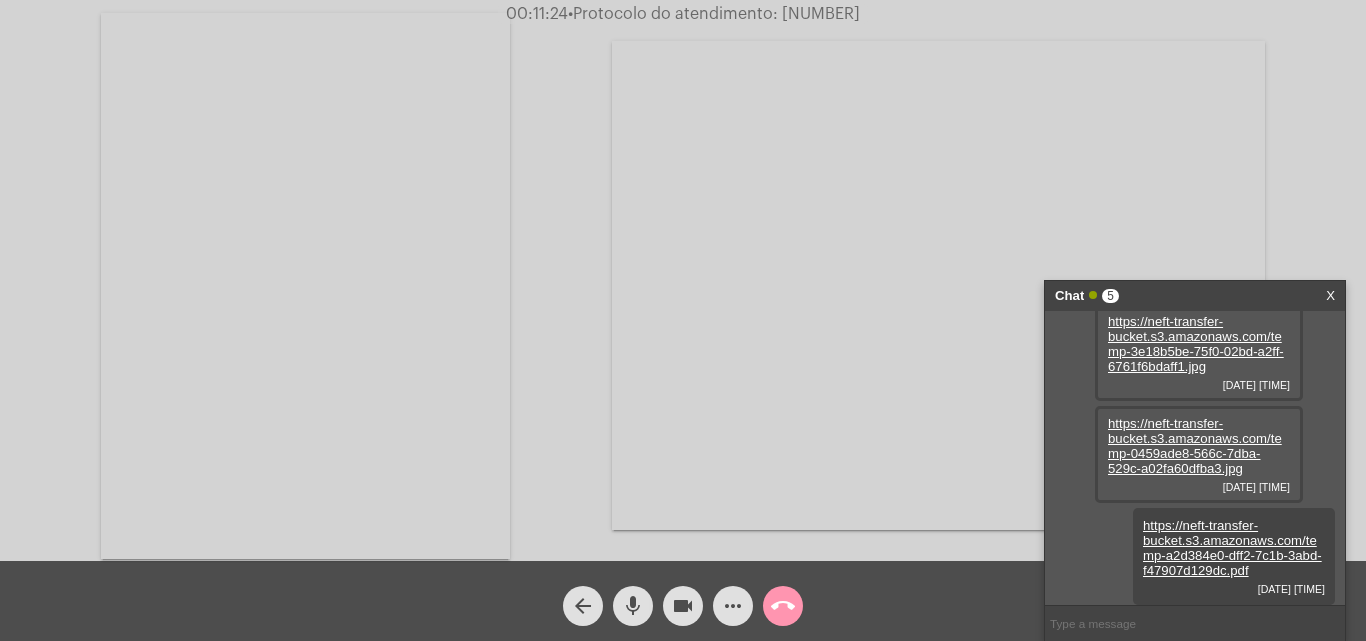 copy on "20250801049682" 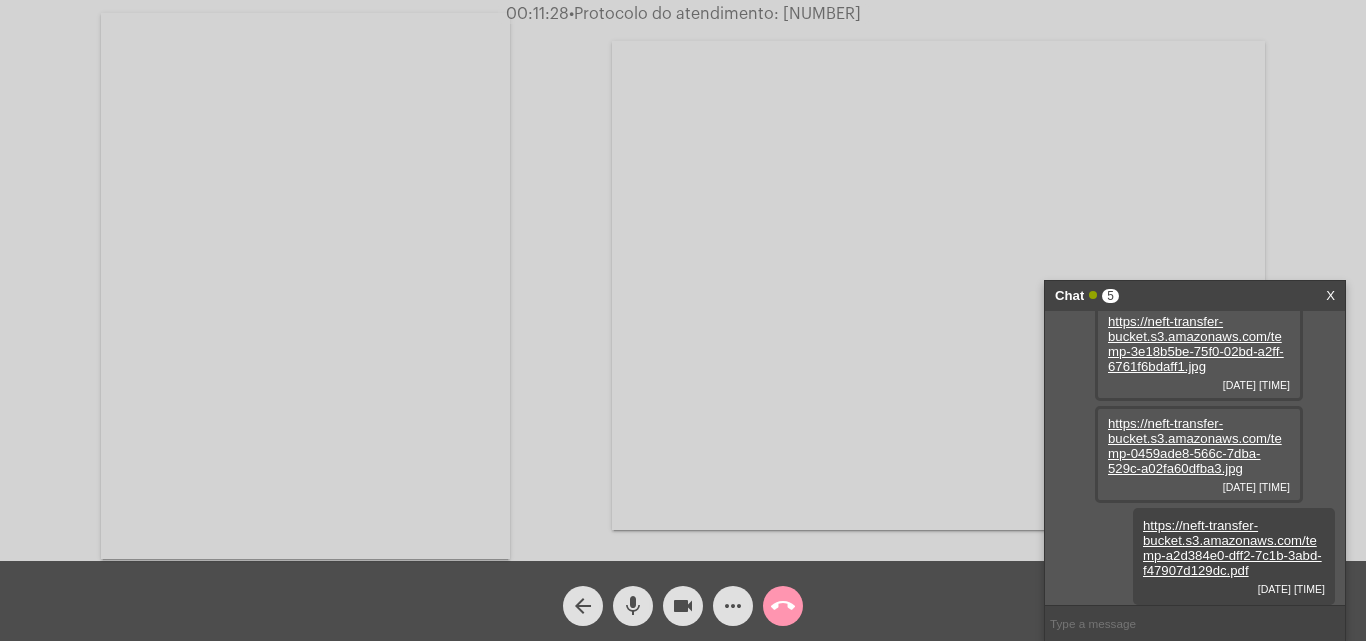 click on "mic" 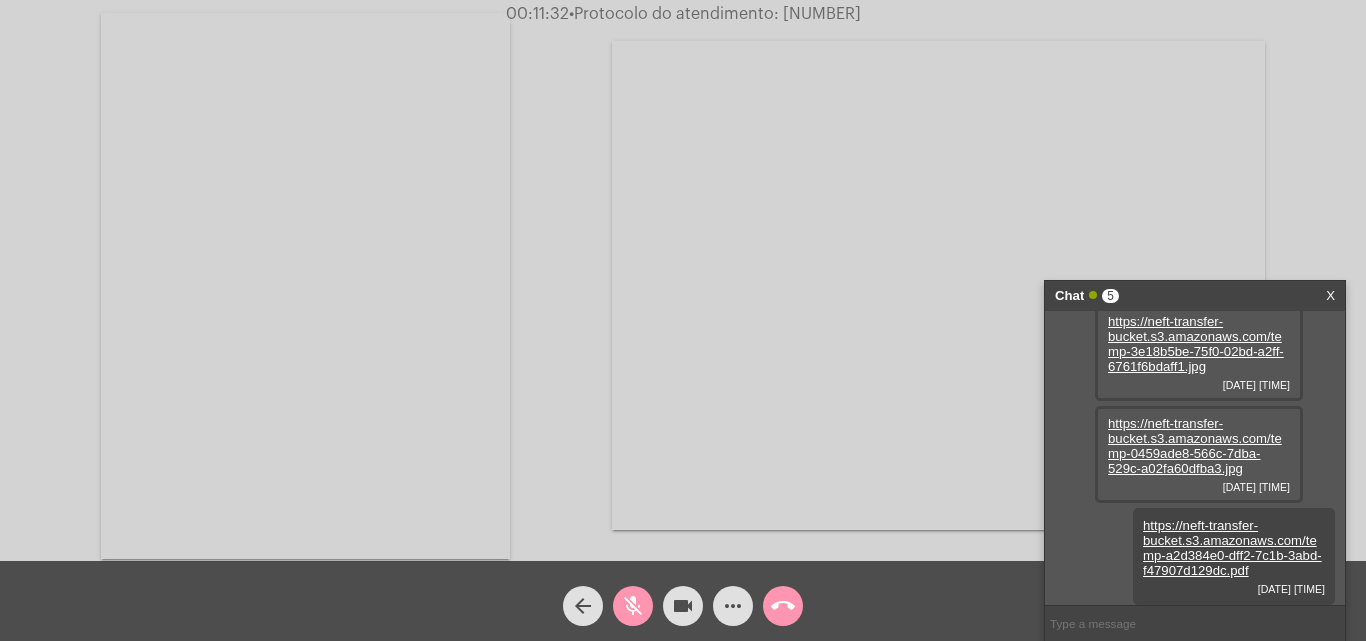 click on "mic_off" 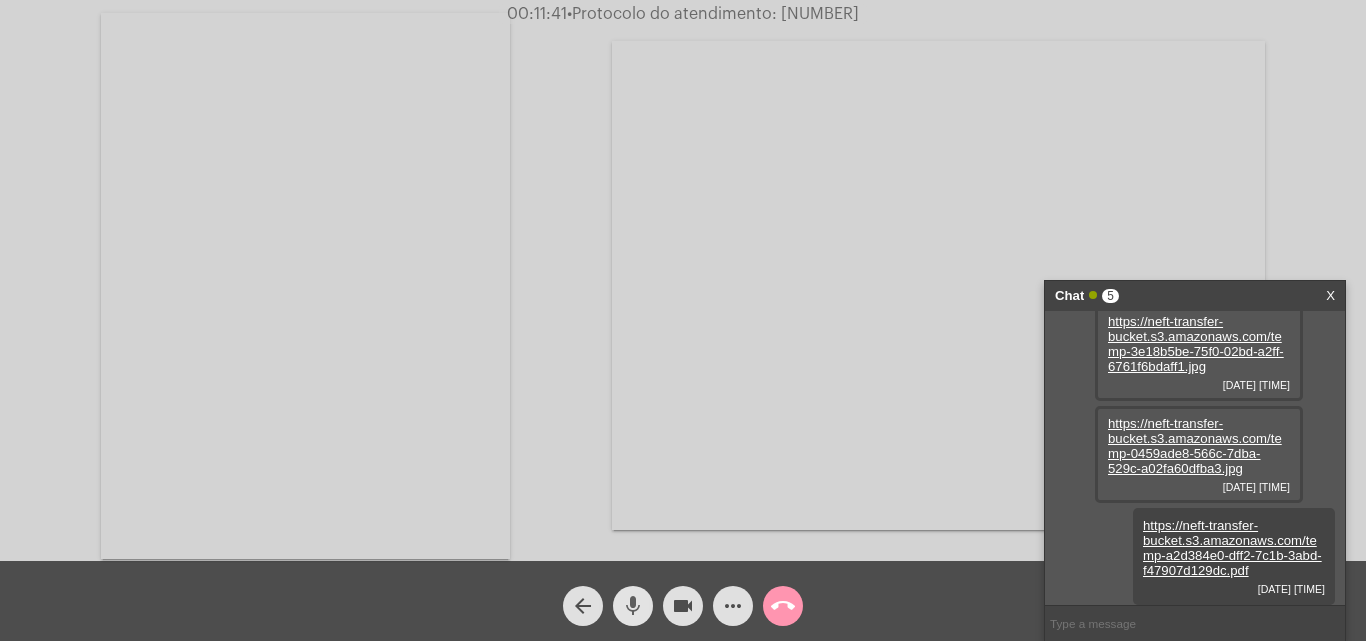 click on "mic" 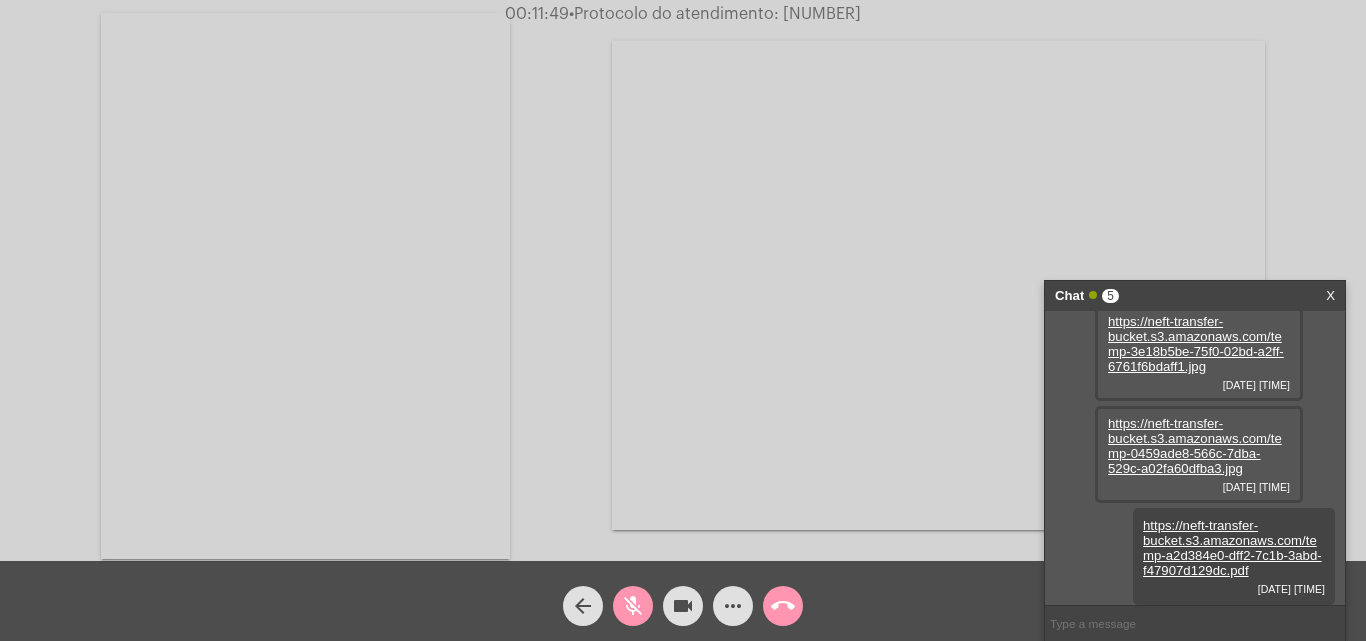 click on "mic_off" 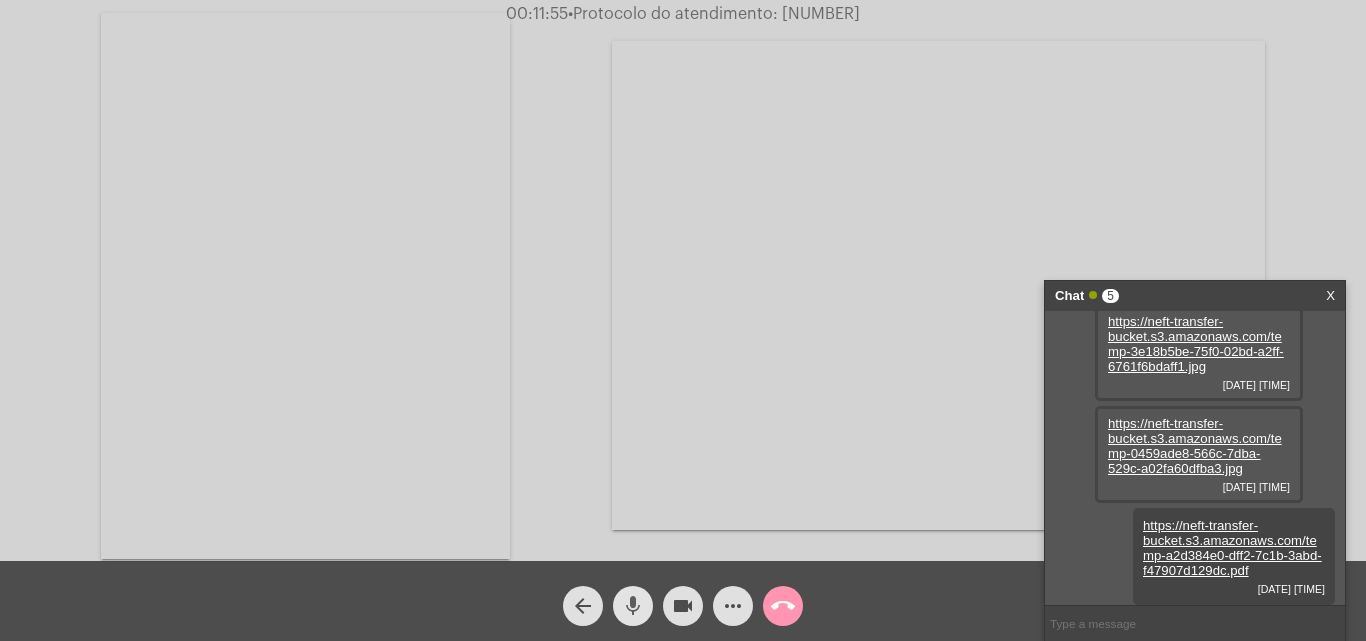 click on "mic" 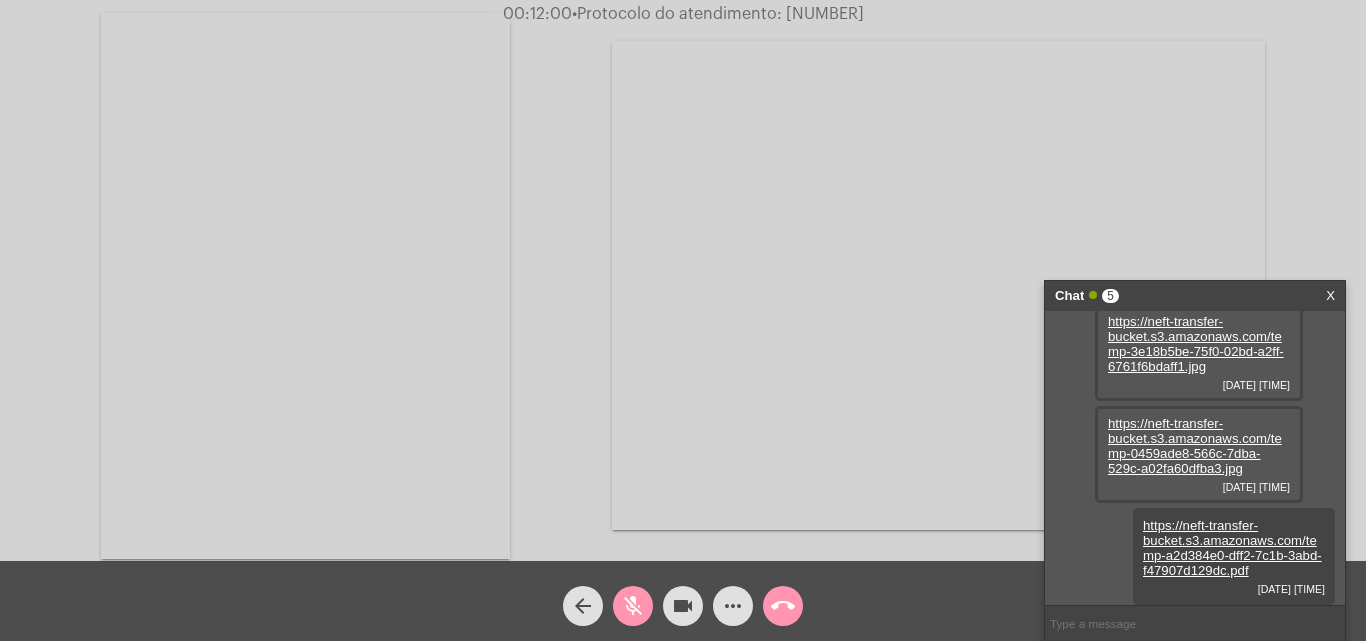 click on "mic_off" 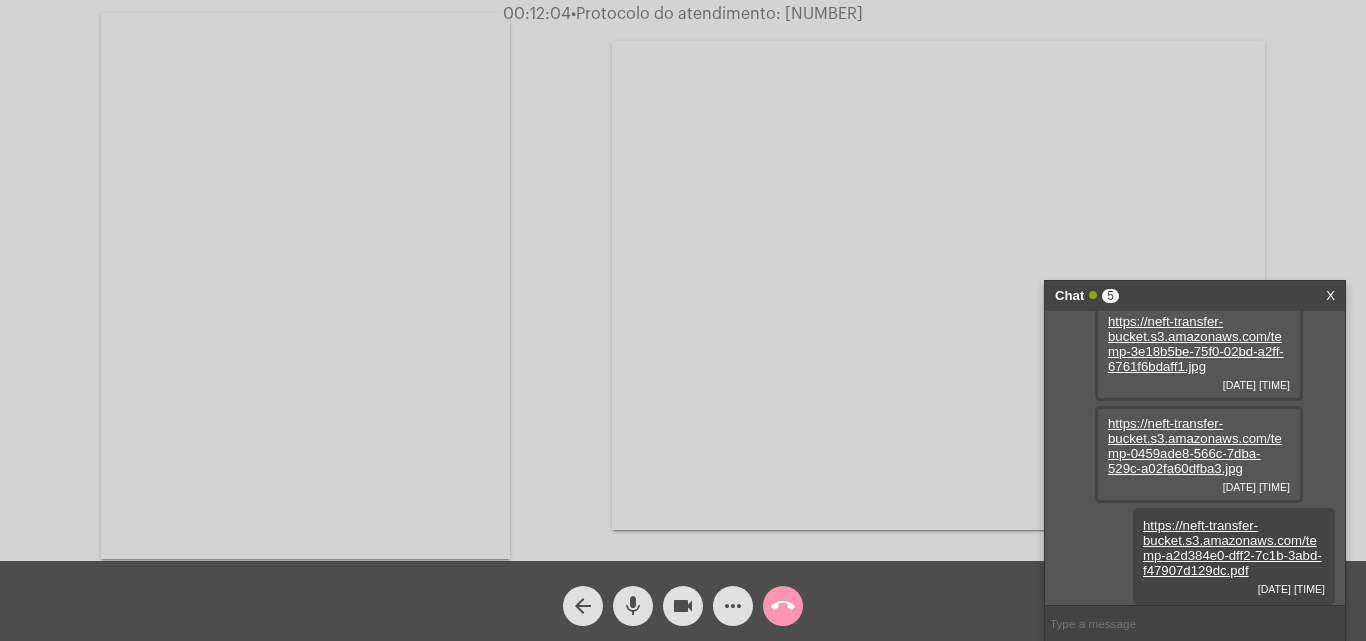 click on "mic" 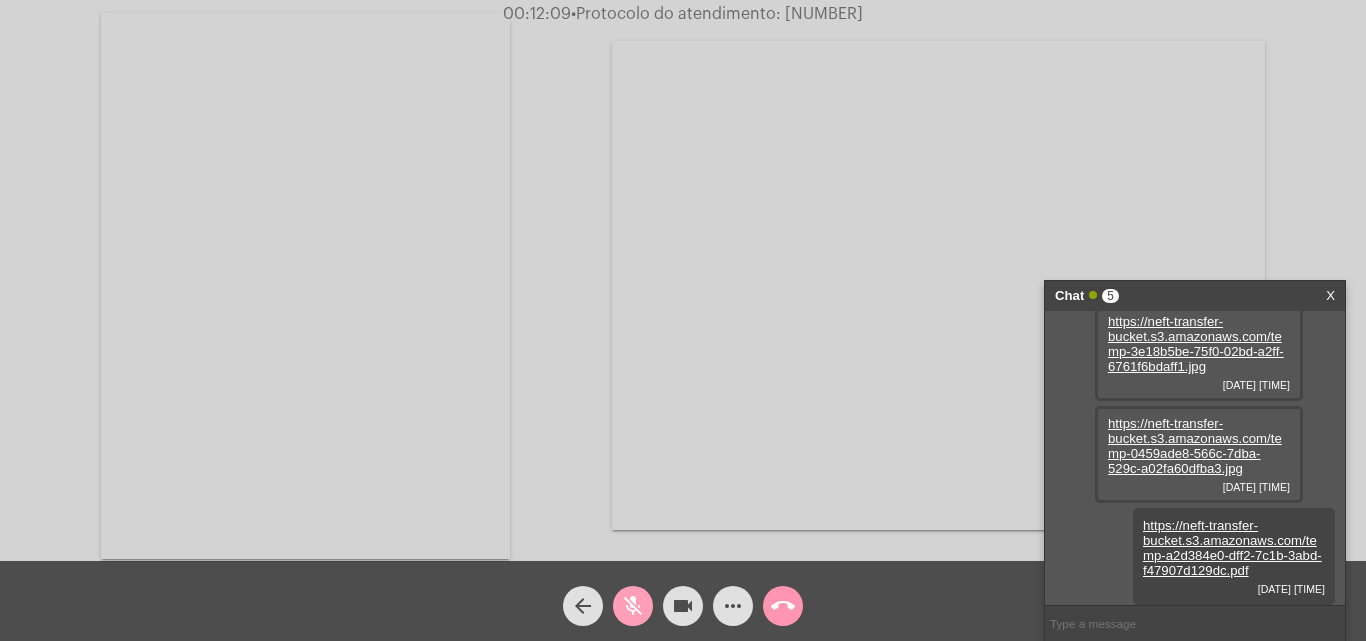 click on "mic_off" 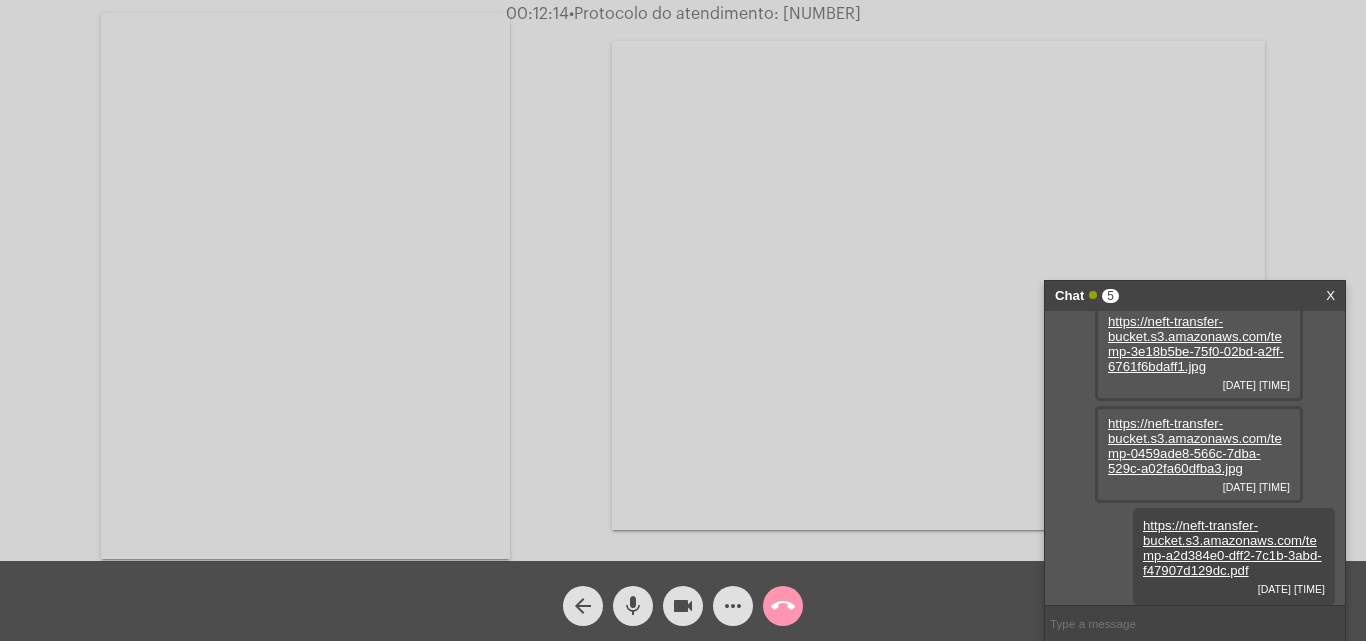 click on "mic" 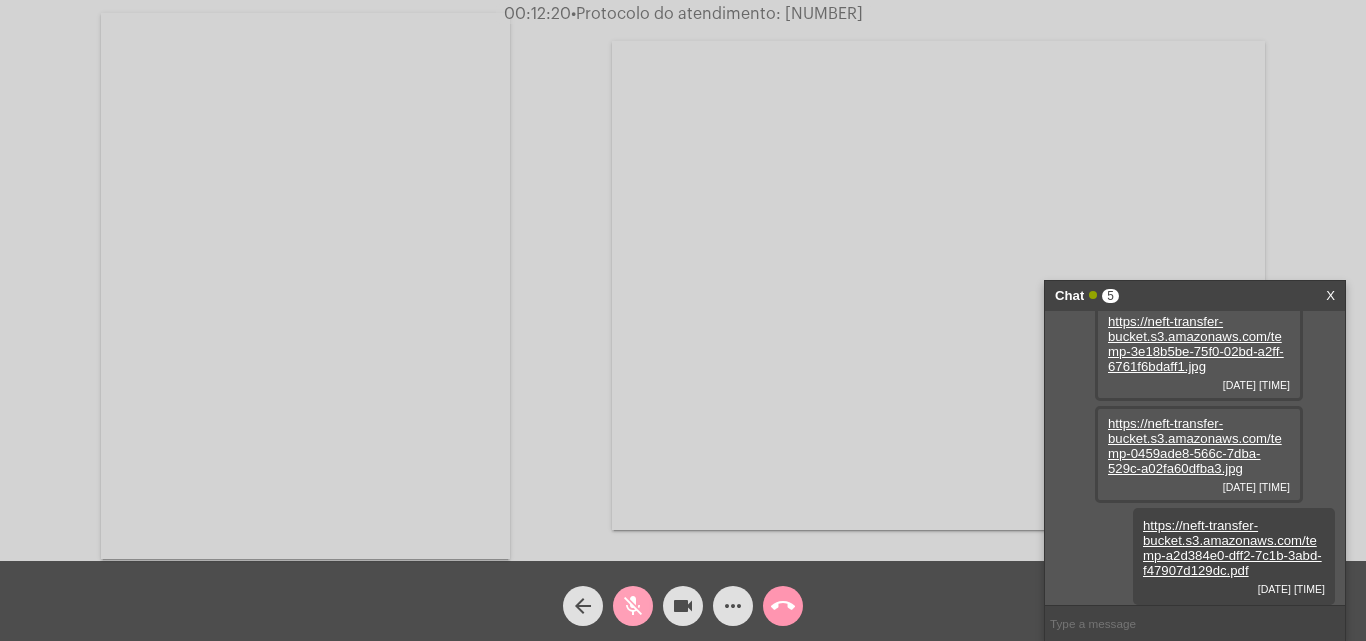 click on "mic_off" 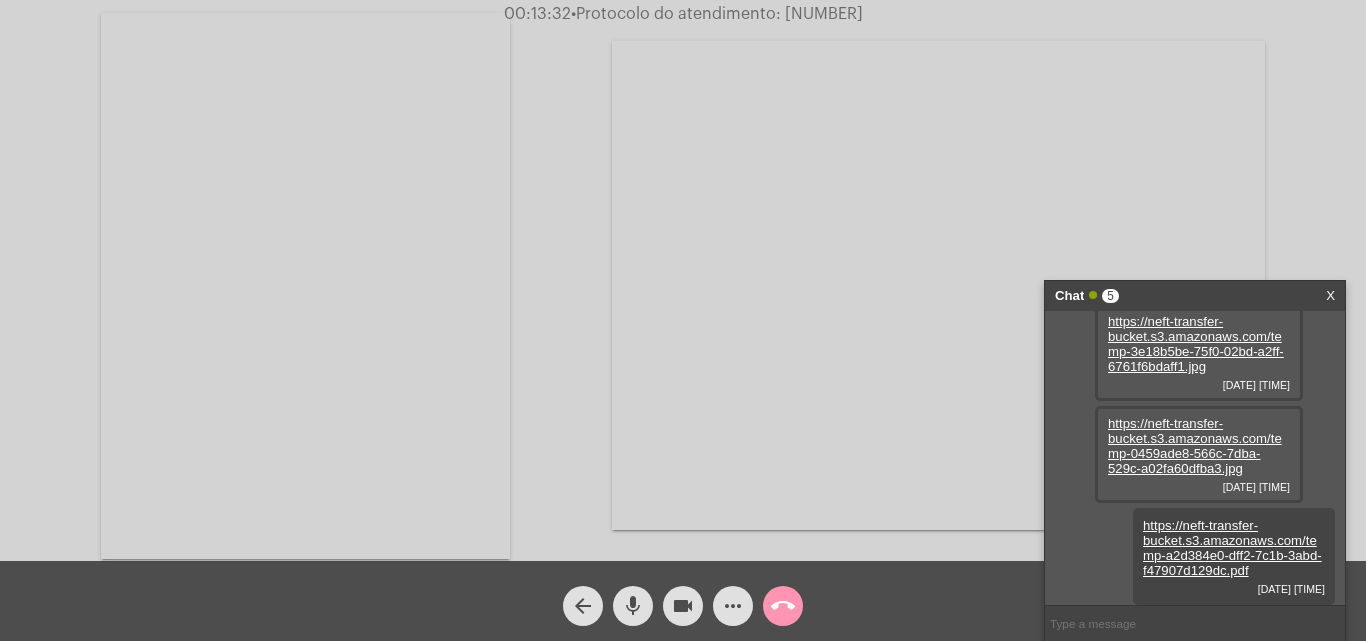 copy on "20250801049682" 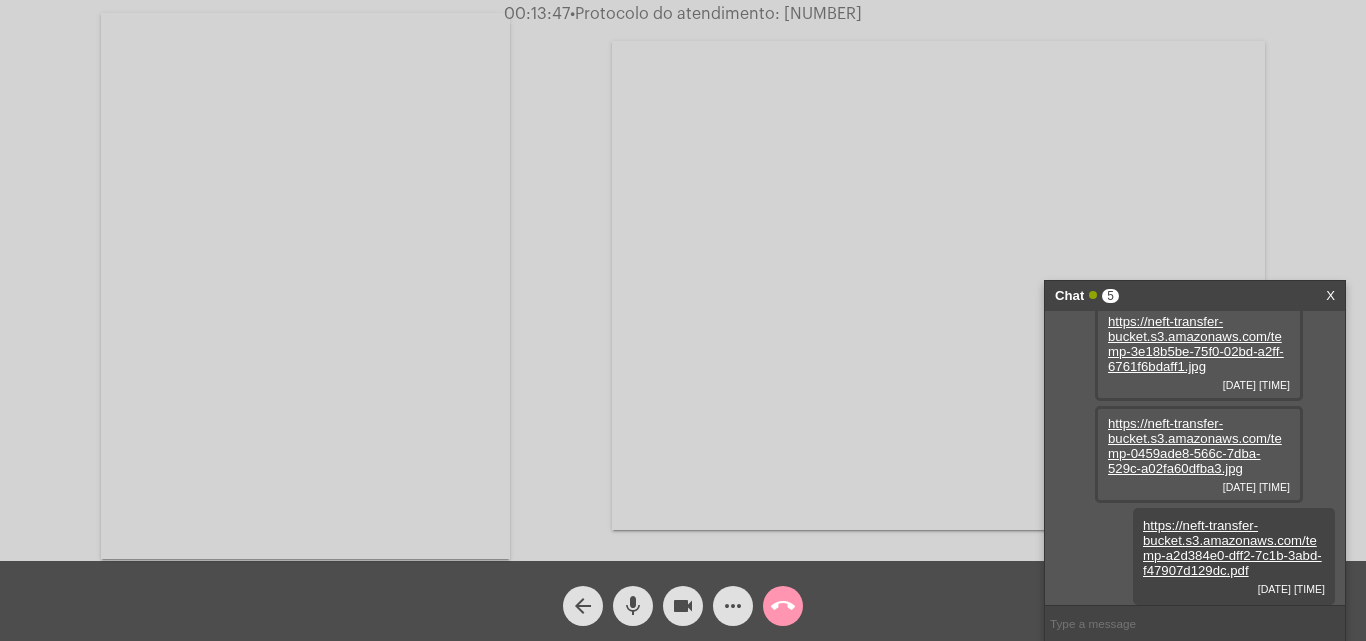 click on "call_end" 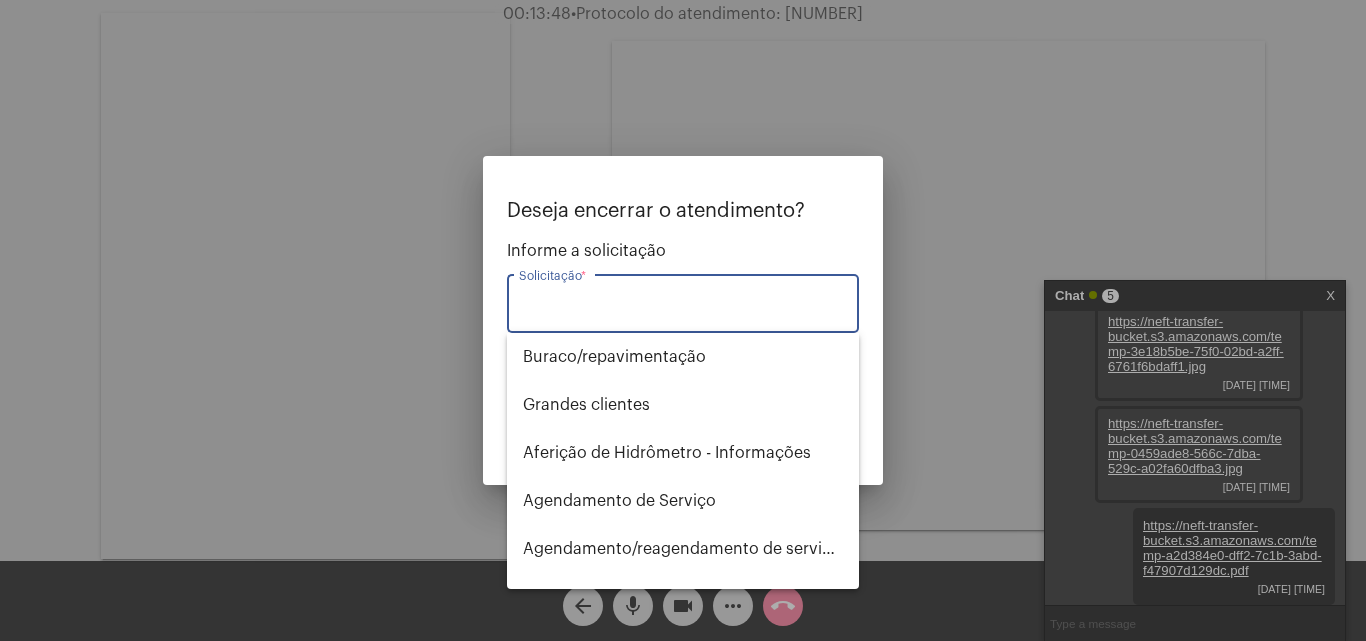 type on "t" 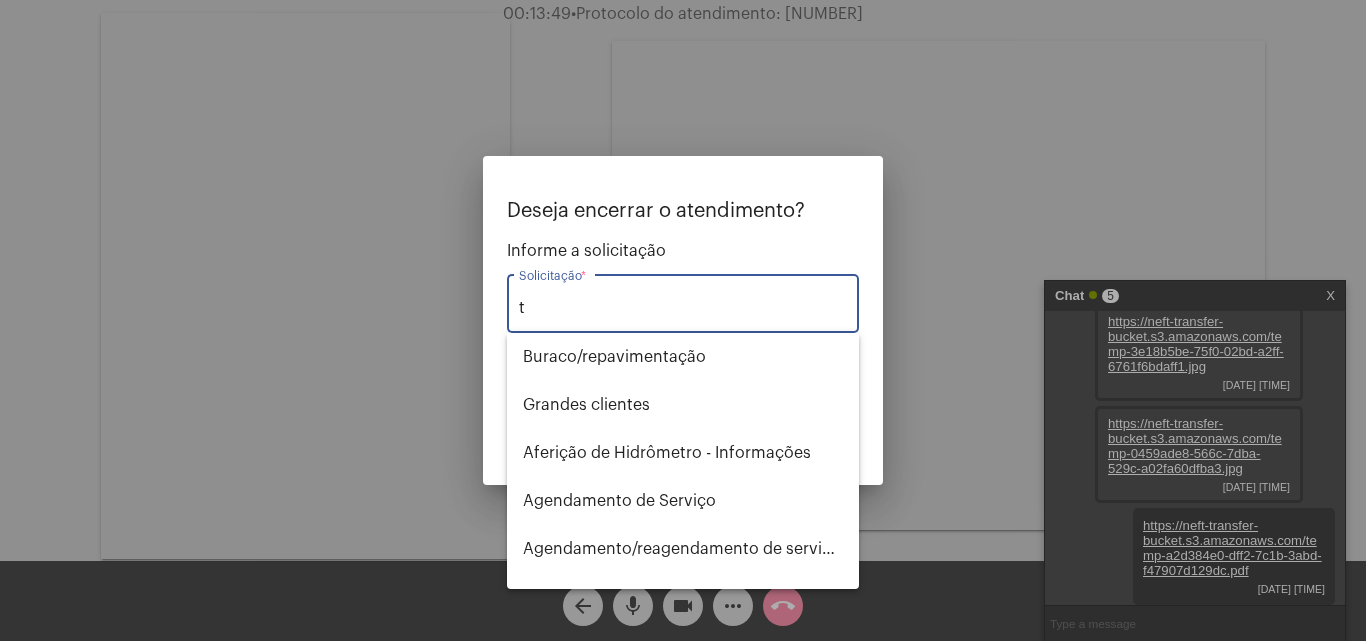 type 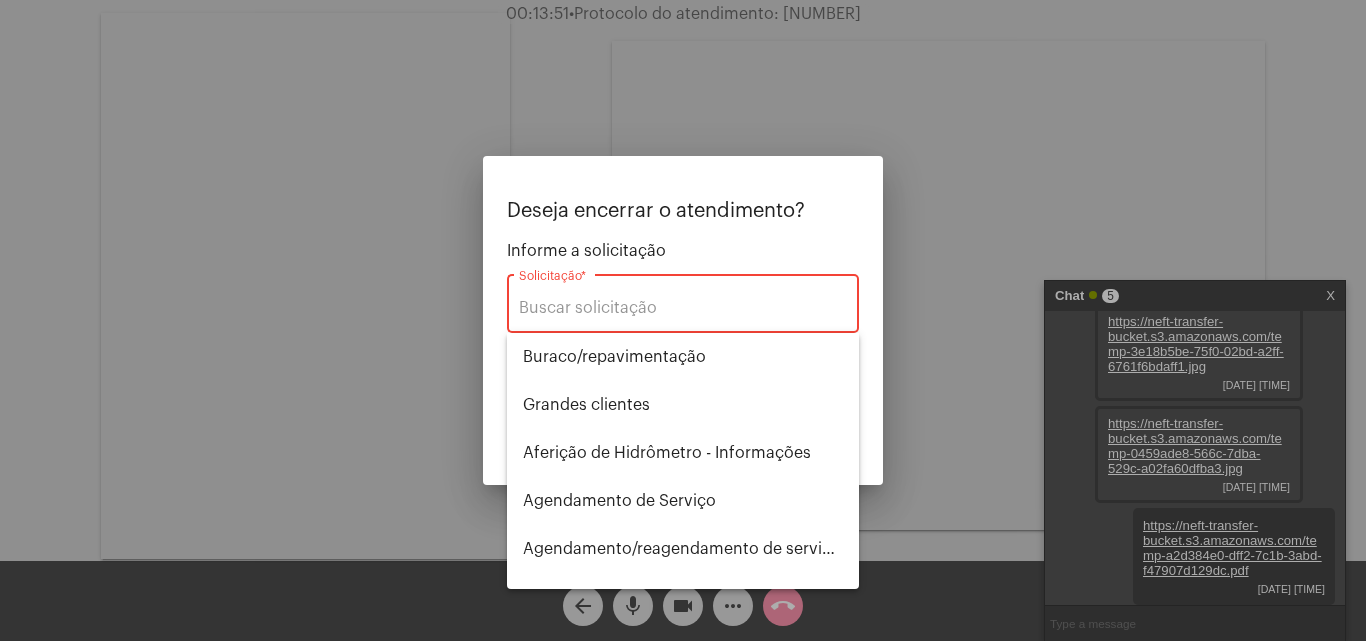 click at bounding box center (683, 320) 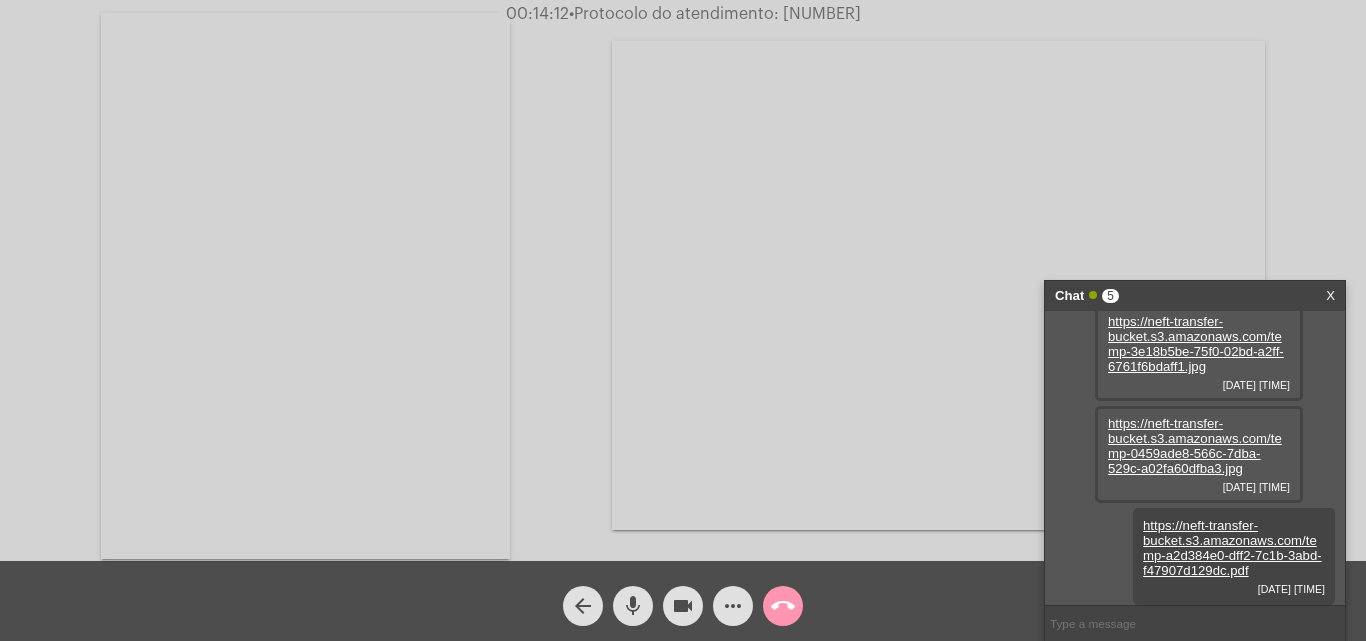 drag, startPoint x: 751, startPoint y: 13, endPoint x: 906, endPoint y: 15, distance: 155.01291 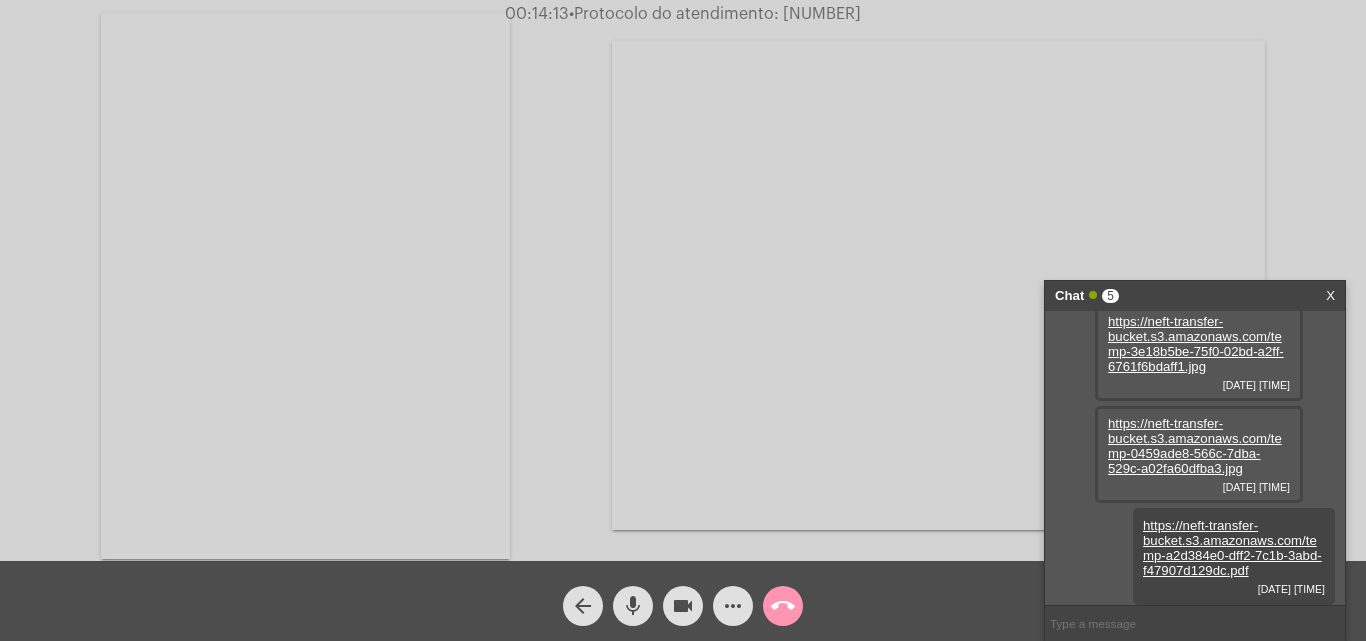 copy on "20250801049682" 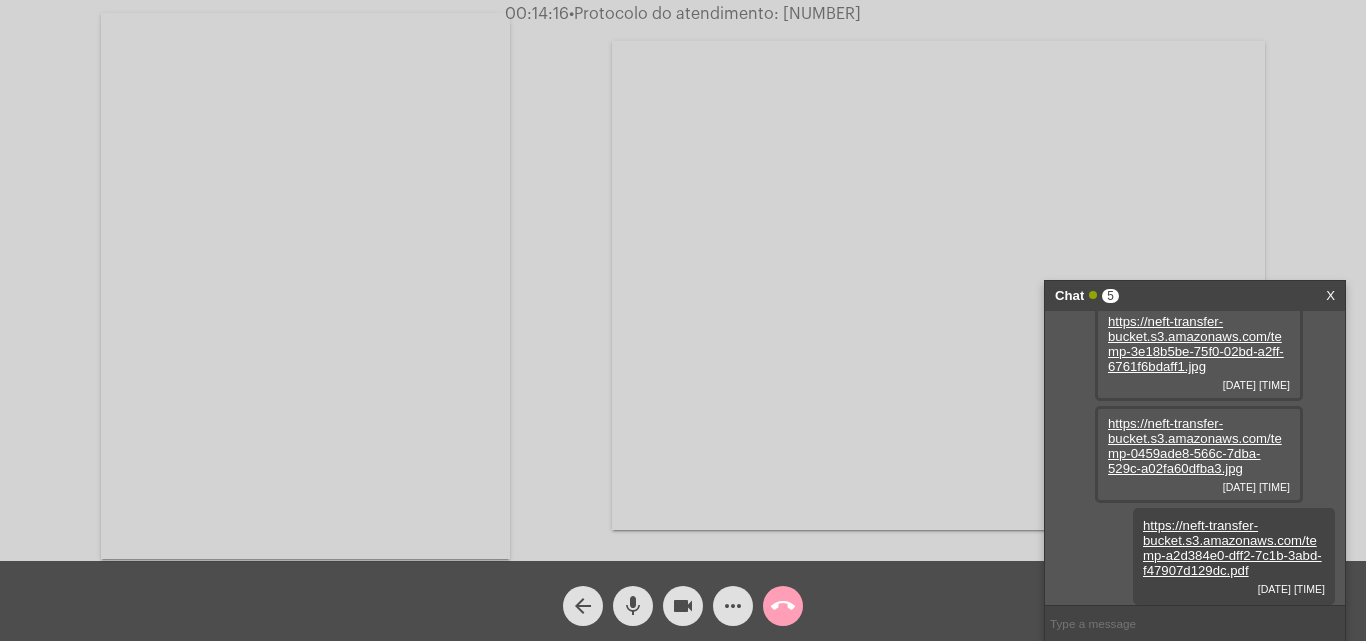 click on "call_end" 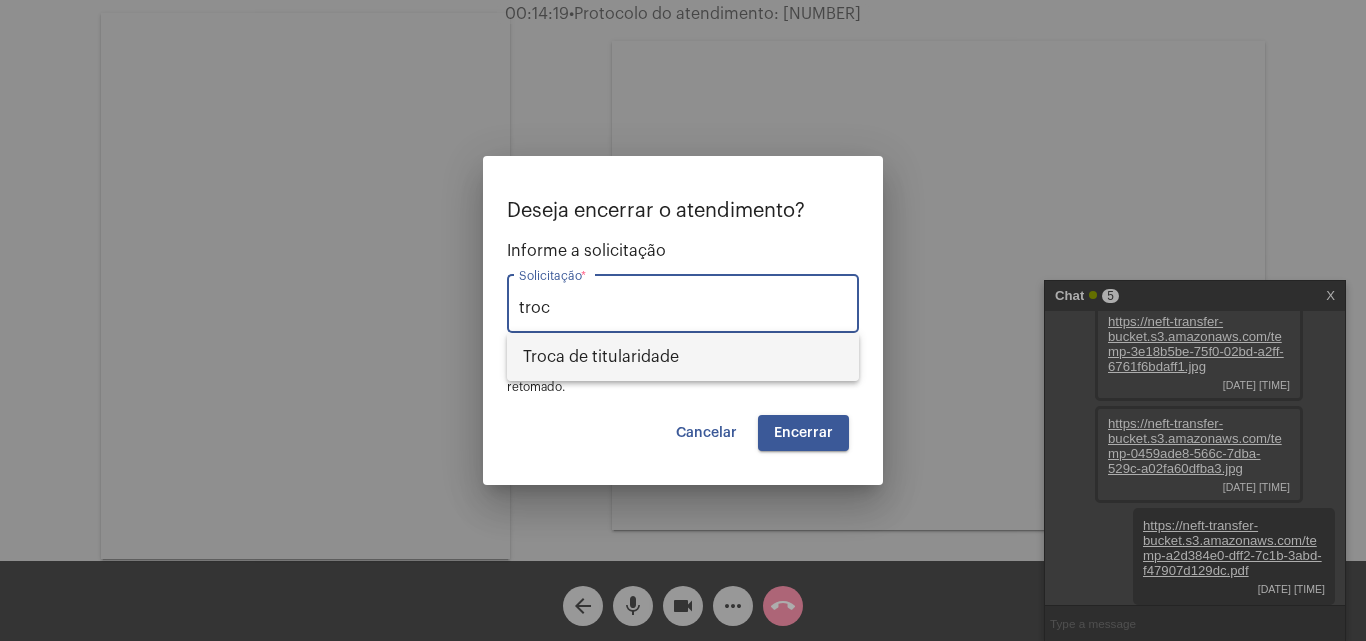 click on "Troca de titularidade" at bounding box center (683, 357) 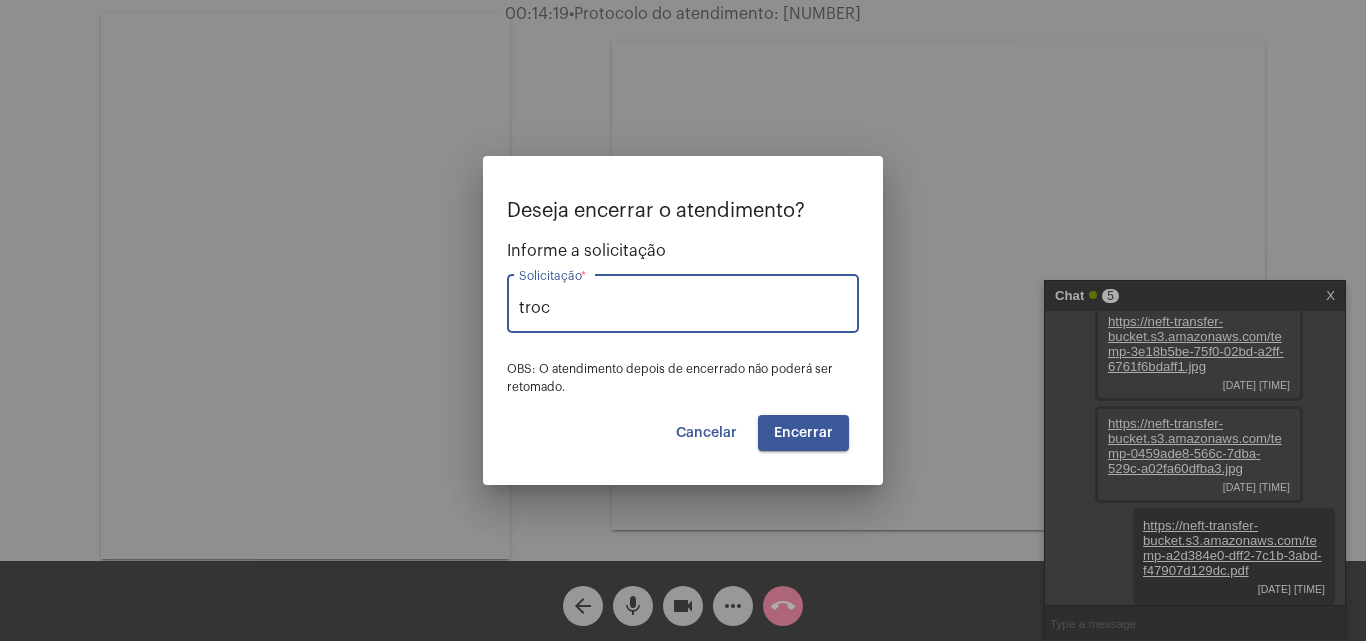type on "Troca de titularidade" 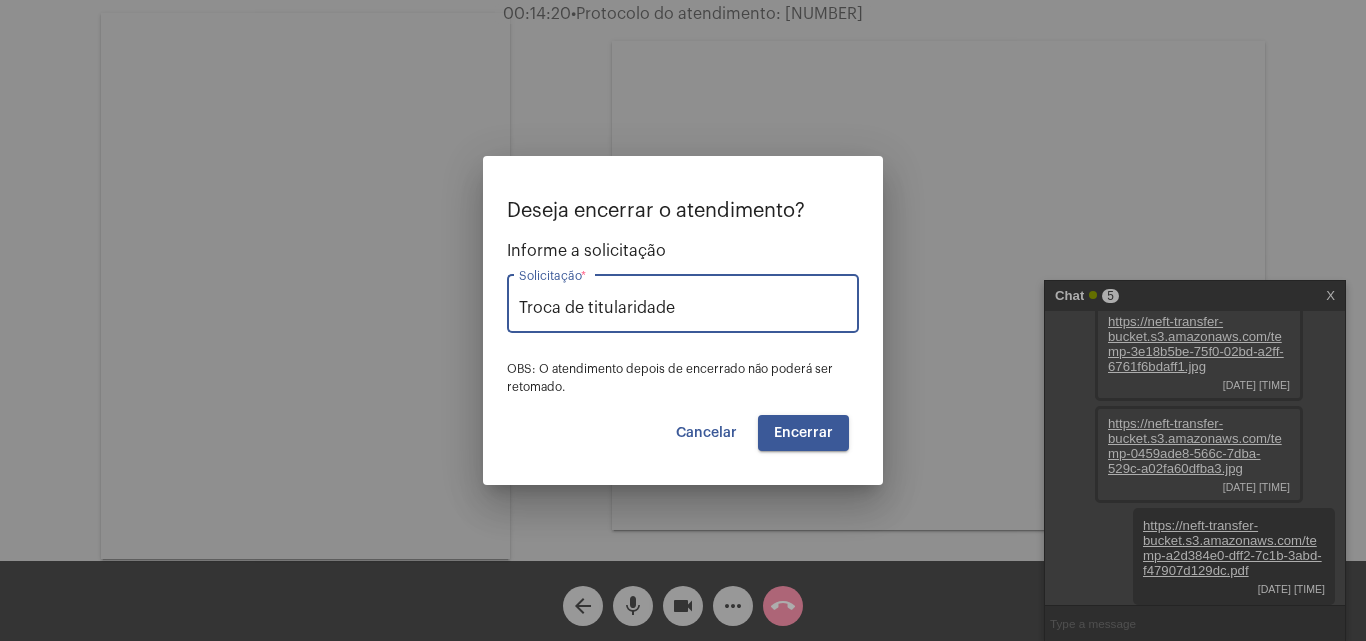 click on "Encerrar" at bounding box center (803, 433) 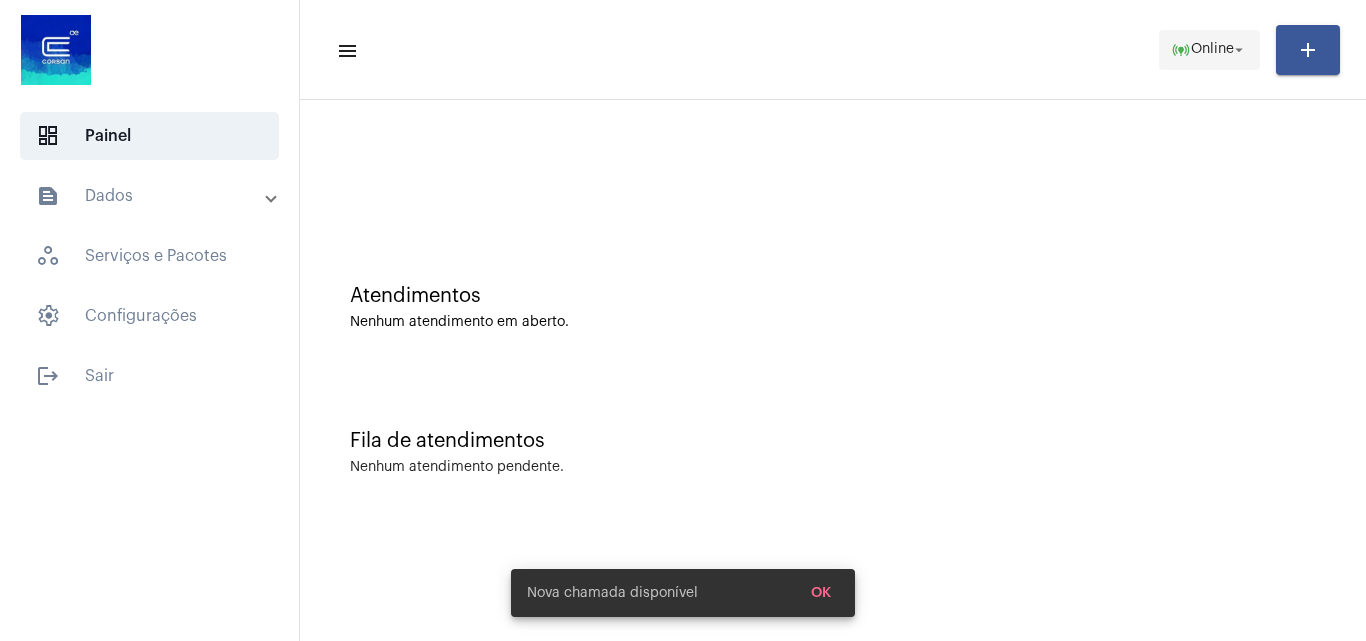 click on "online_prediction" 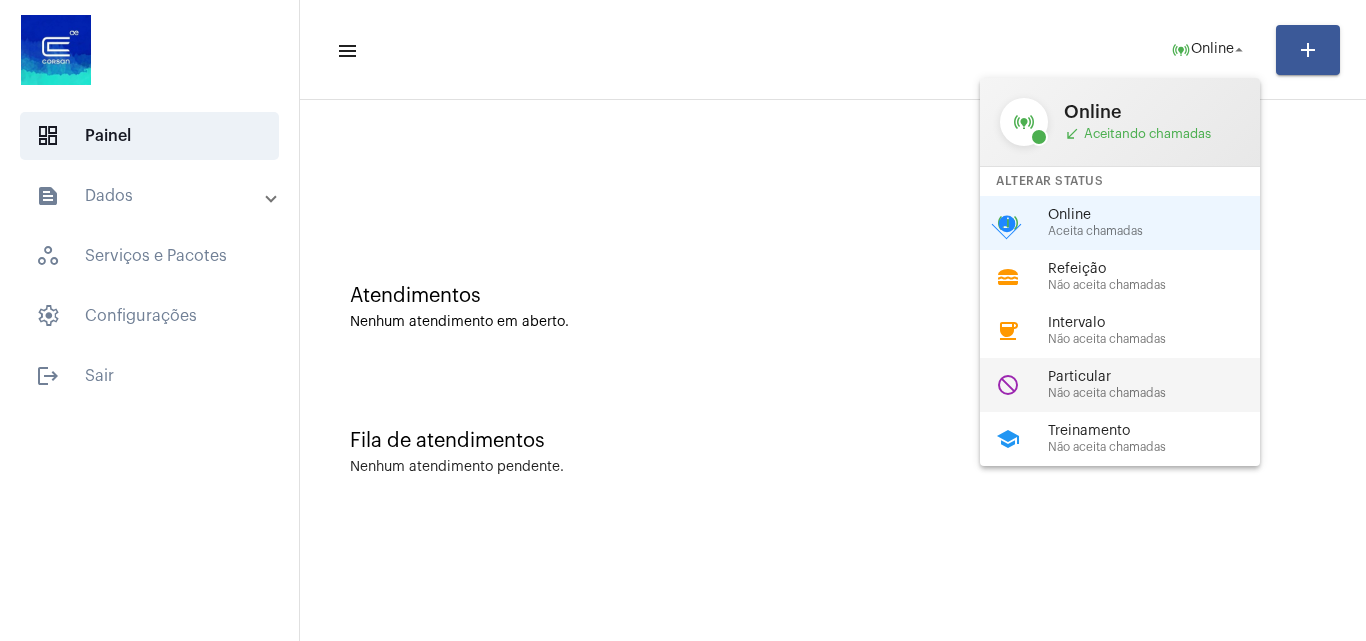 click on "Particular" at bounding box center (1162, 377) 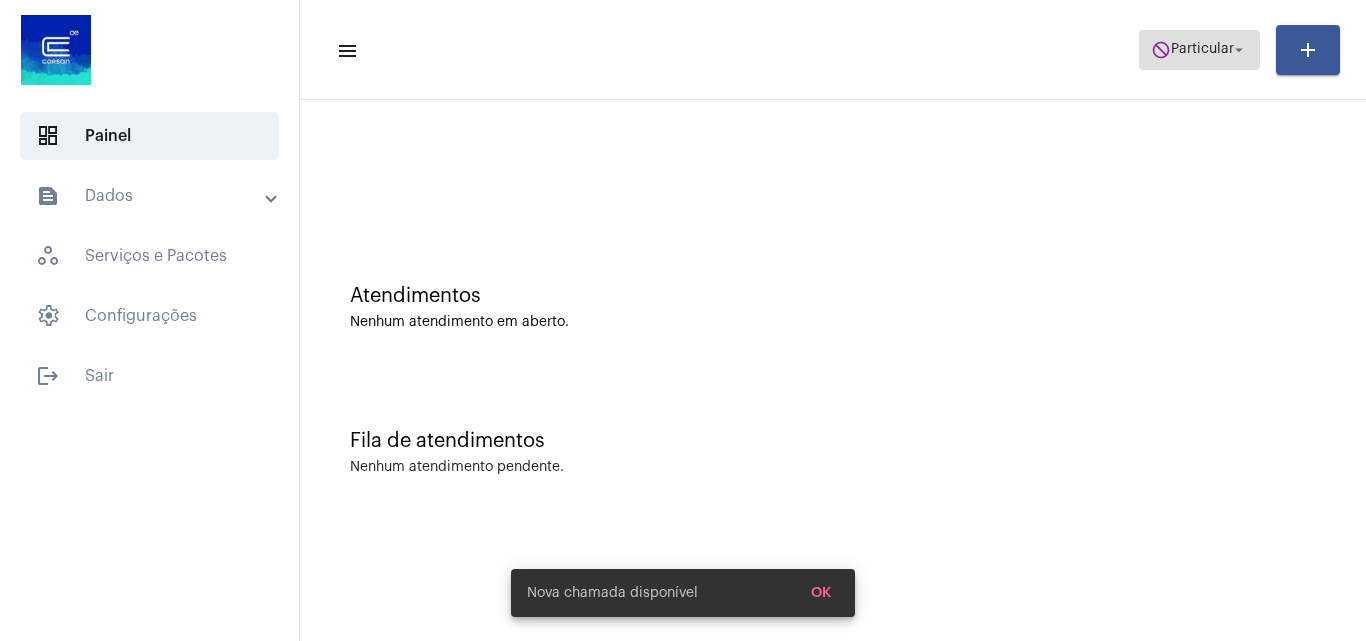 click on "Particular" 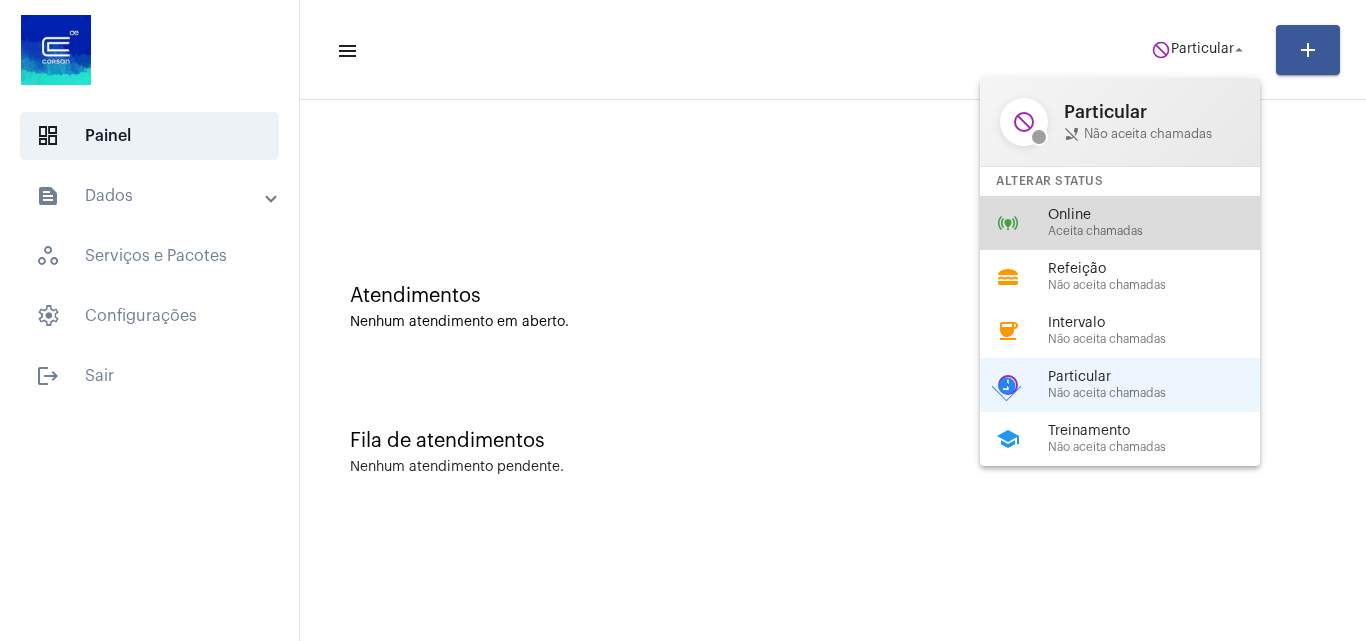click on "Online" at bounding box center [1162, 215] 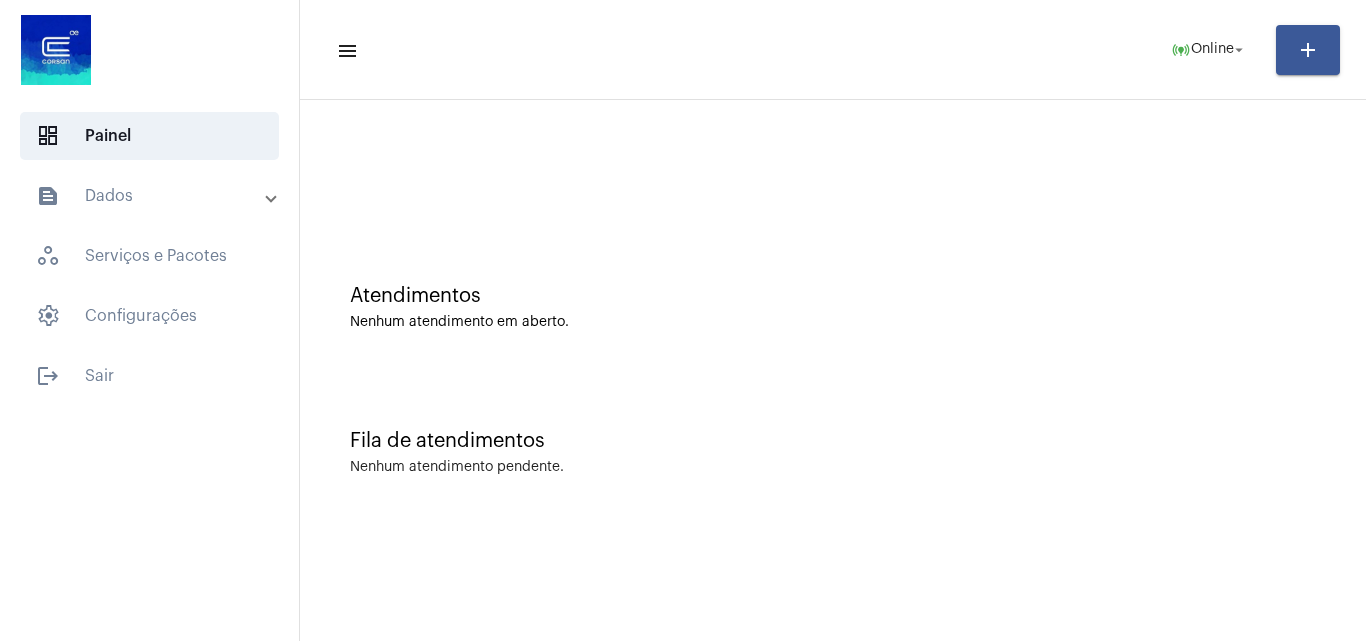 drag, startPoint x: 1251, startPoint y: 189, endPoint x: 1136, endPoint y: 183, distance: 115.15642 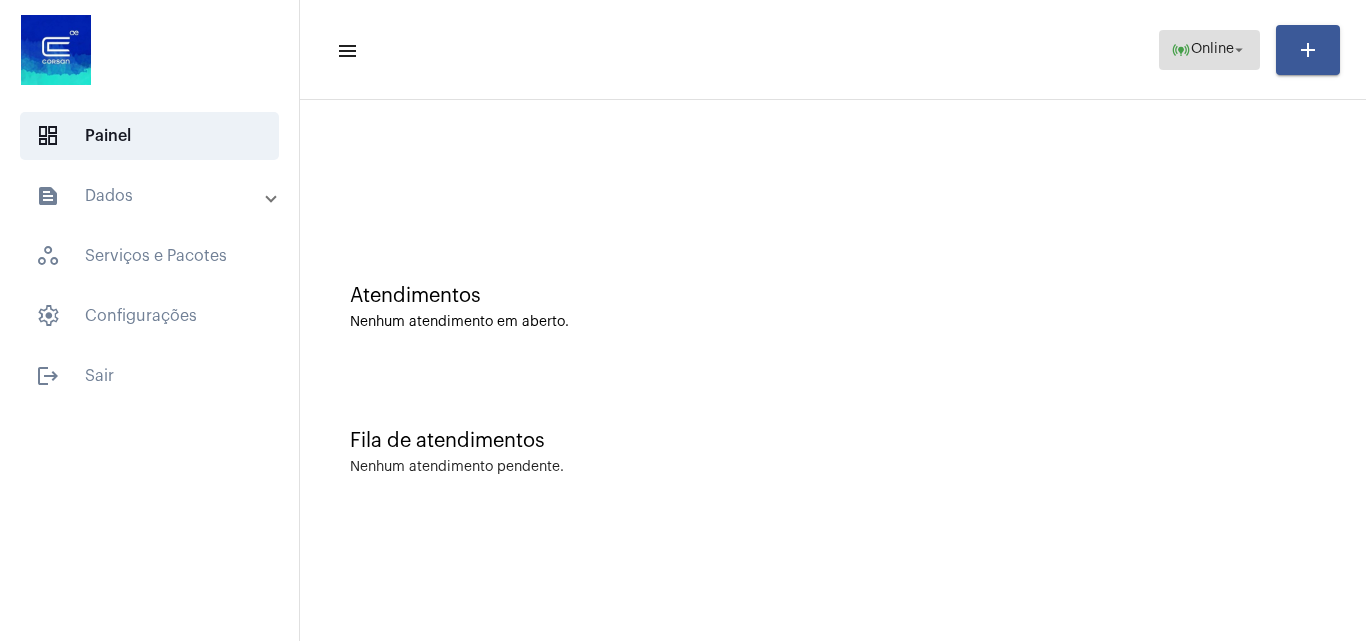 click on "Online" 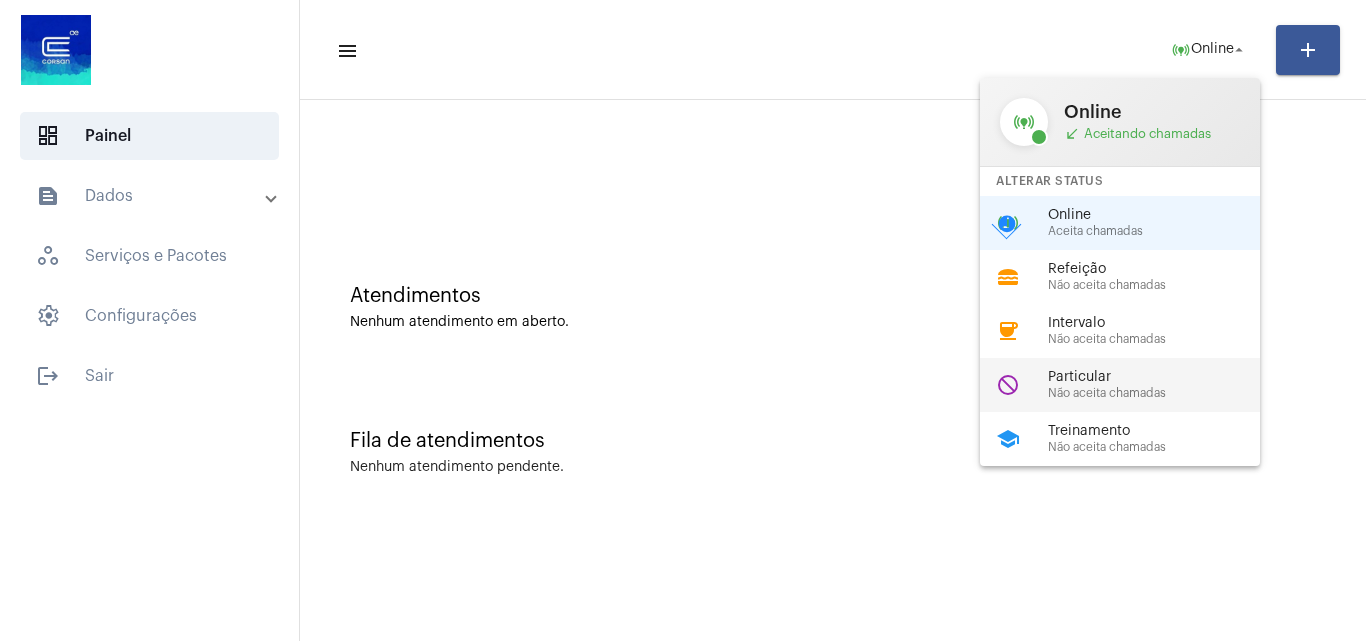 click on "Particular" at bounding box center [1162, 377] 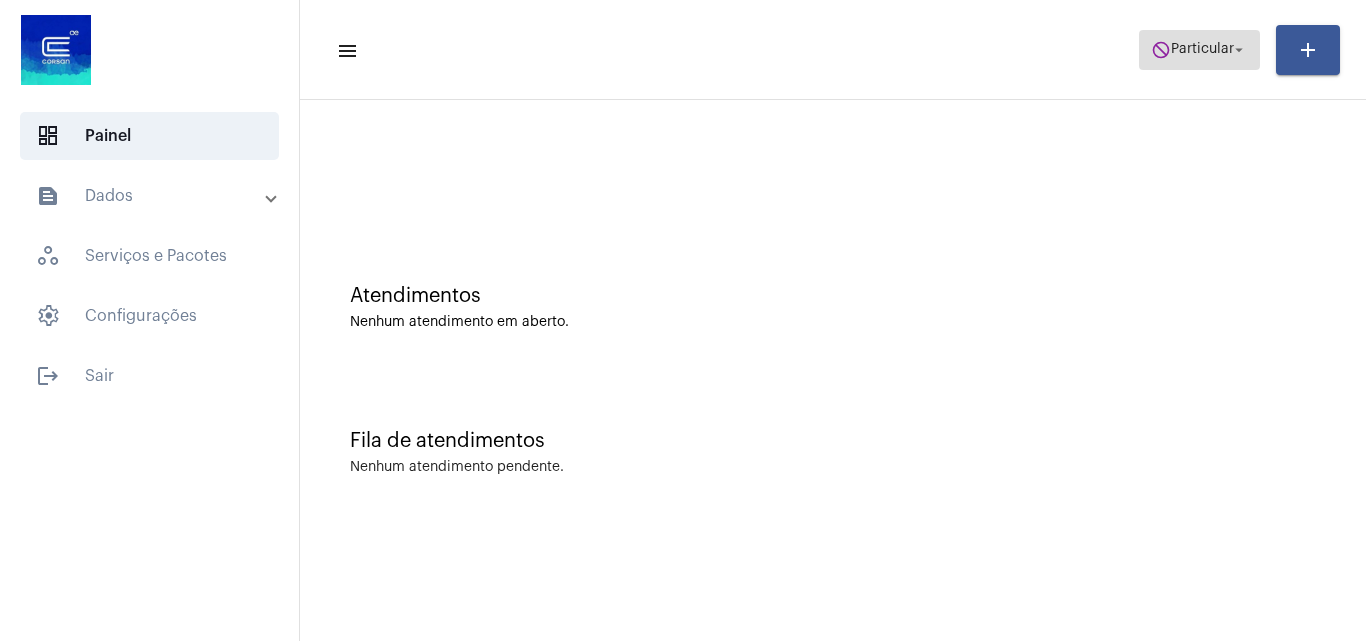 click on "Particular" 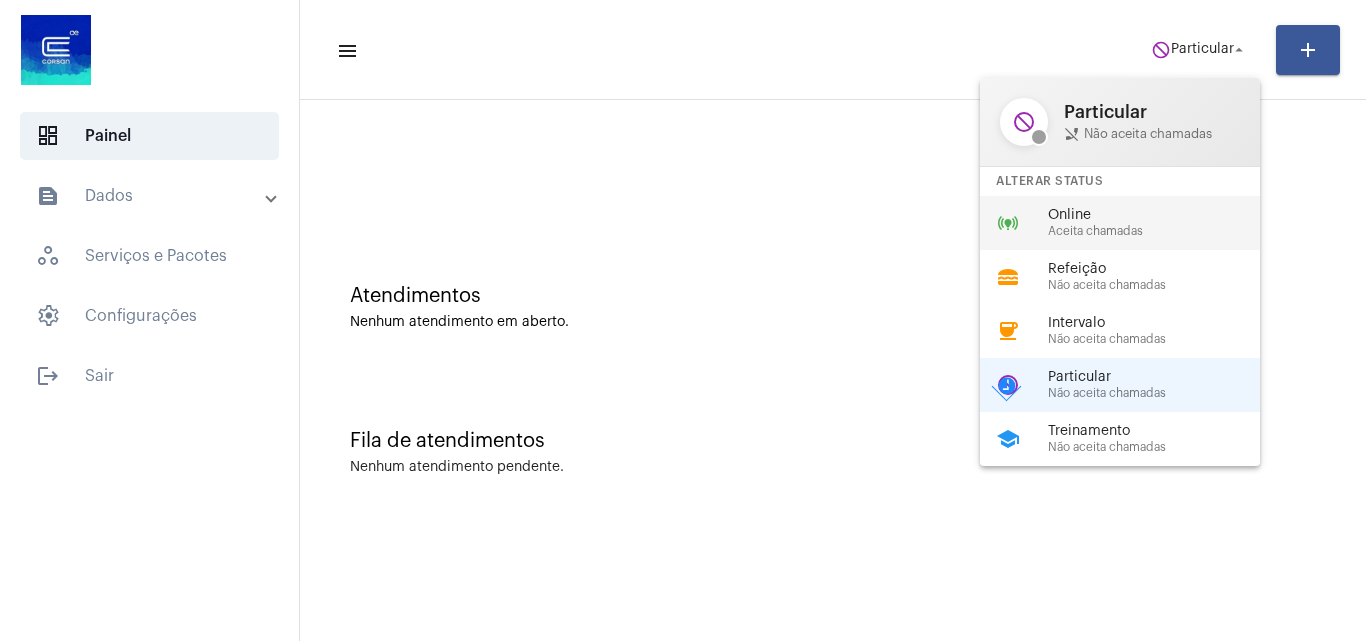 click on "online_prediction  Online Aceita chamadas" at bounding box center [1136, 223] 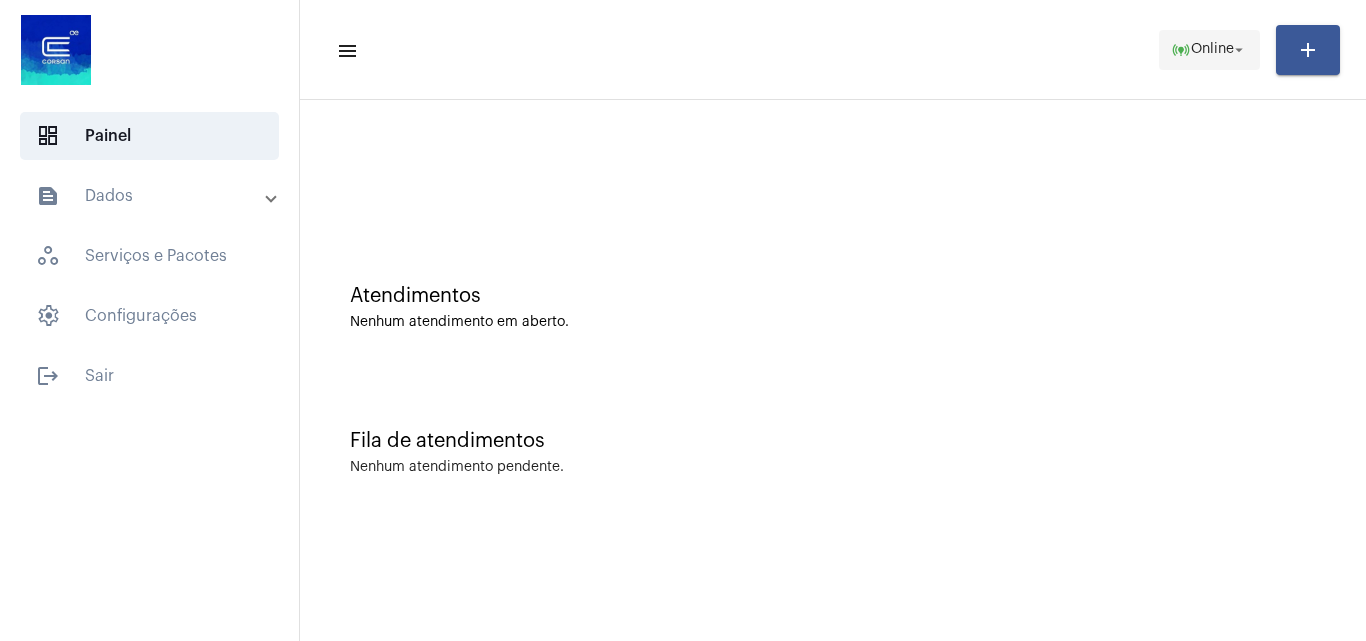 click on "online_prediction  Online arrow_drop_down" 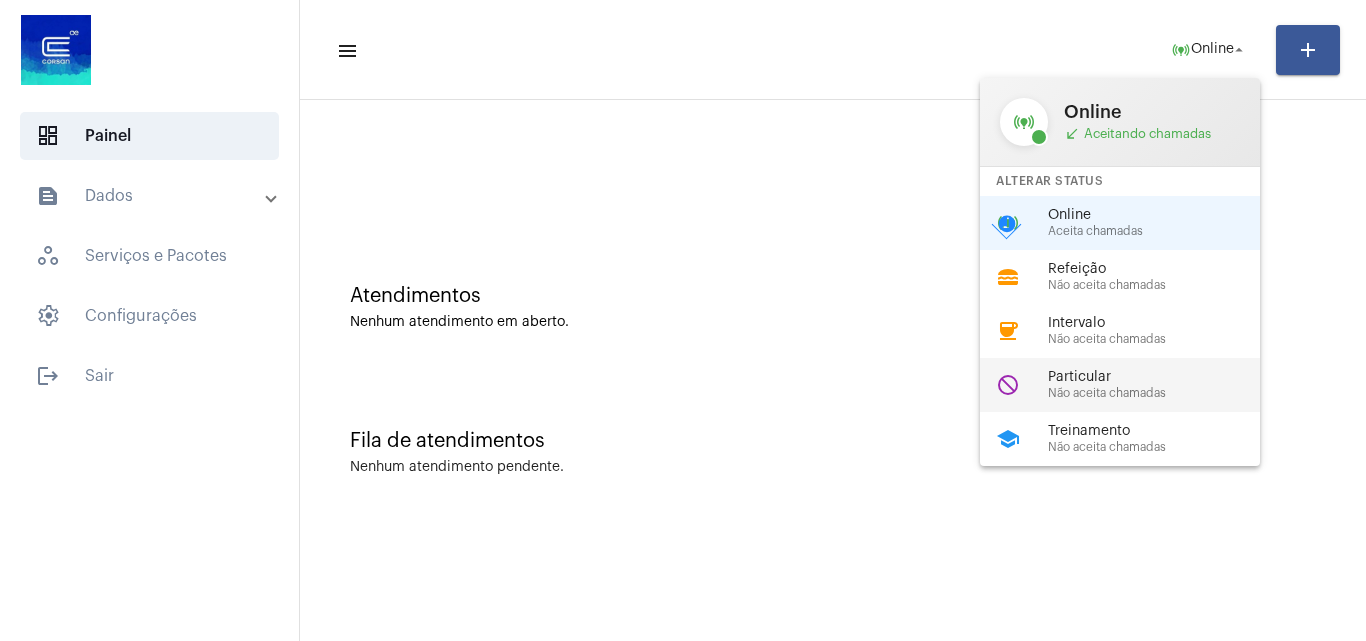 click on "Particular" at bounding box center [1162, 377] 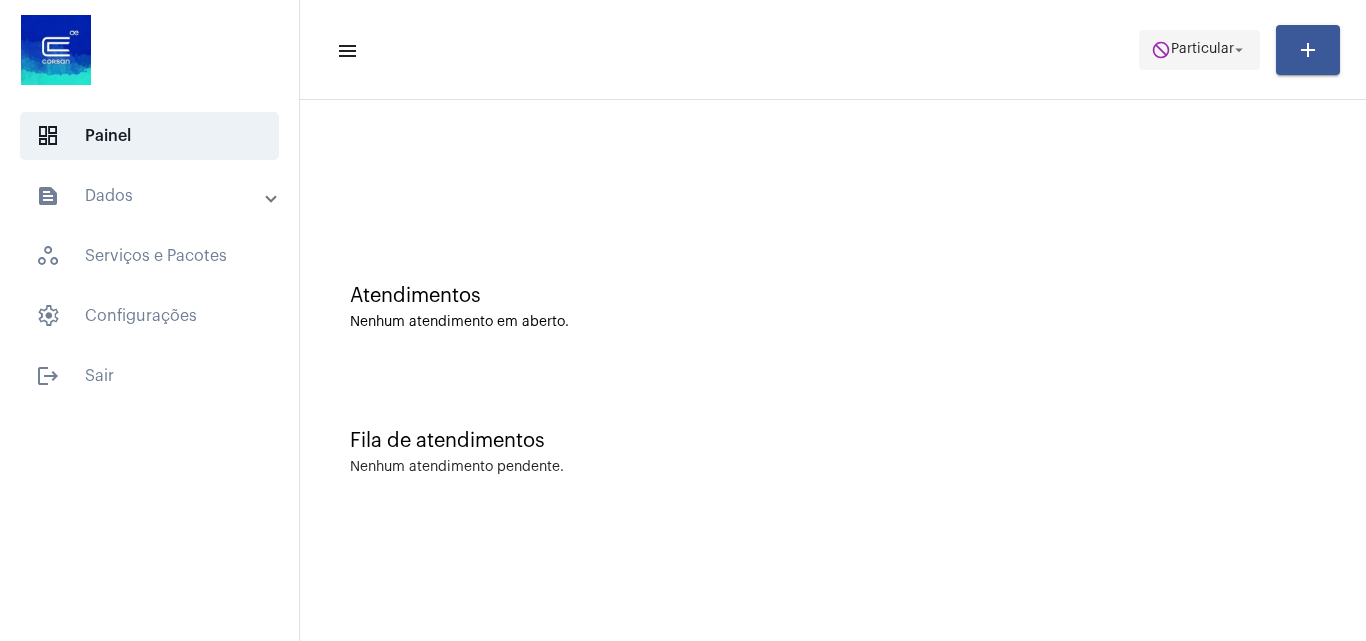 click on "Particular" 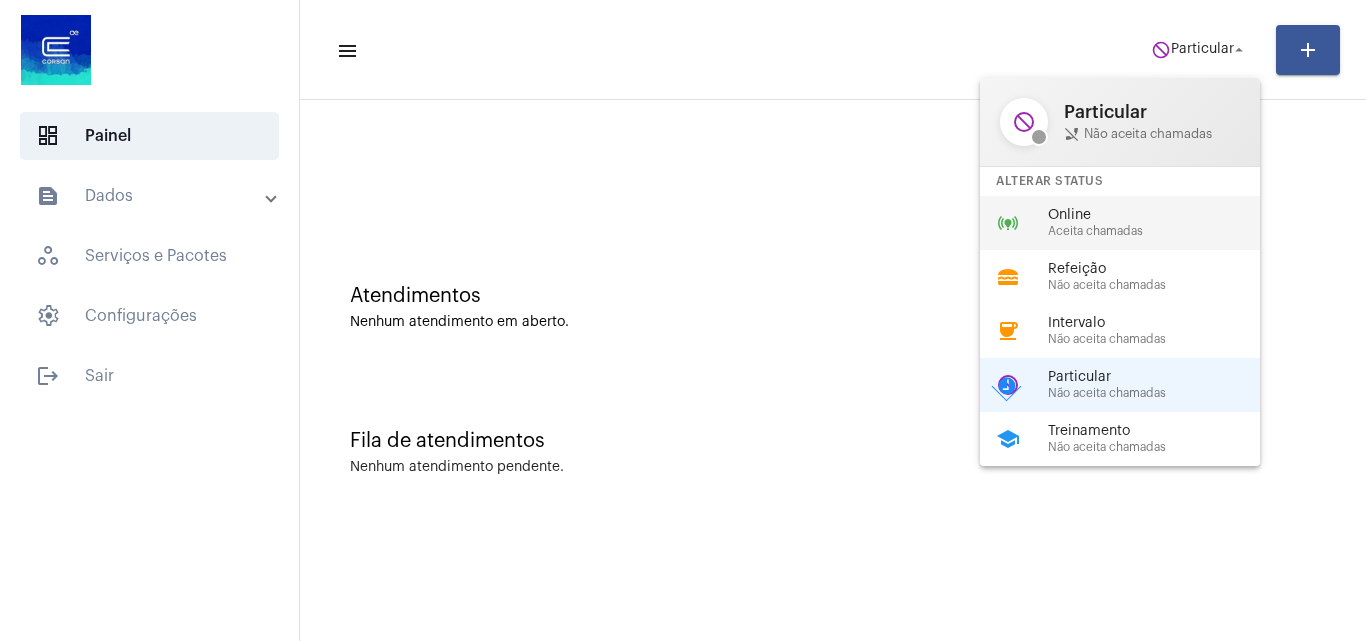 click on "Online" at bounding box center [1162, 215] 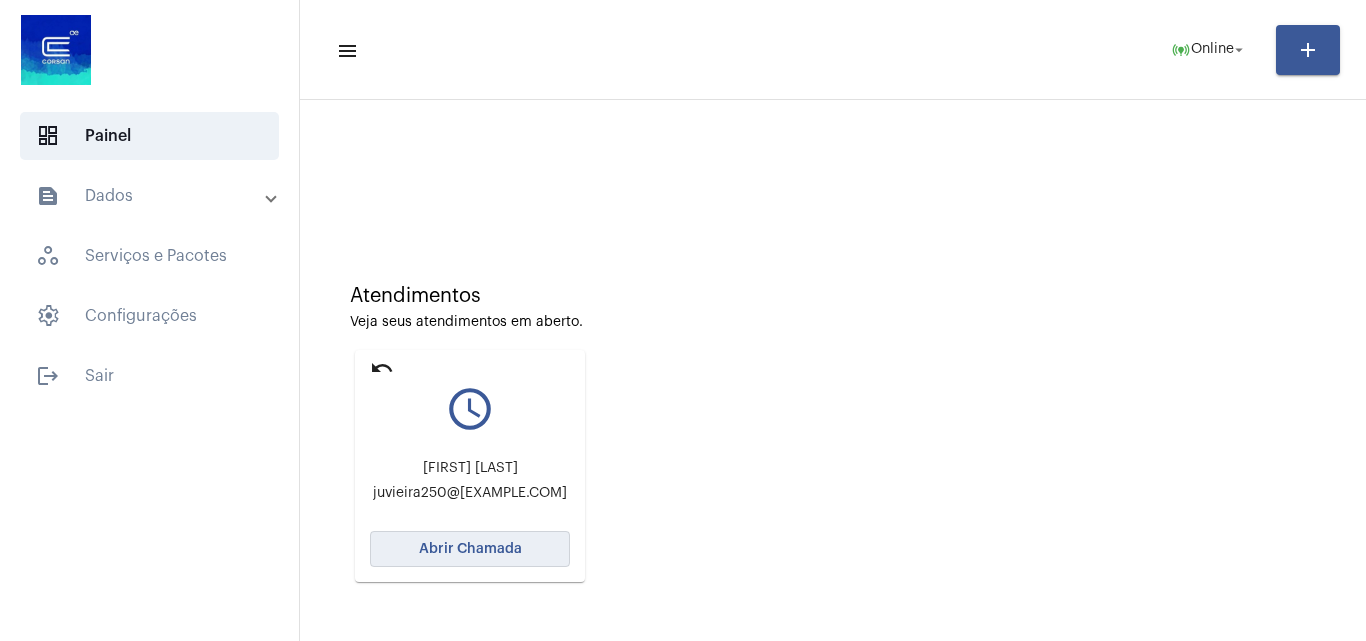 click on "Abrir Chamada" 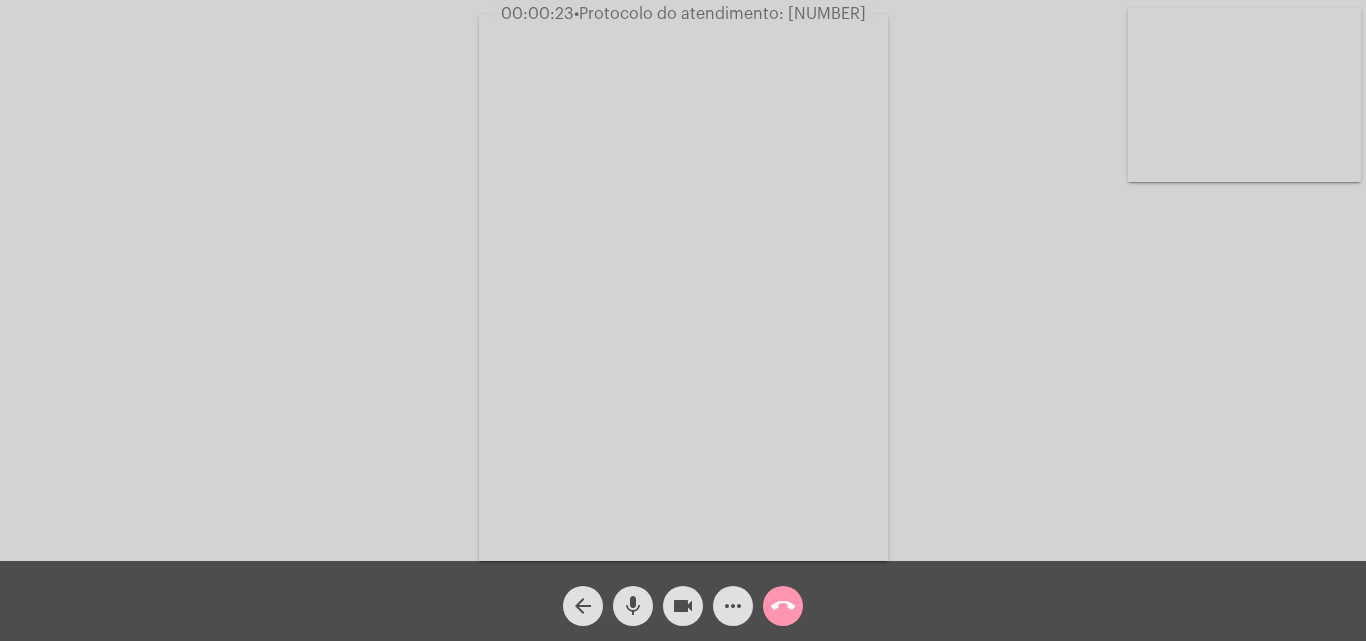click on "Acessando Câmera e Microfone..." 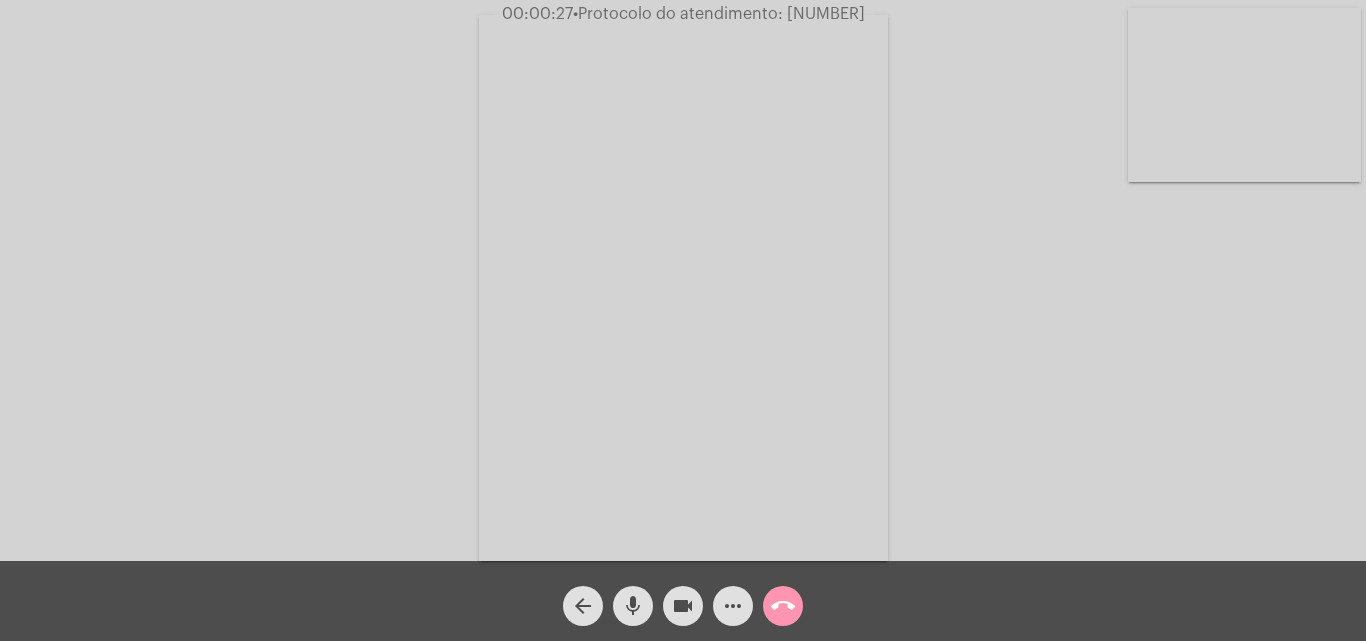 click on "Acessando Câmera e Microfone..." 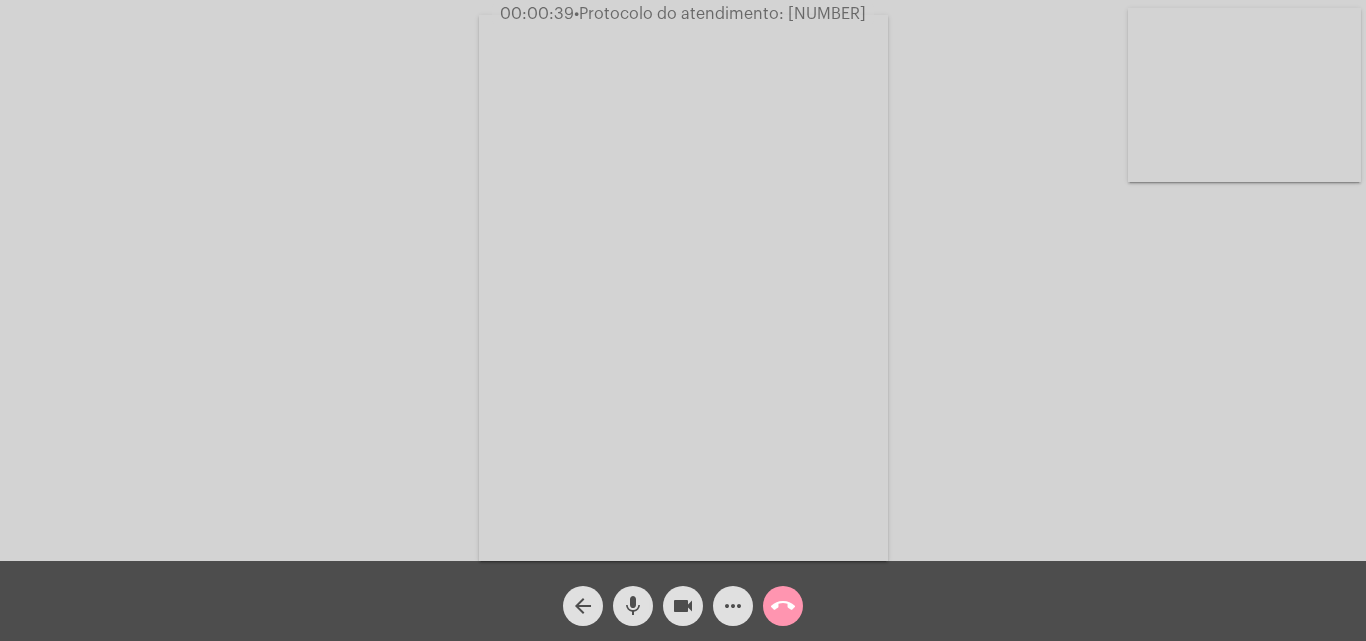 click on "•  Protocolo do atendimento: 20250801053896" 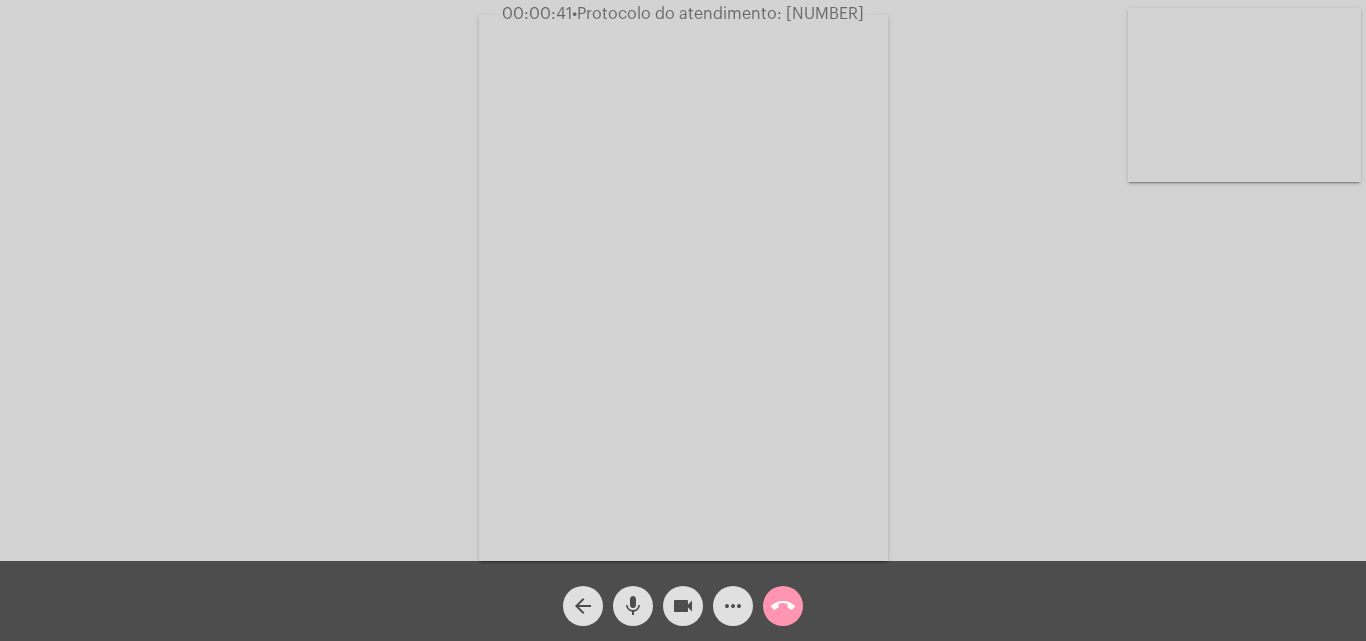 copy on "20250801053896" 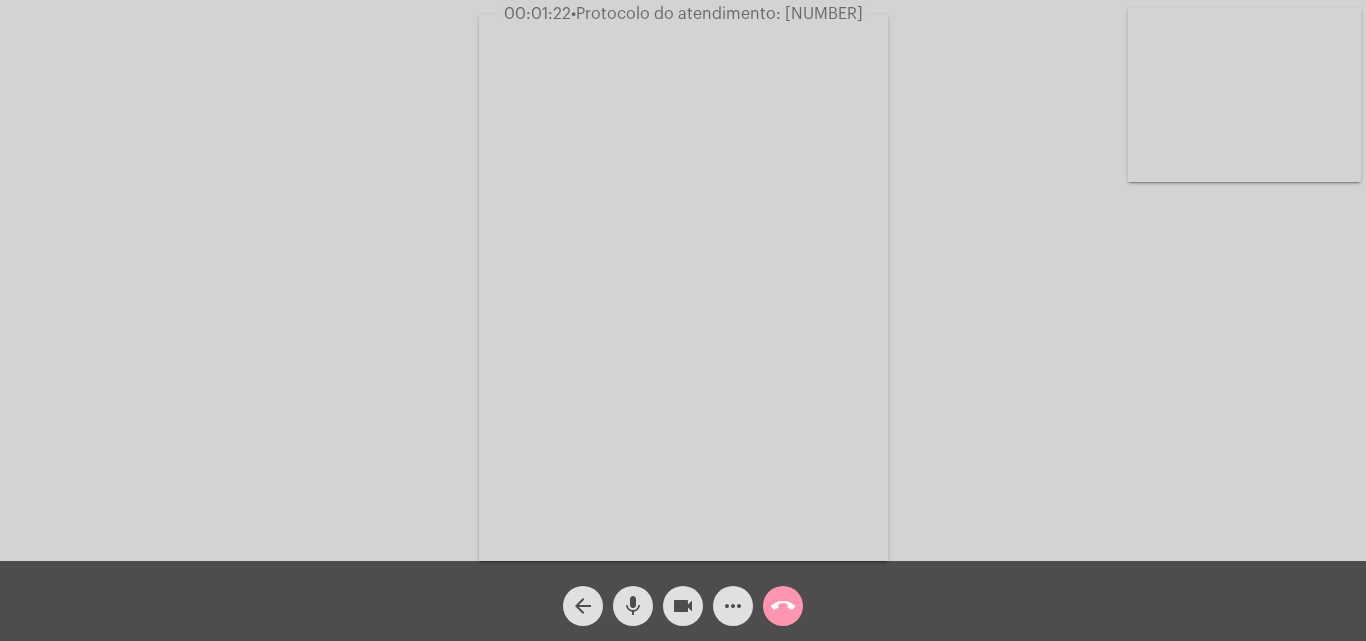 click on "mic" 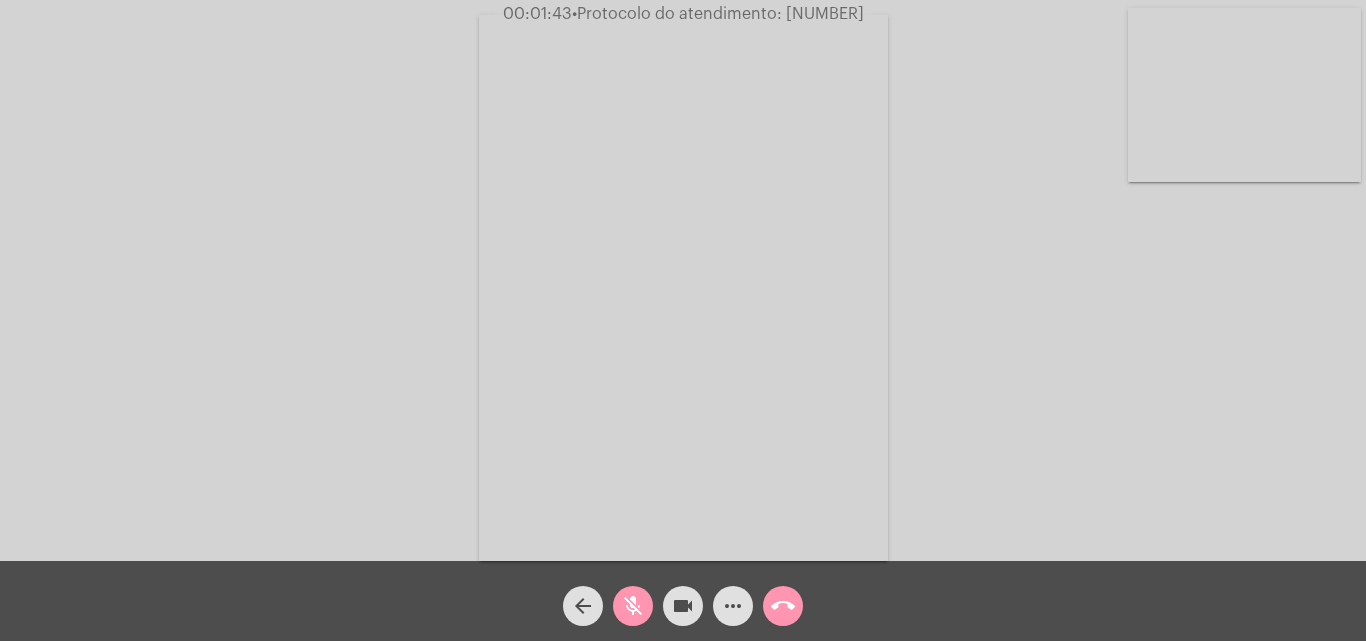 click on "mic_off" 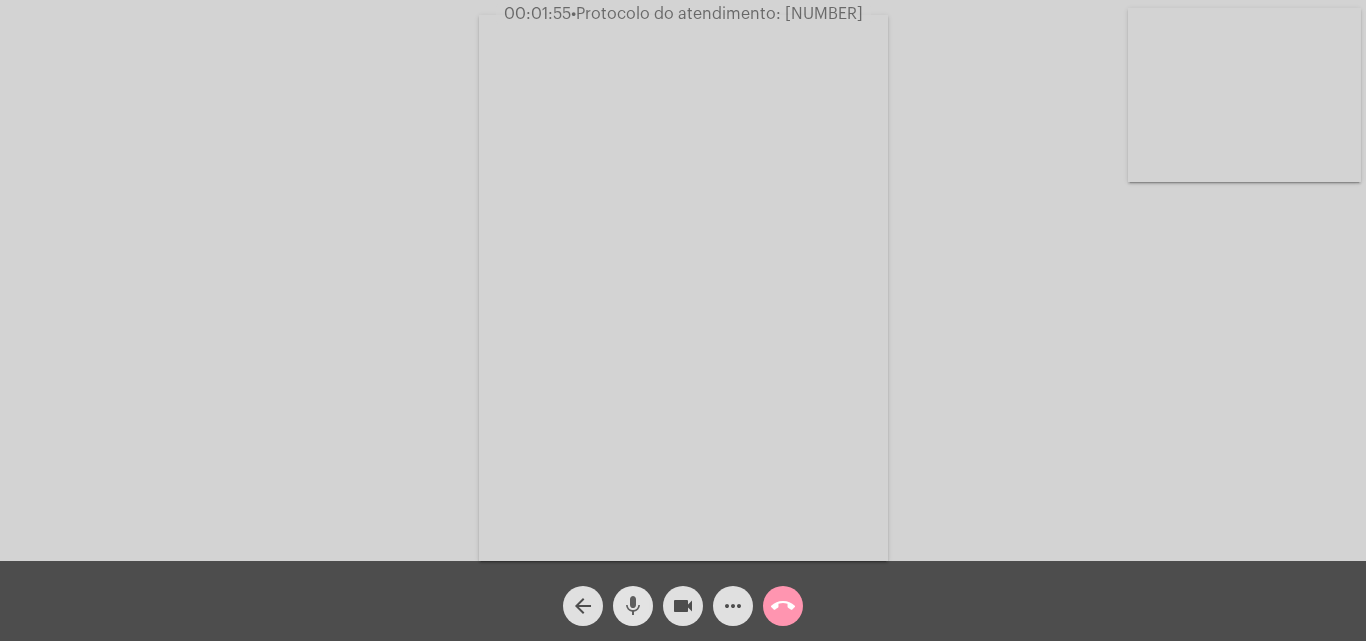 click on "mic" 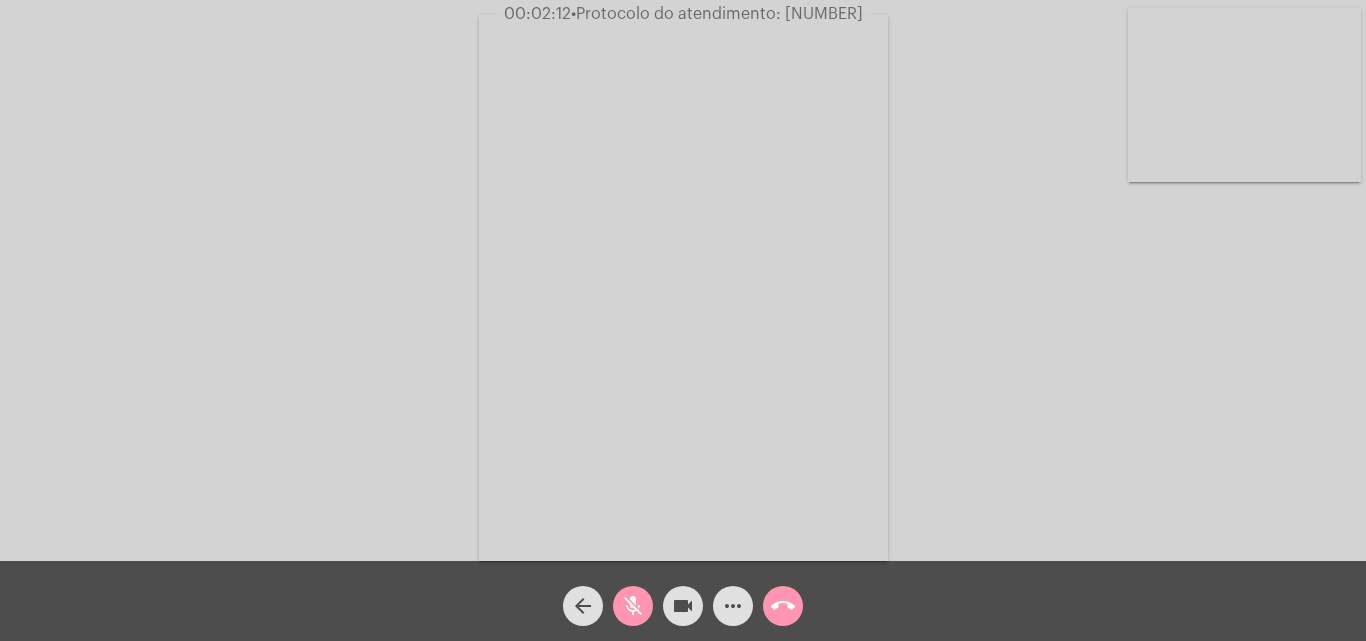 click on "mic_off" 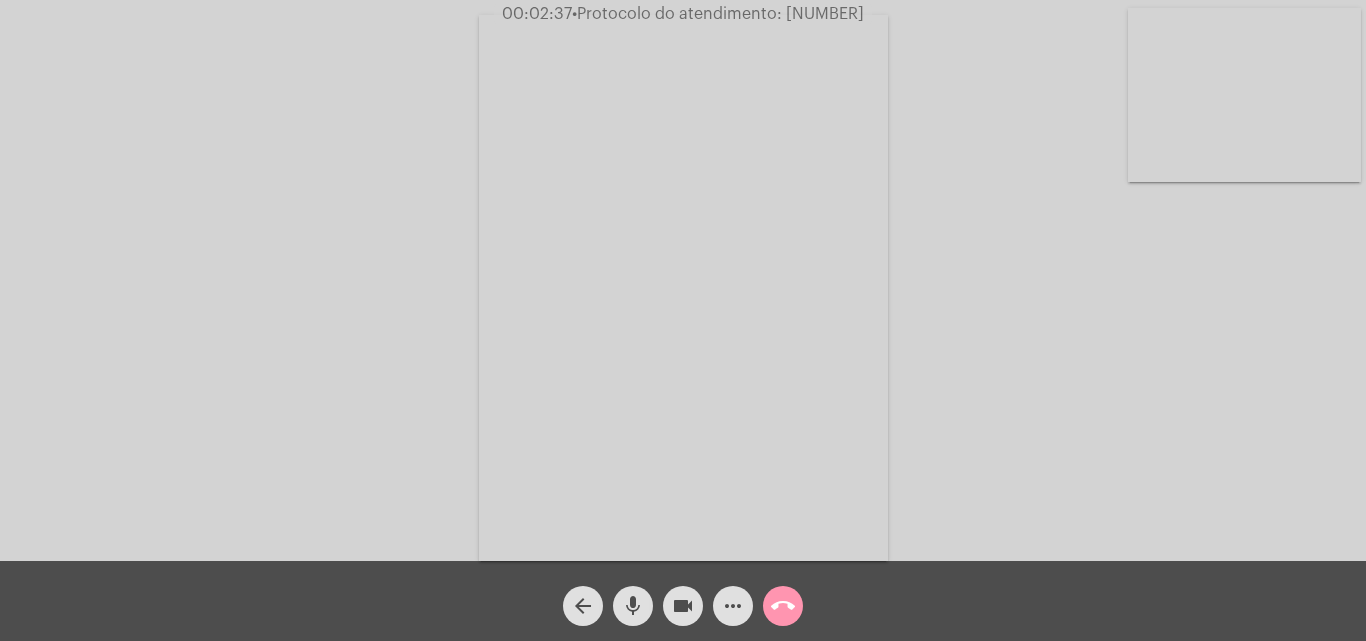click on "mic" 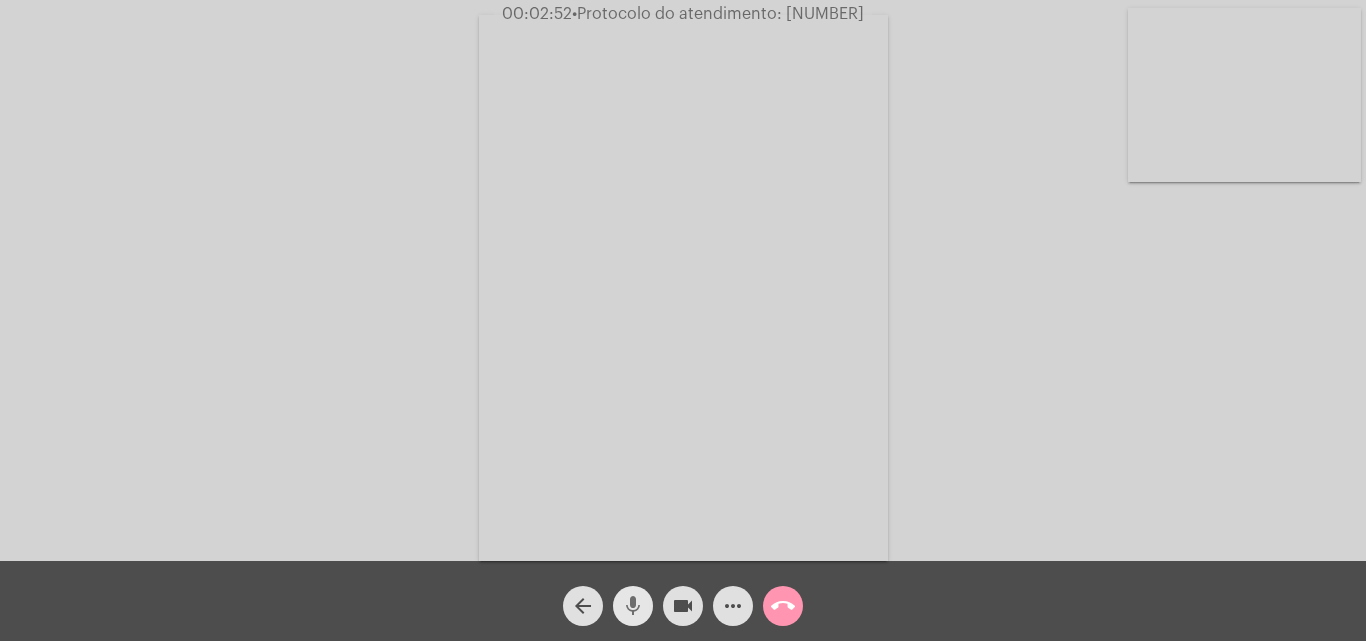 click on "mic" 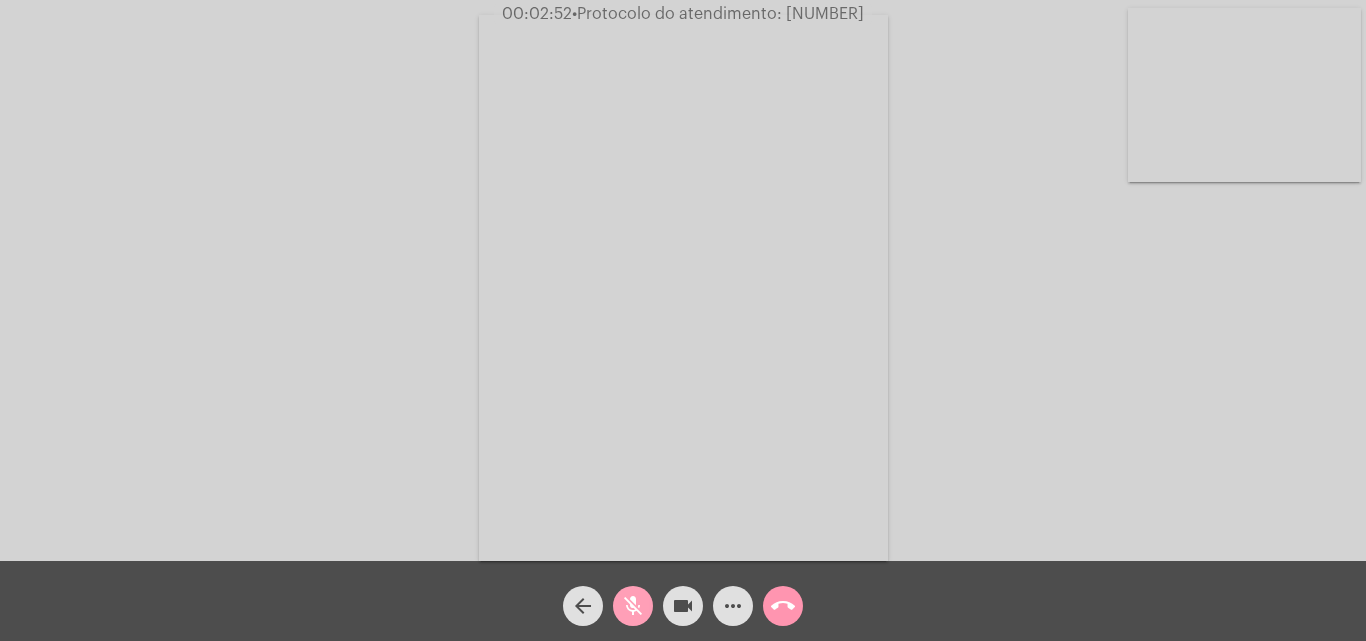click on "mic_off" 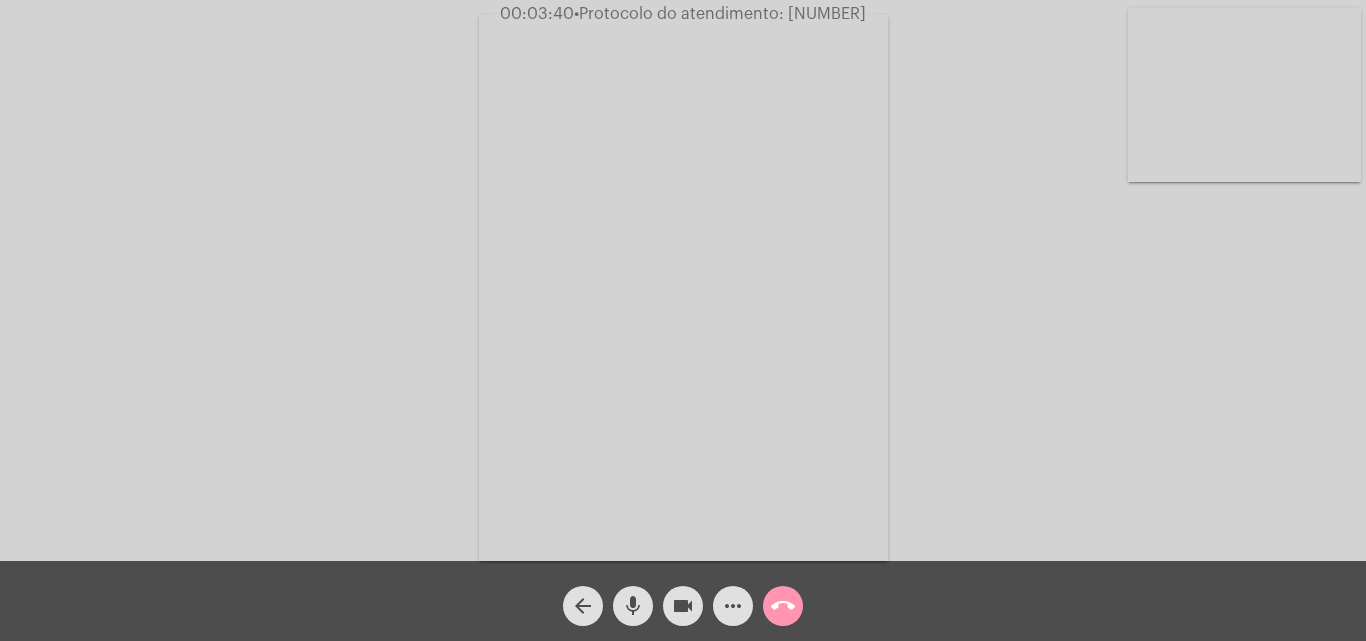 click on "mic" 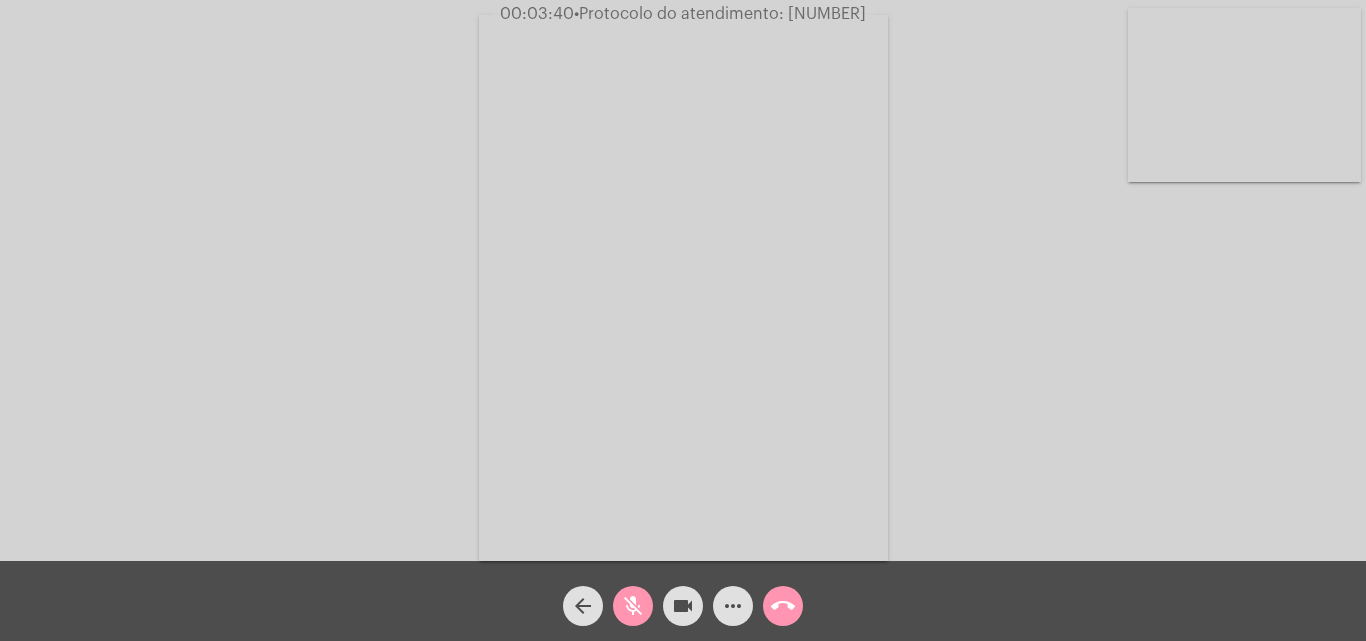 click on "mic_off" 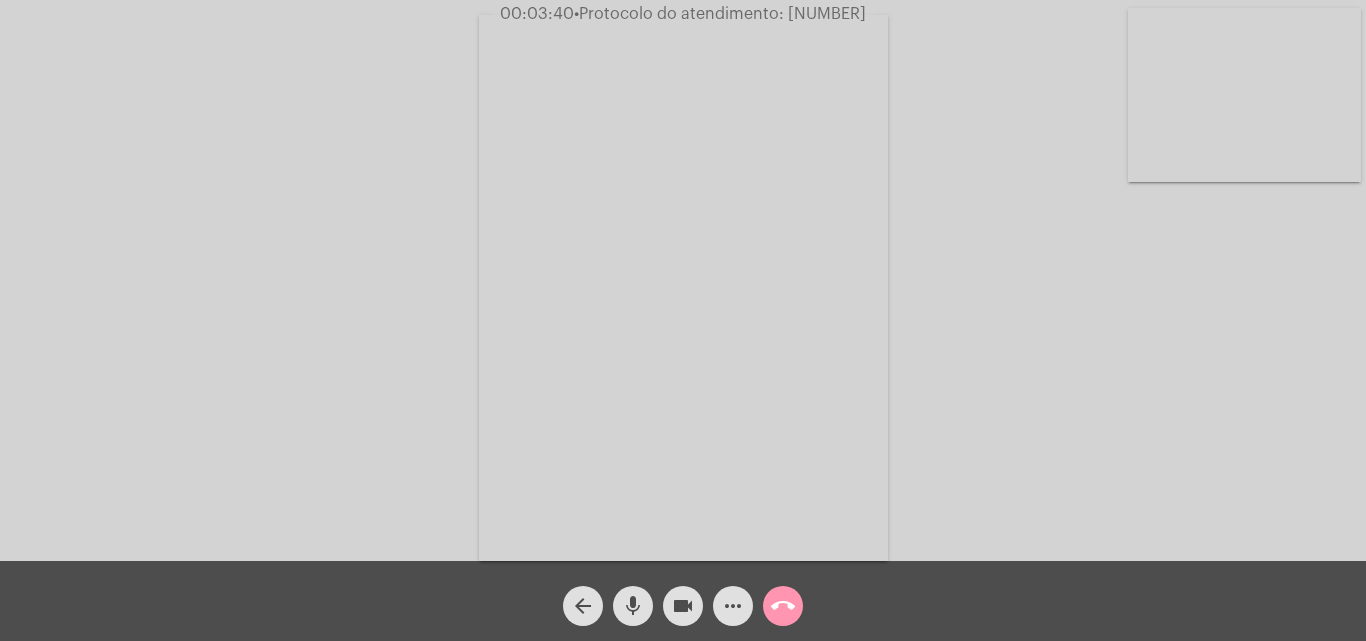 type 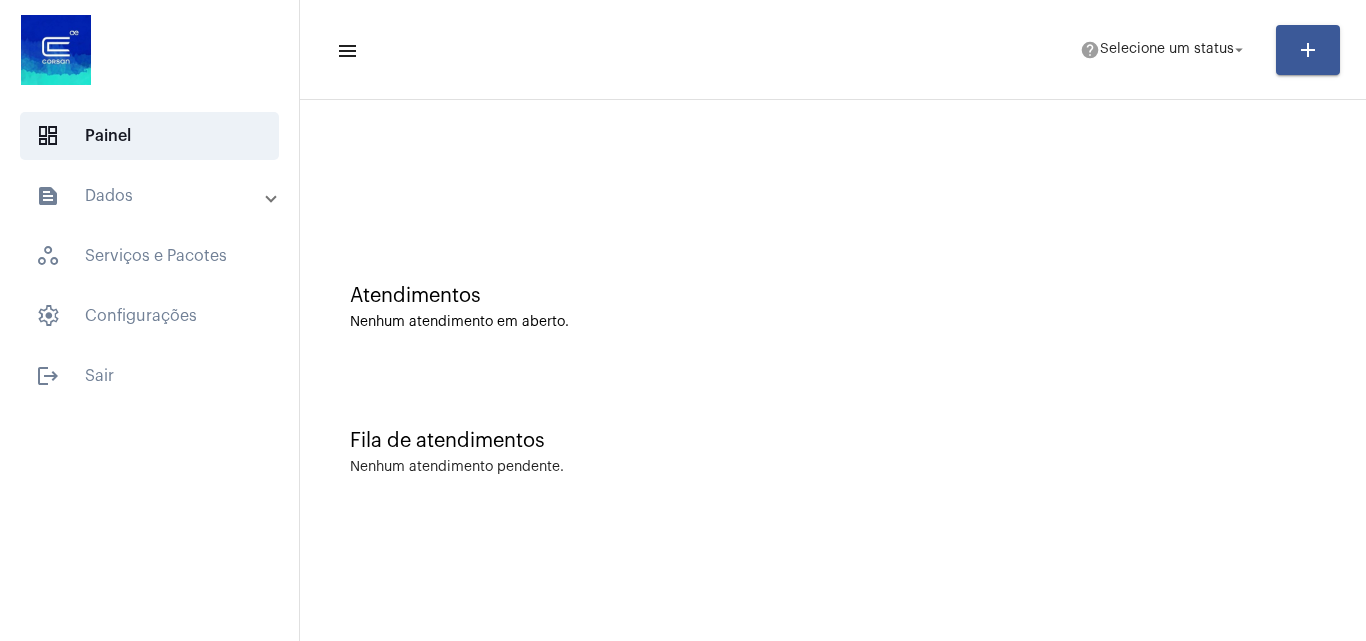 scroll, scrollTop: 0, scrollLeft: 0, axis: both 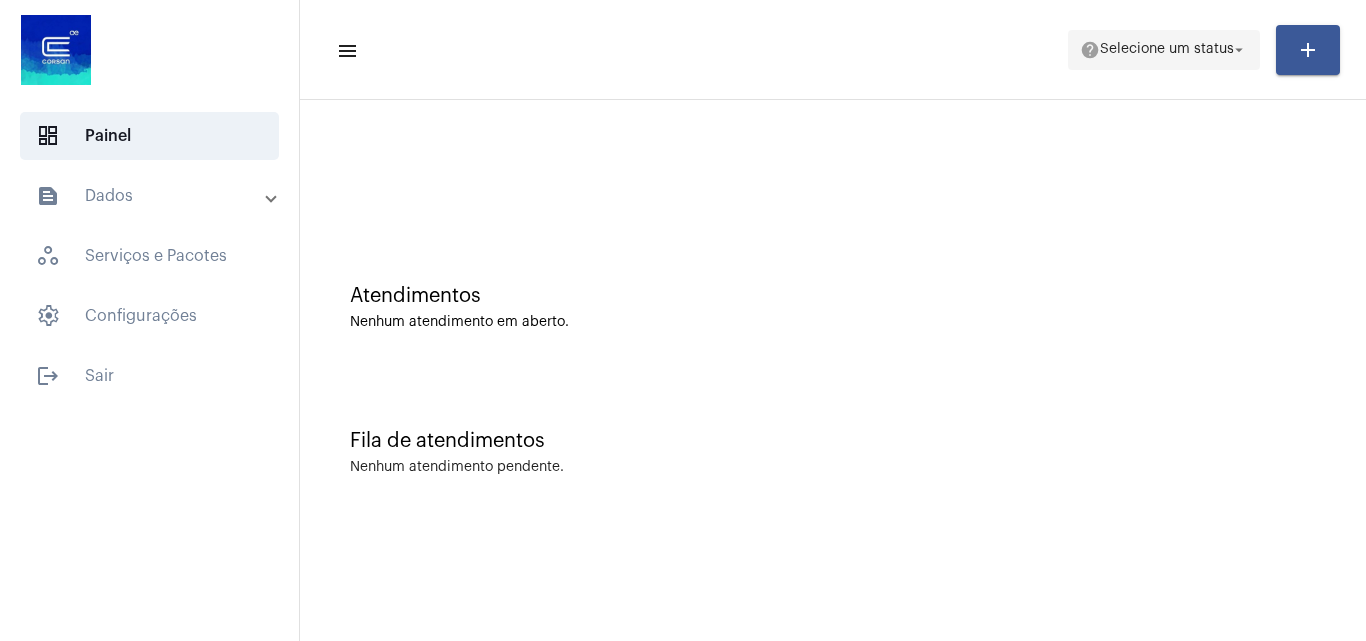 click on "help" 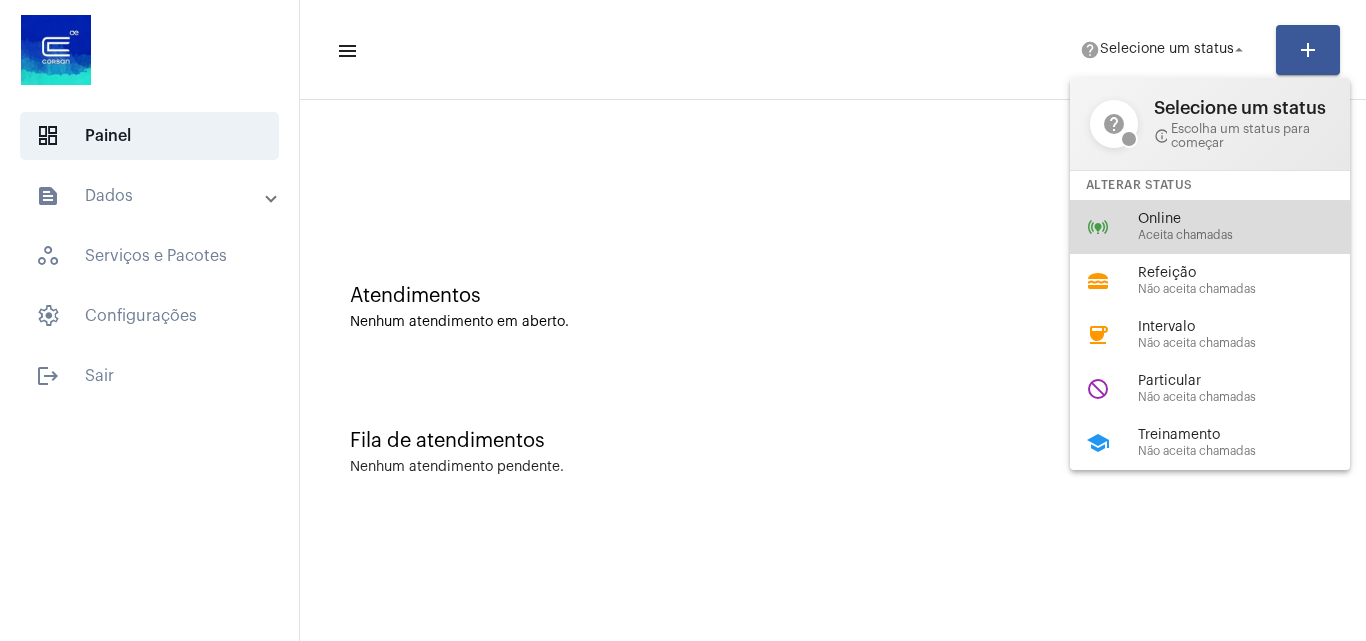 click on "Aceita chamadas" at bounding box center (1252, 235) 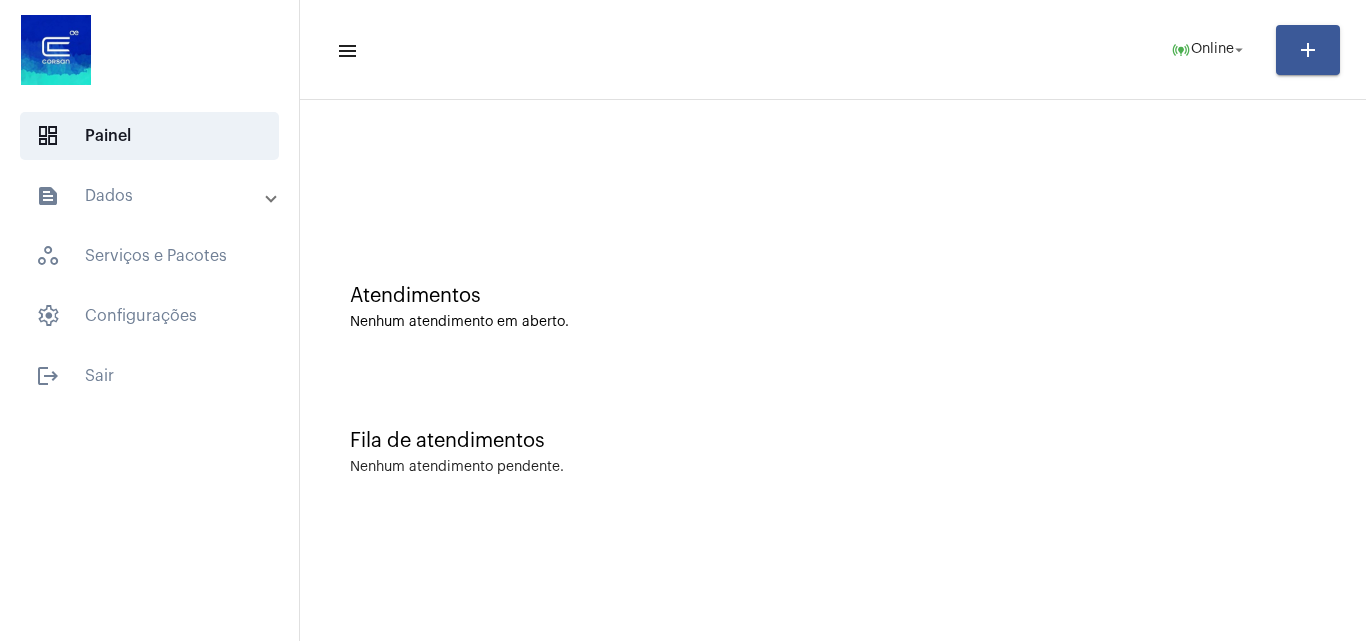click on "text_snippet_outlined  Dados" at bounding box center (151, 196) 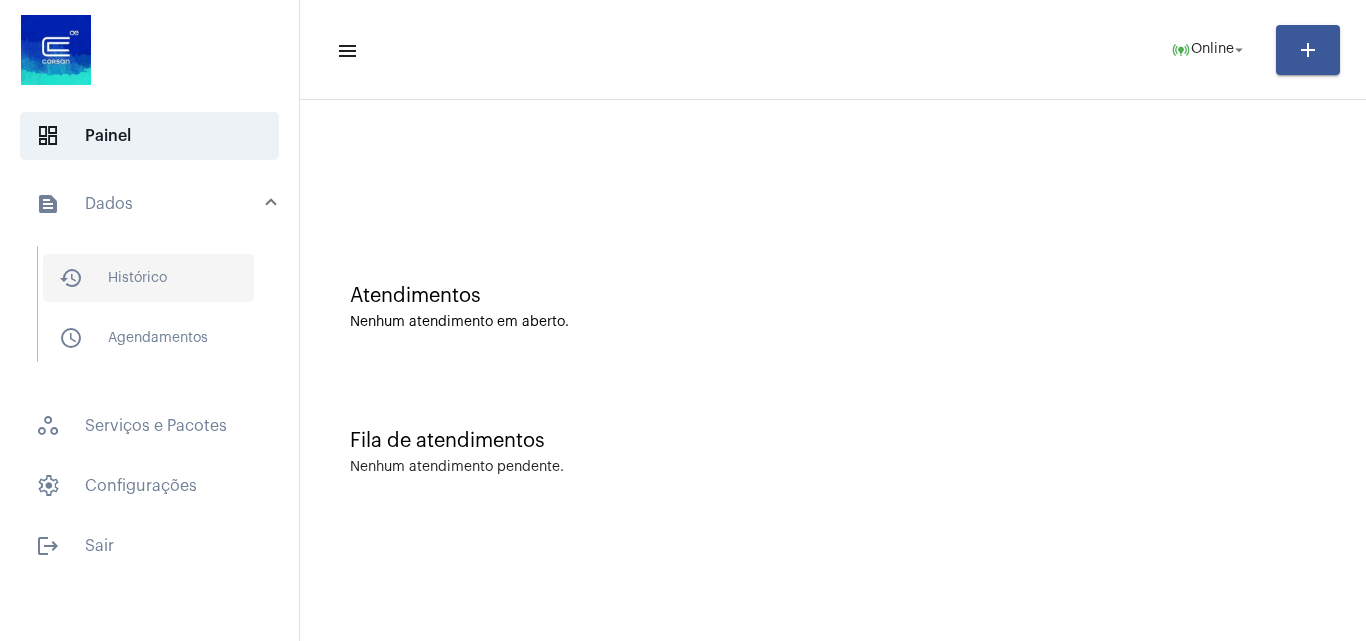 click on "history_outlined  Histórico" at bounding box center (148, 278) 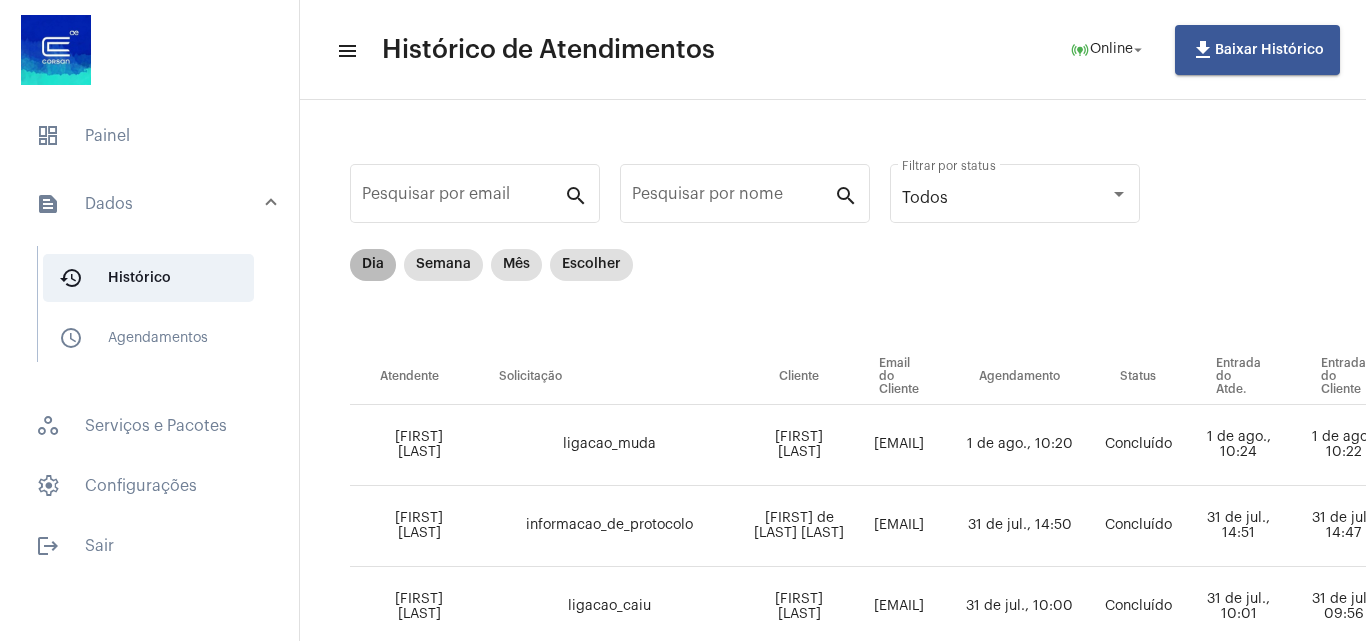 click on "Dia" at bounding box center (373, 265) 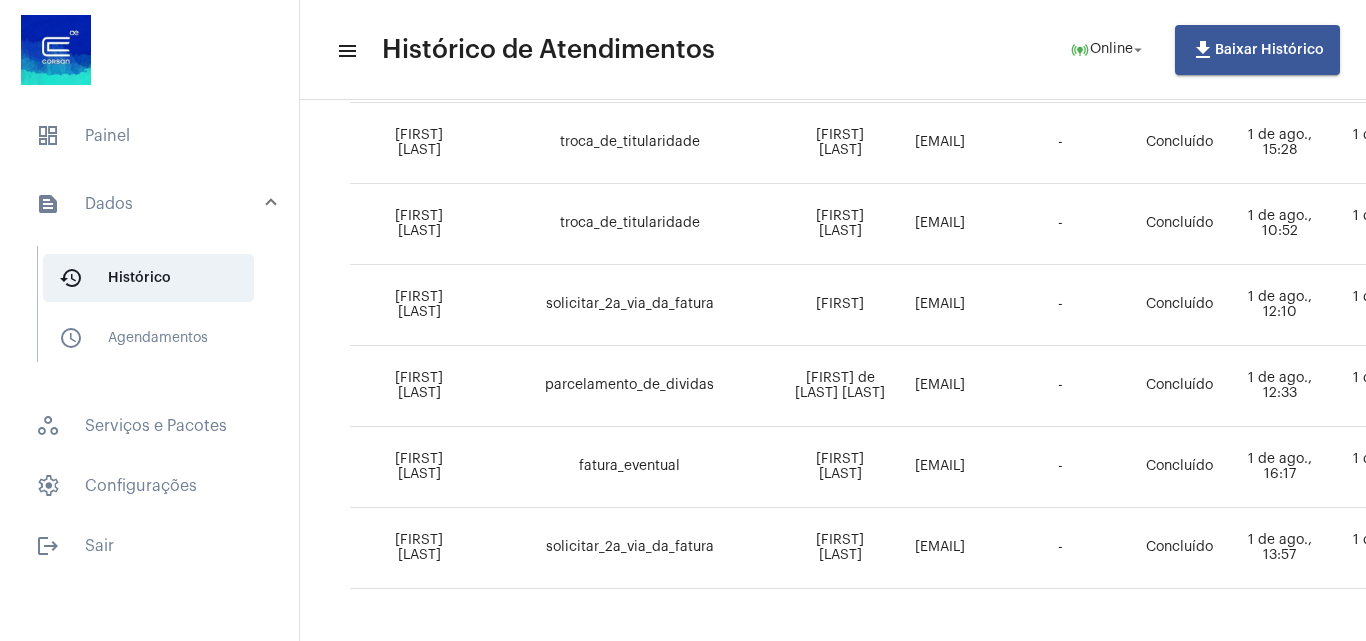 scroll, scrollTop: 595, scrollLeft: 0, axis: vertical 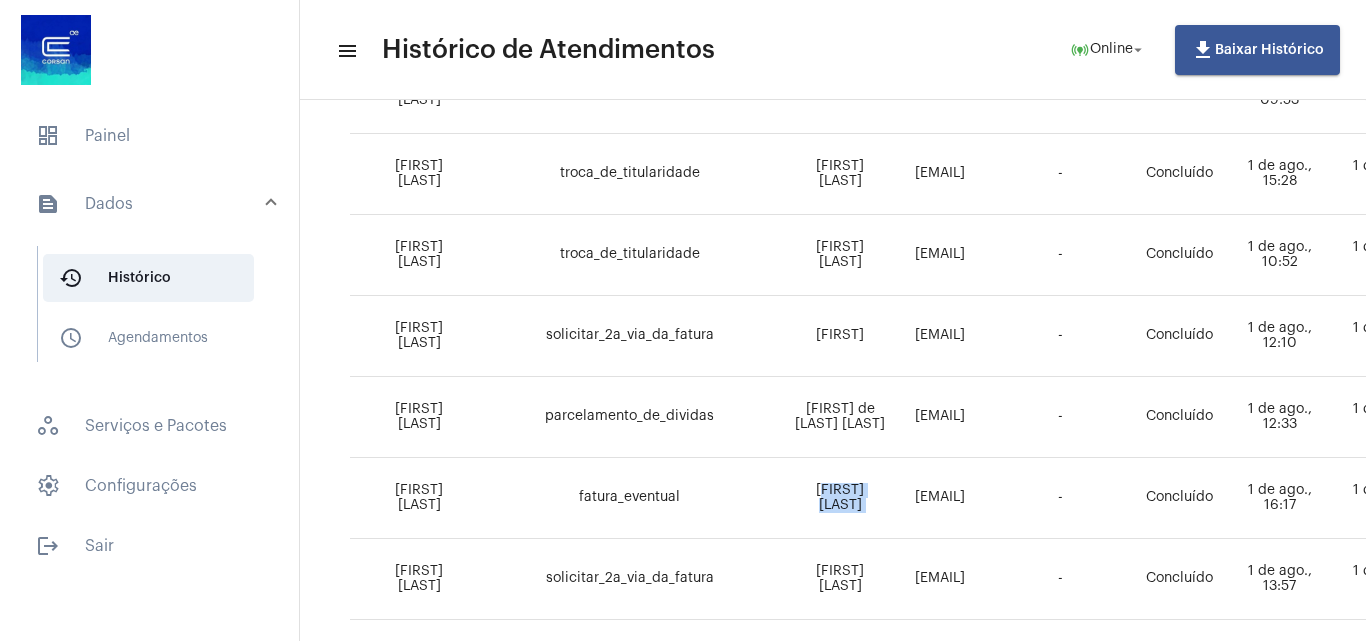 drag, startPoint x: 789, startPoint y: 494, endPoint x: 884, endPoint y: 494, distance: 95 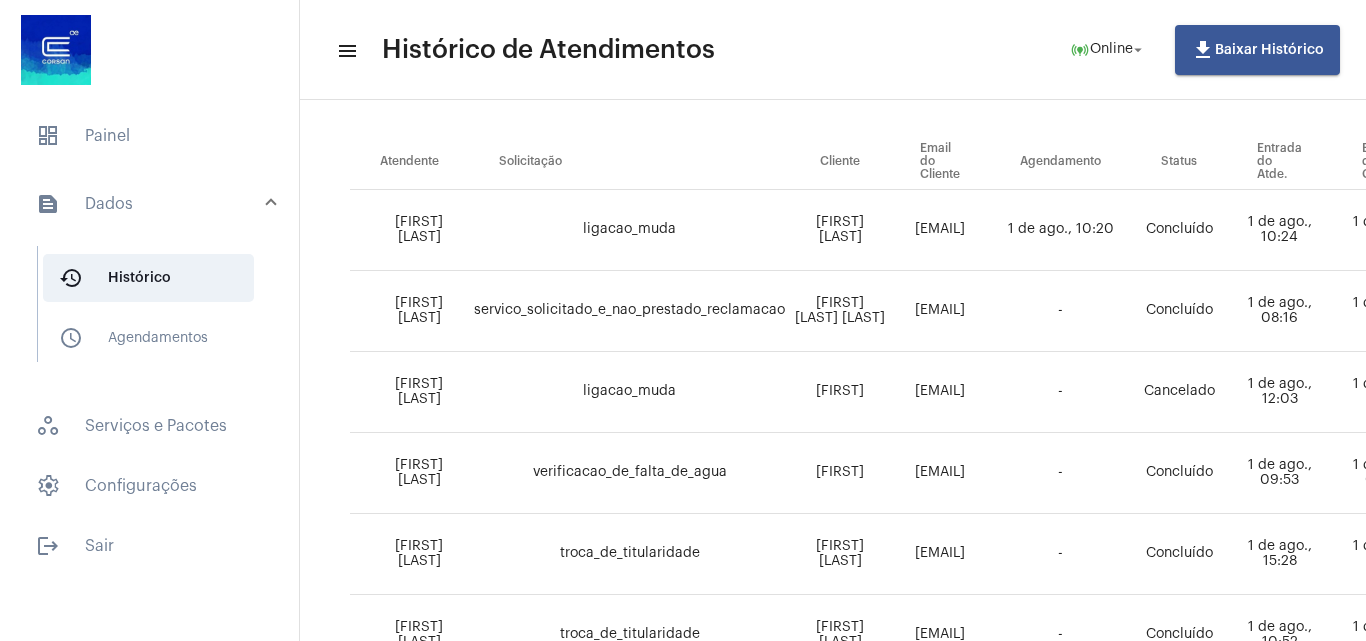 scroll, scrollTop: 0, scrollLeft: 0, axis: both 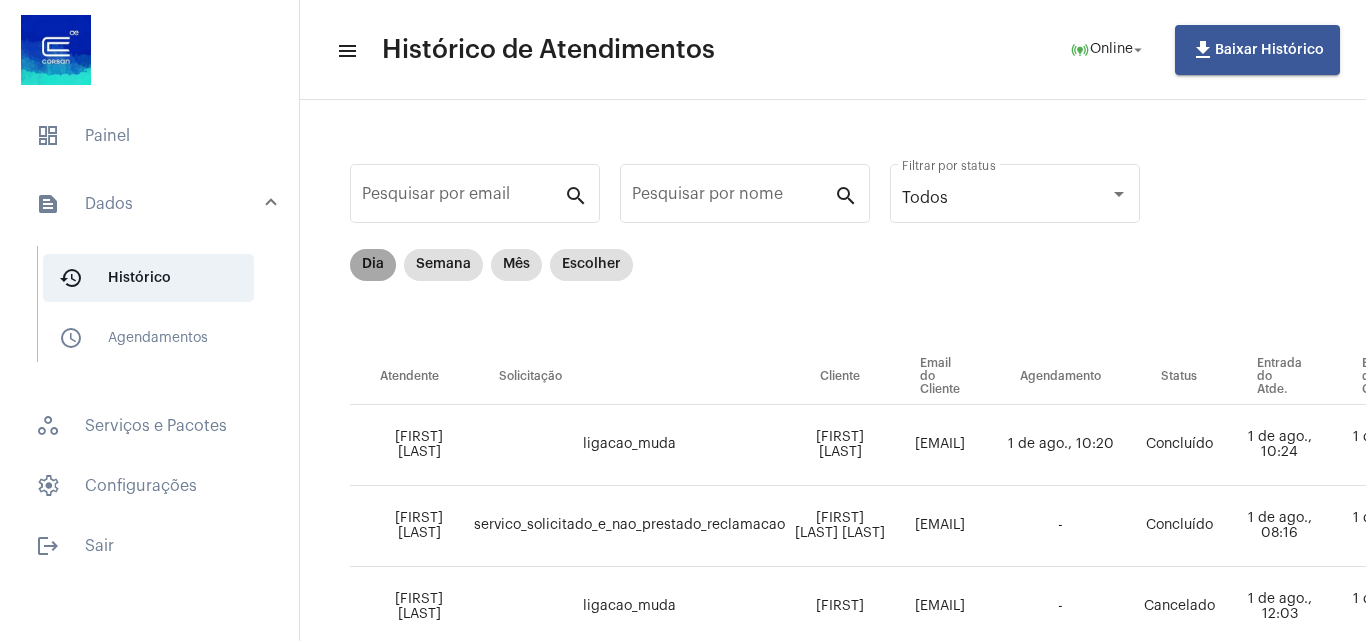 click on "Dia" at bounding box center (373, 265) 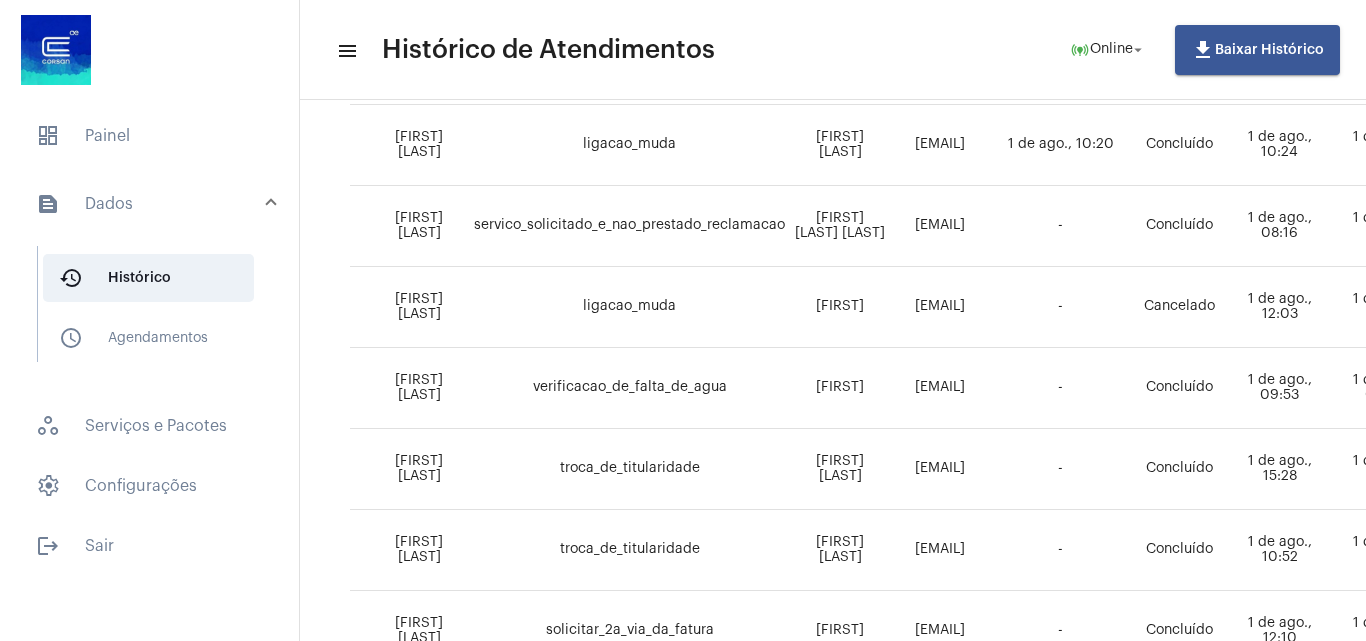 scroll, scrollTop: 695, scrollLeft: 0, axis: vertical 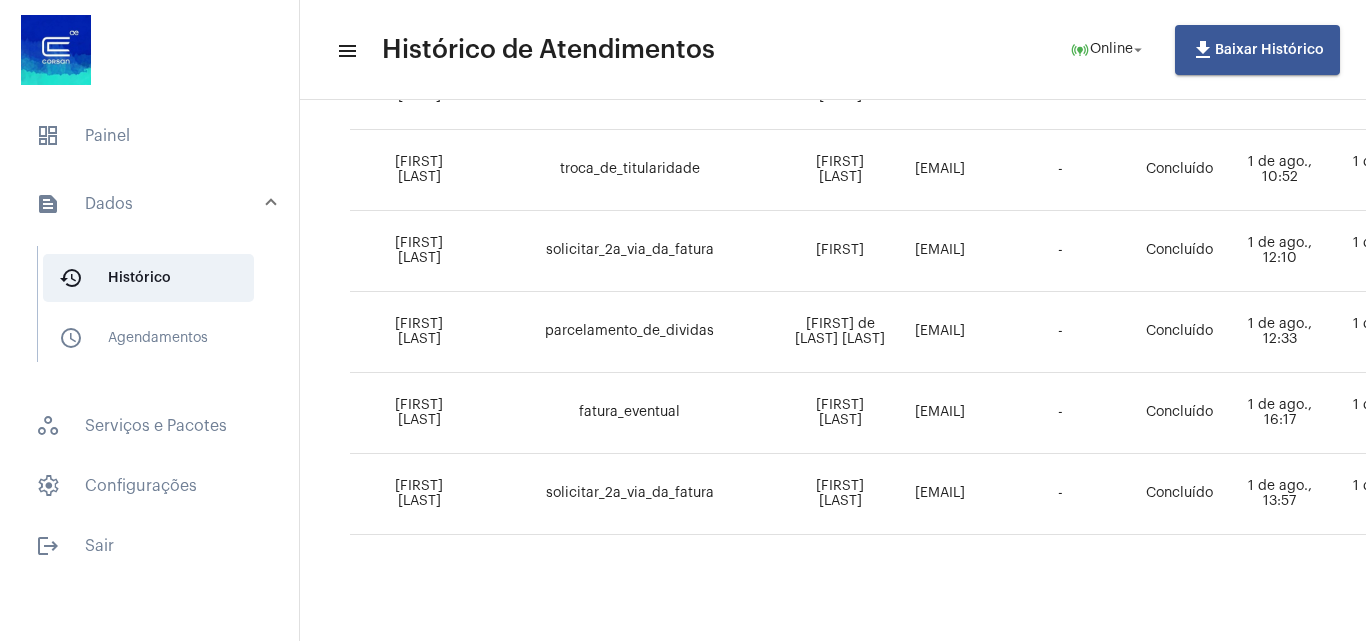 click on "[EMAIL]" 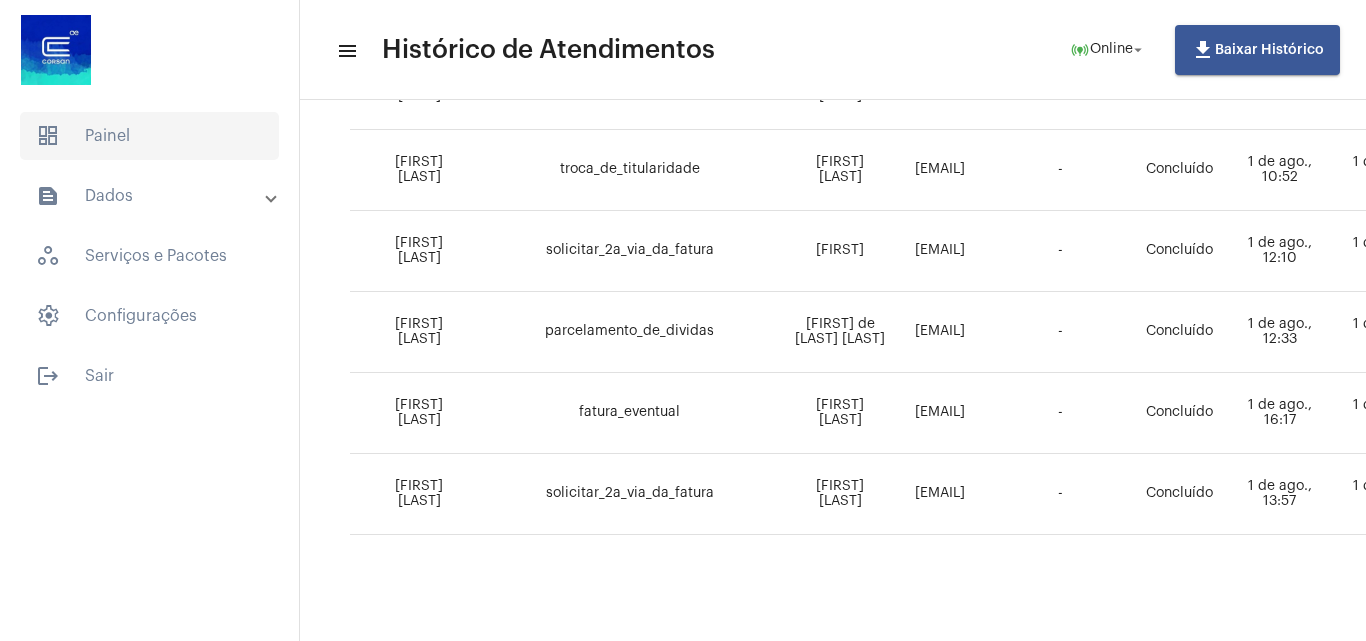 drag, startPoint x: 115, startPoint y: 94, endPoint x: 124, endPoint y: 125, distance: 32.280025 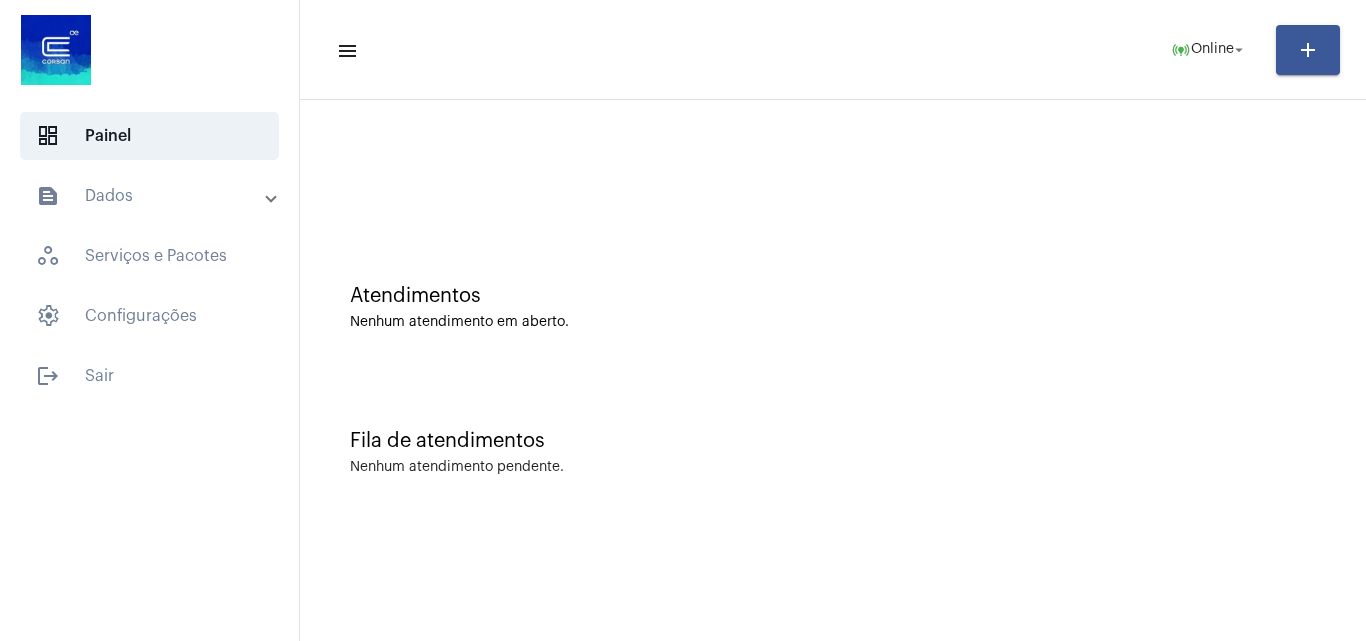 drag, startPoint x: 622, startPoint y: 363, endPoint x: 483, endPoint y: 272, distance: 166.1385 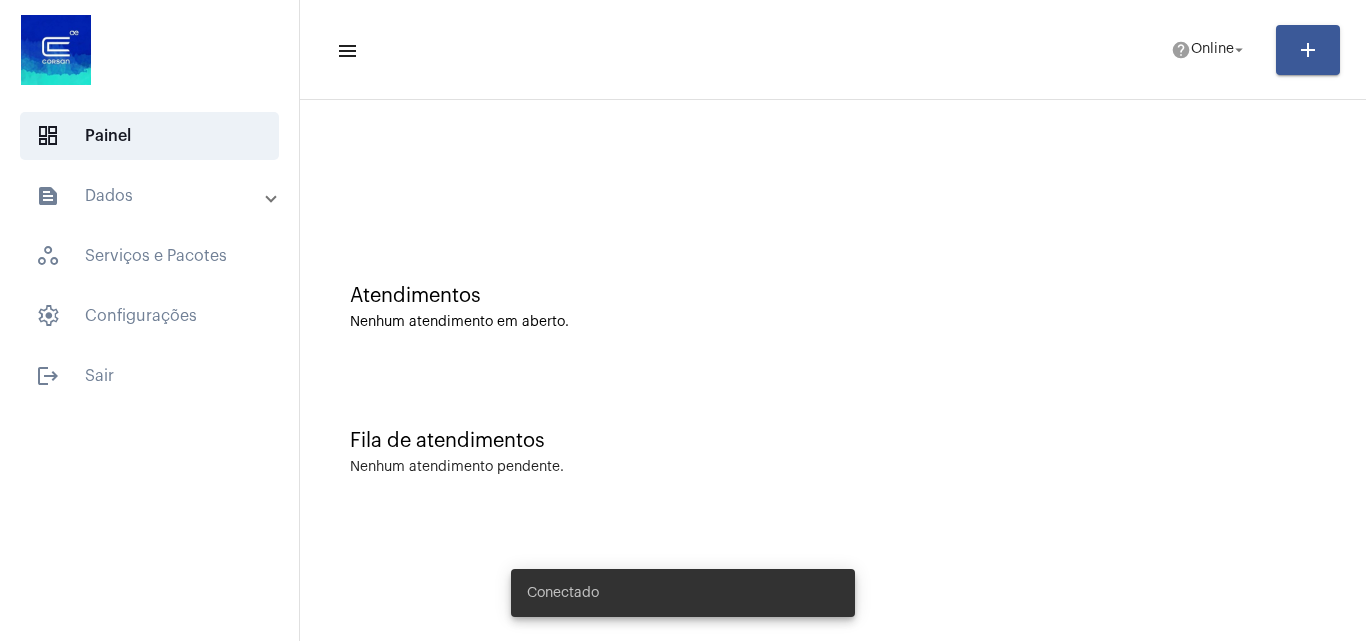scroll, scrollTop: 0, scrollLeft: 0, axis: both 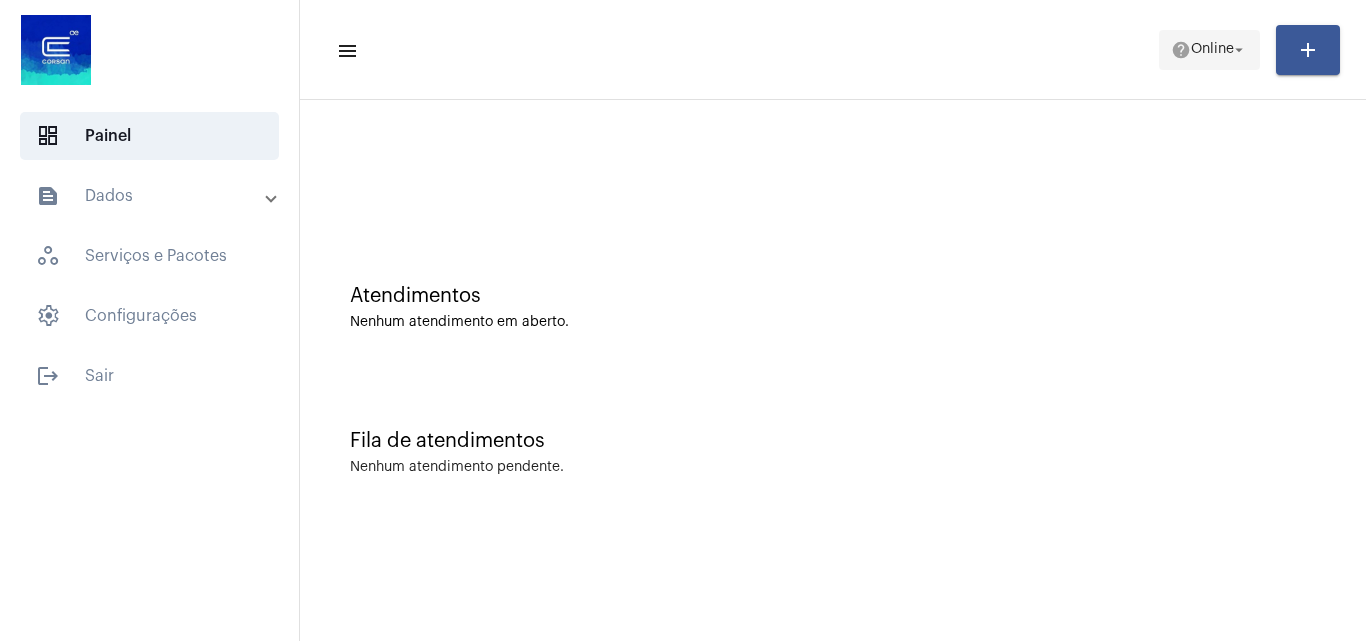 click on "help  Online arrow_drop_down" 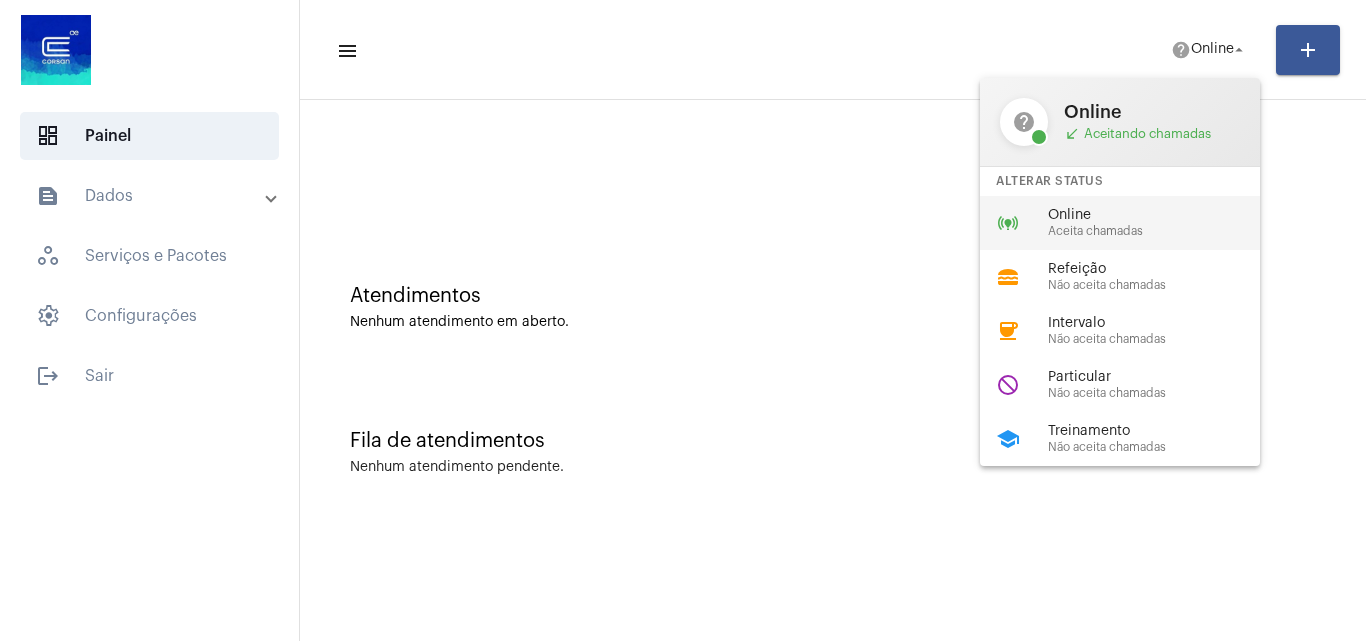 click on "Online" at bounding box center (1162, 215) 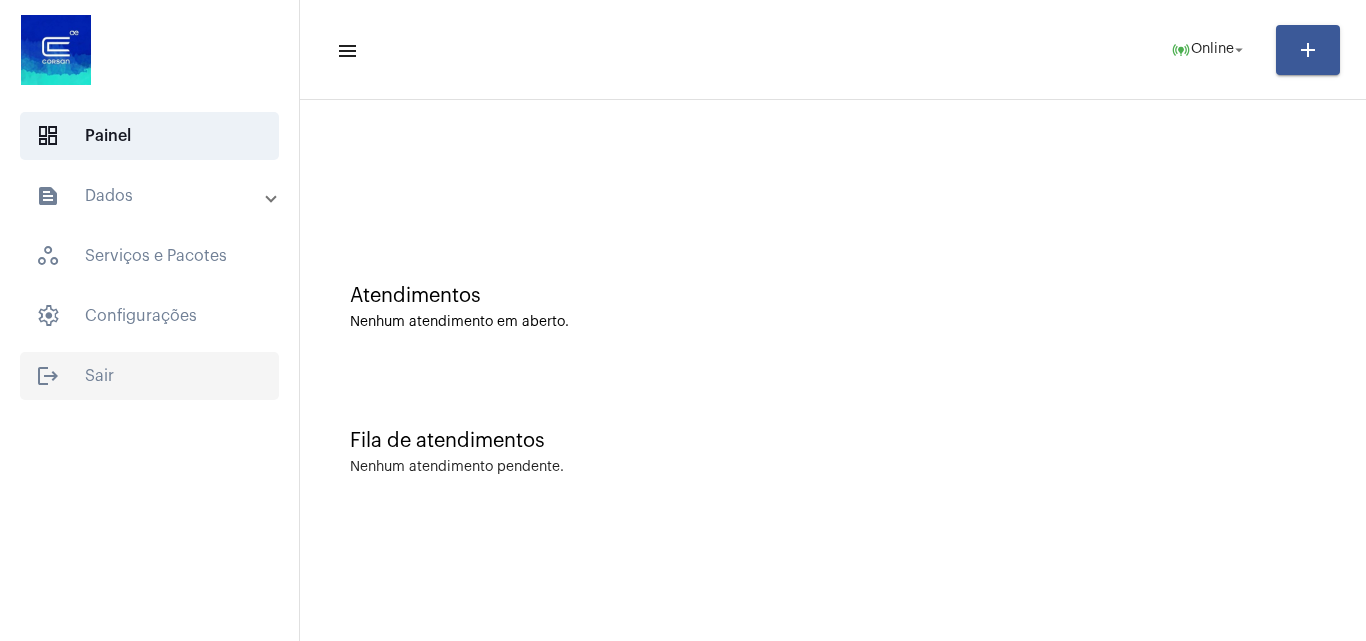 click on "logout  Sair" 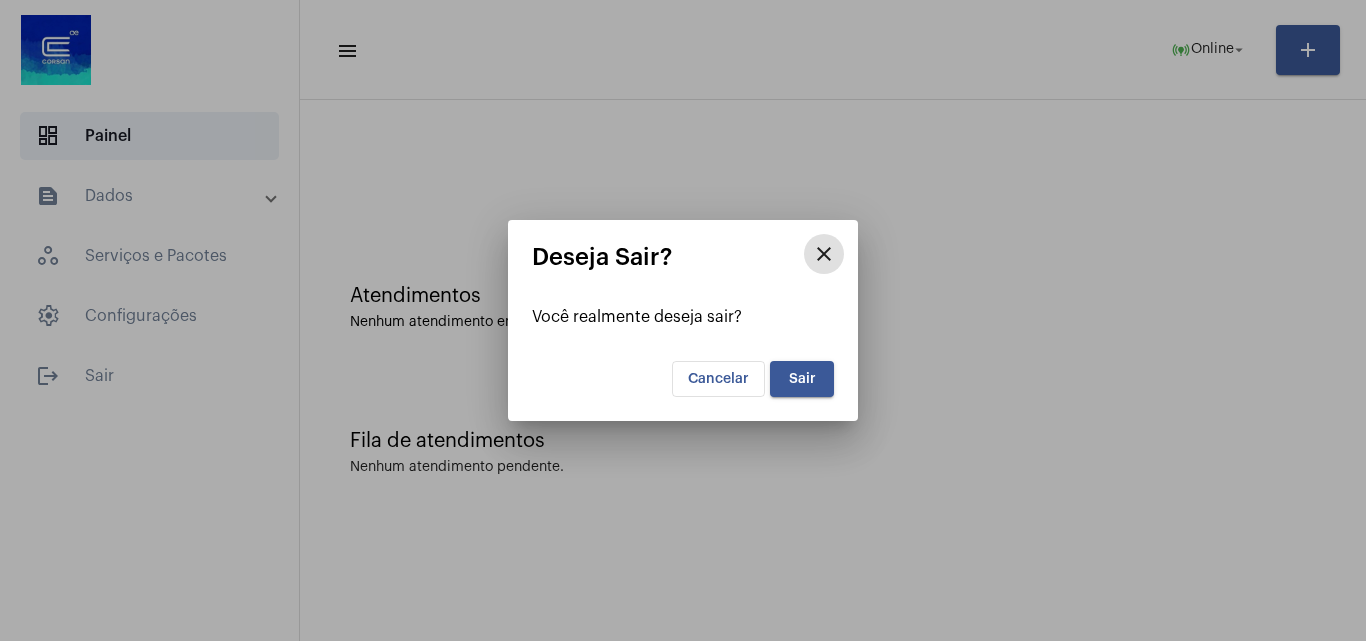 click on "Sair" at bounding box center [802, 379] 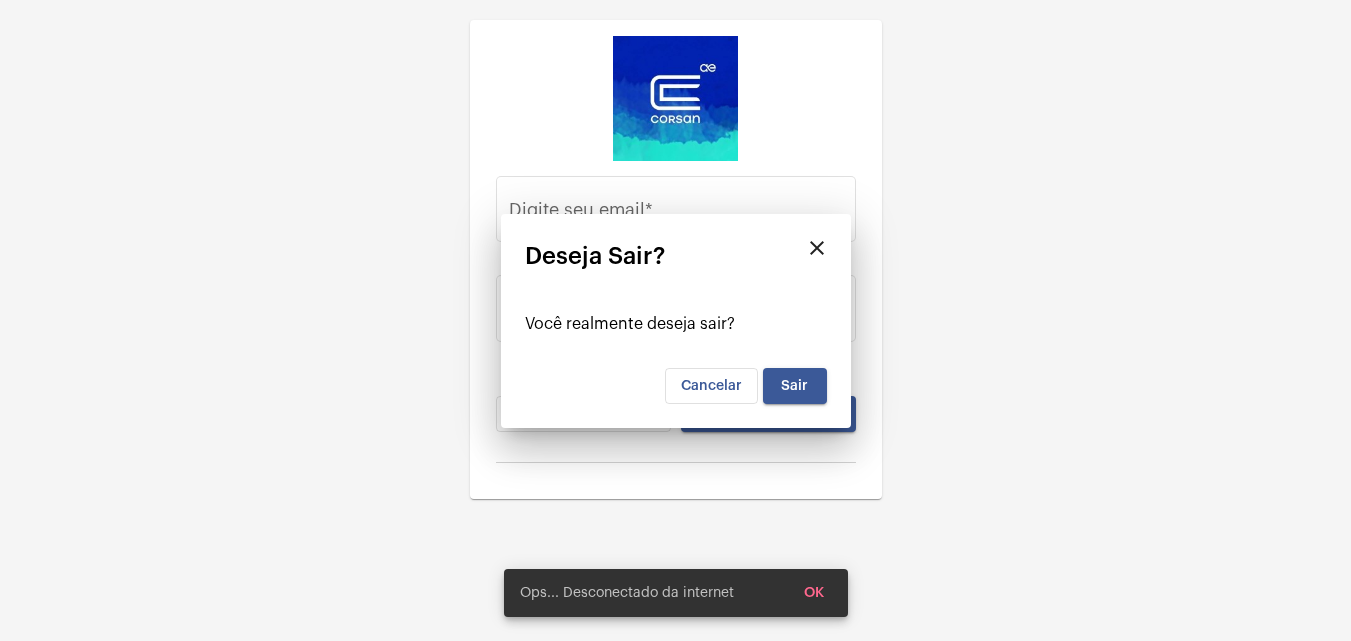 type on "caua.silva@example.com" 